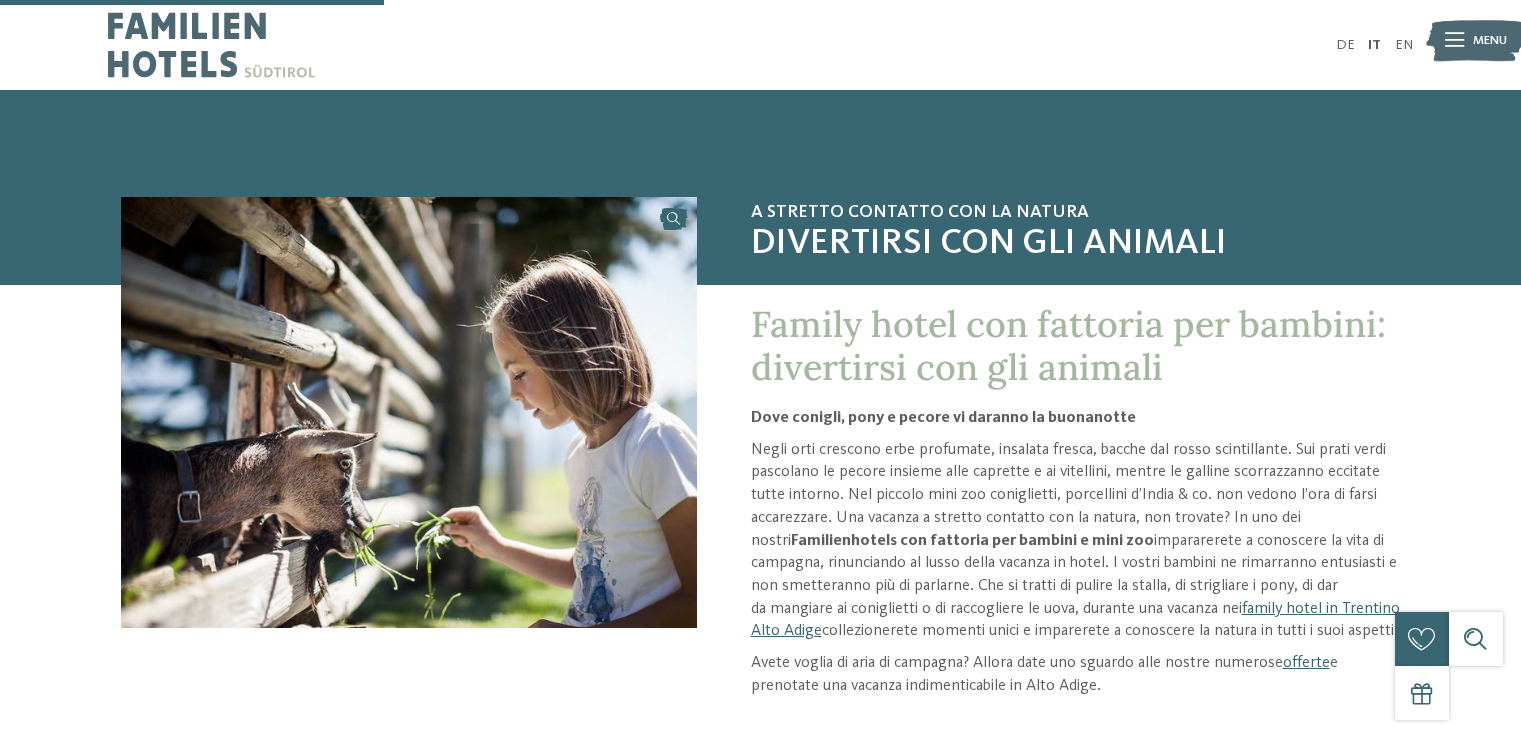 scroll, scrollTop: 705, scrollLeft: 0, axis: vertical 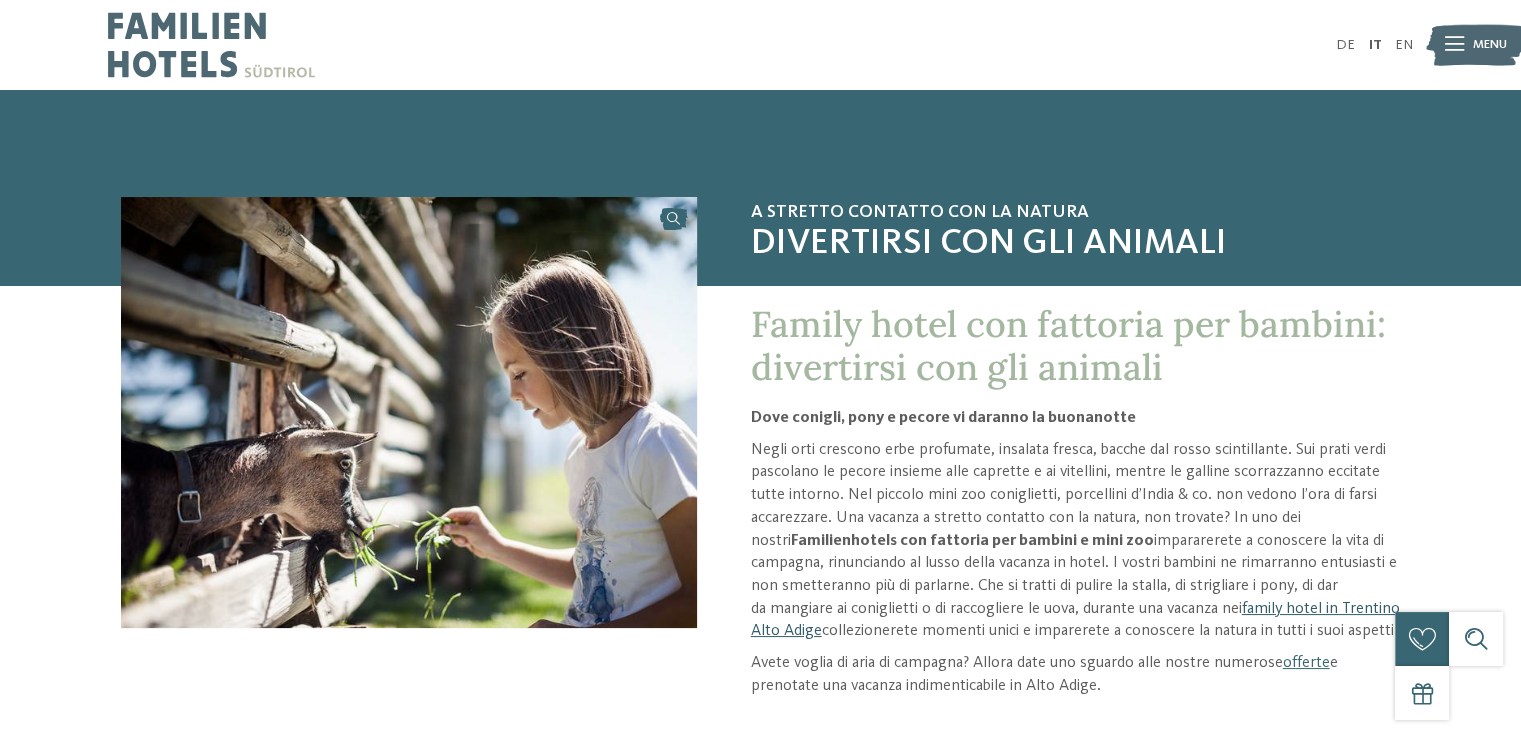 click on "family hotel in Trentino Alto Adige" at bounding box center (1075, 620) 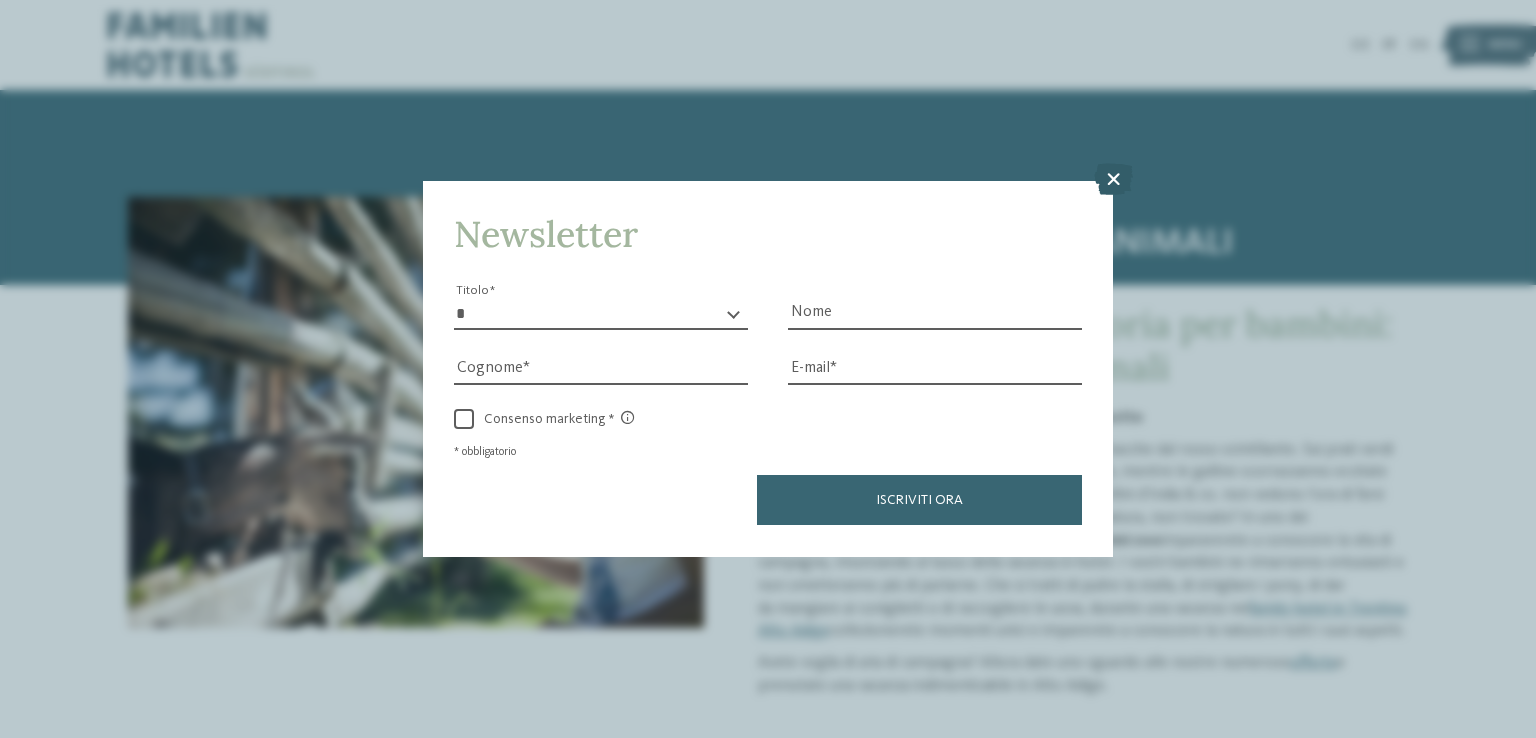 click at bounding box center (1113, 180) 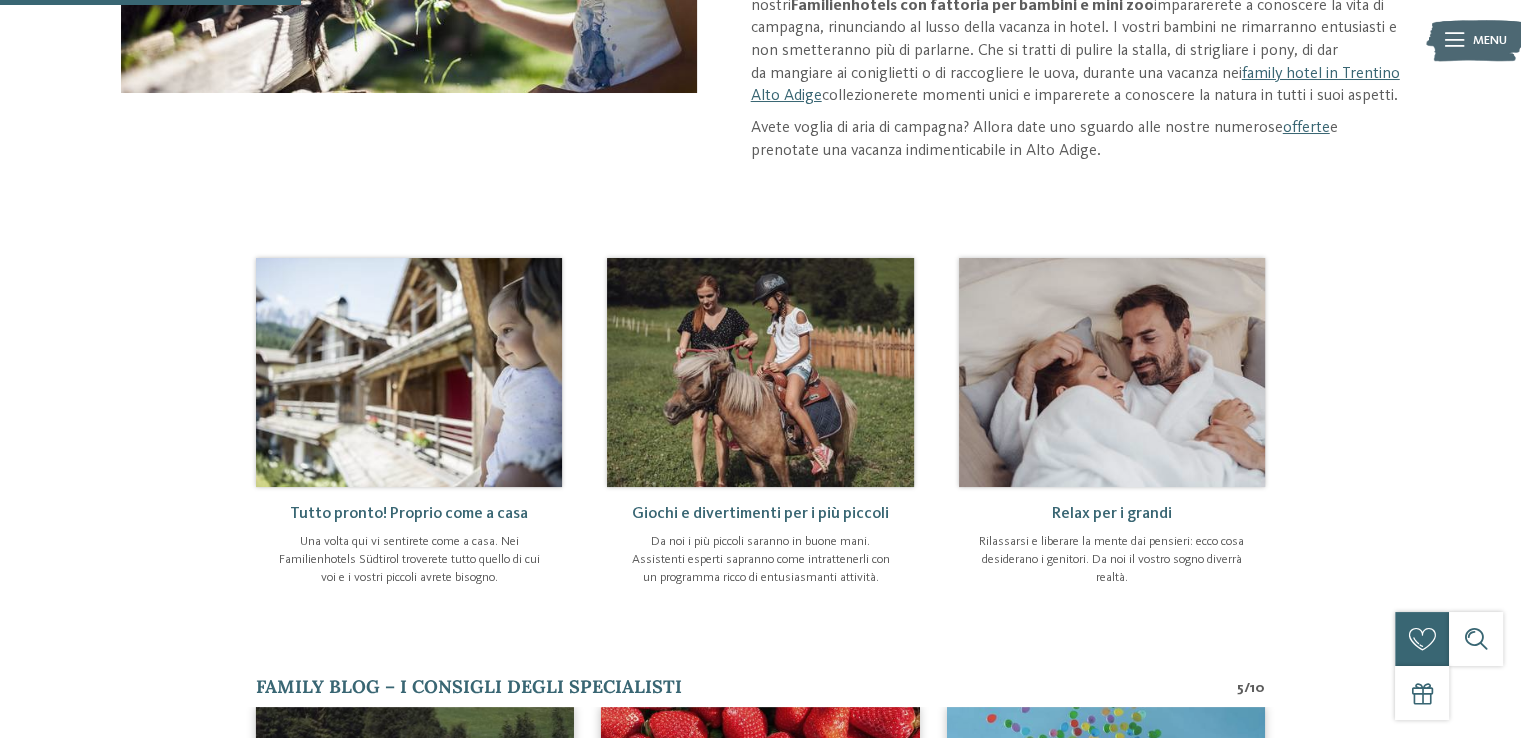 scroll, scrollTop: 500, scrollLeft: 0, axis: vertical 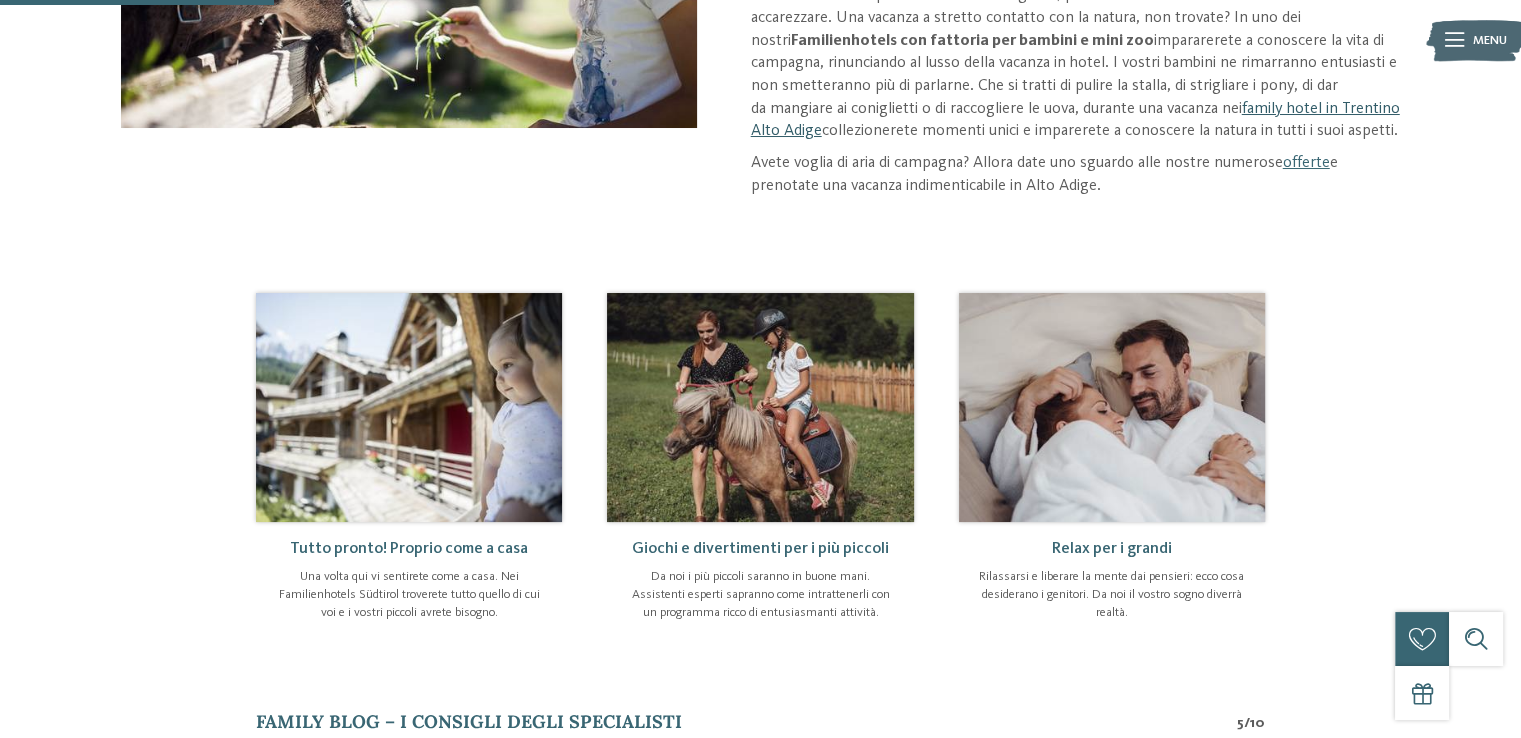 click on "family hotel in Trentino Alto Adige" at bounding box center [1075, 120] 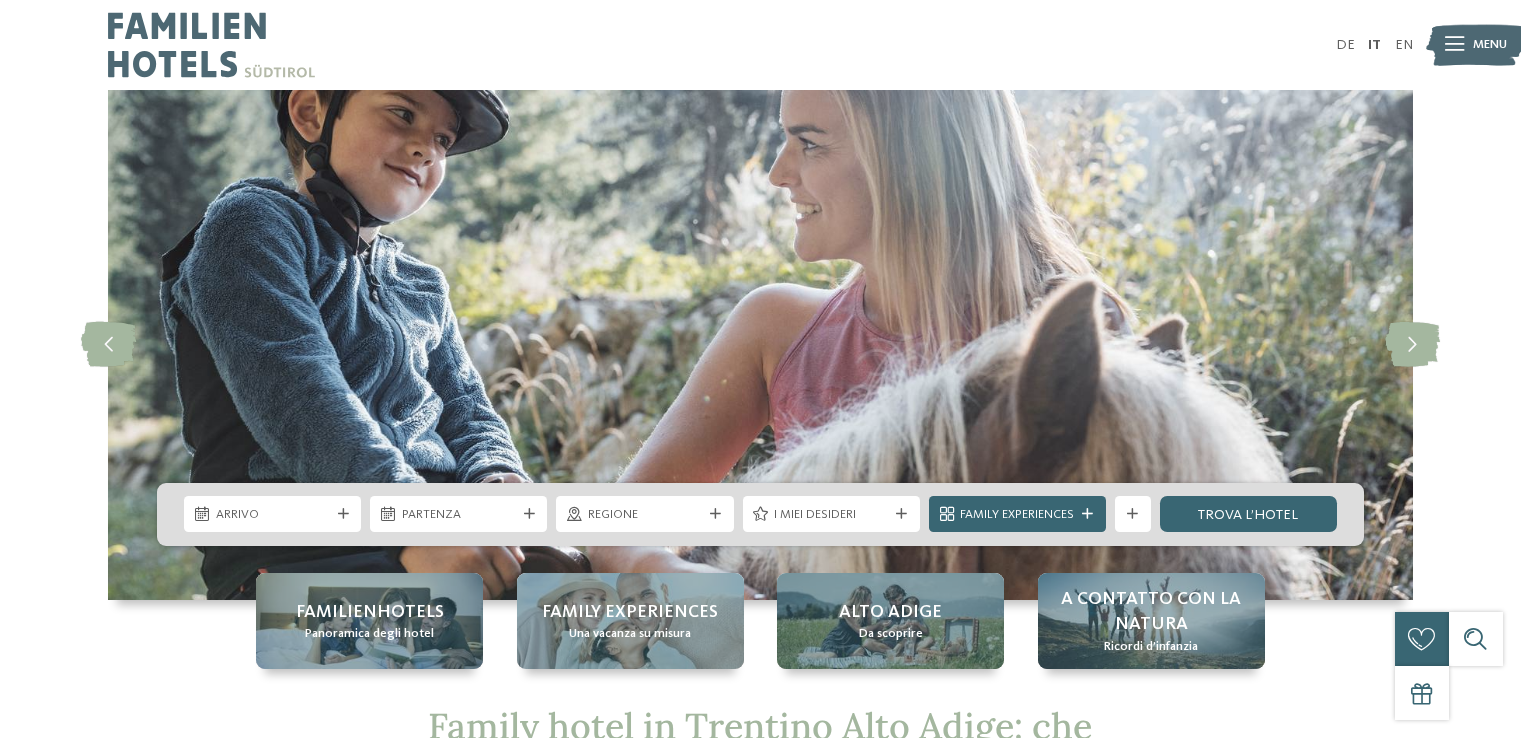 scroll, scrollTop: 0, scrollLeft: 0, axis: both 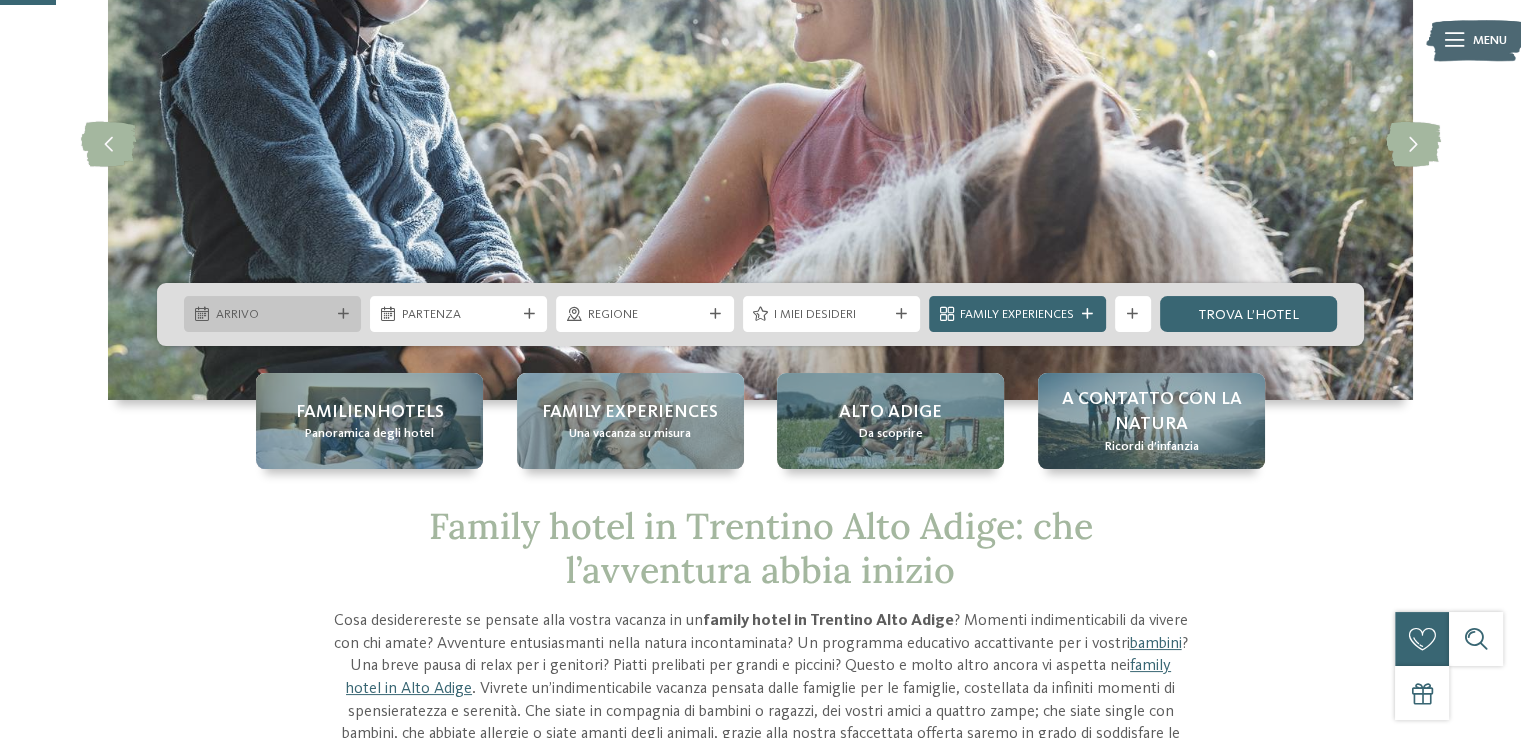 click on "Arrivo" at bounding box center [272, 314] 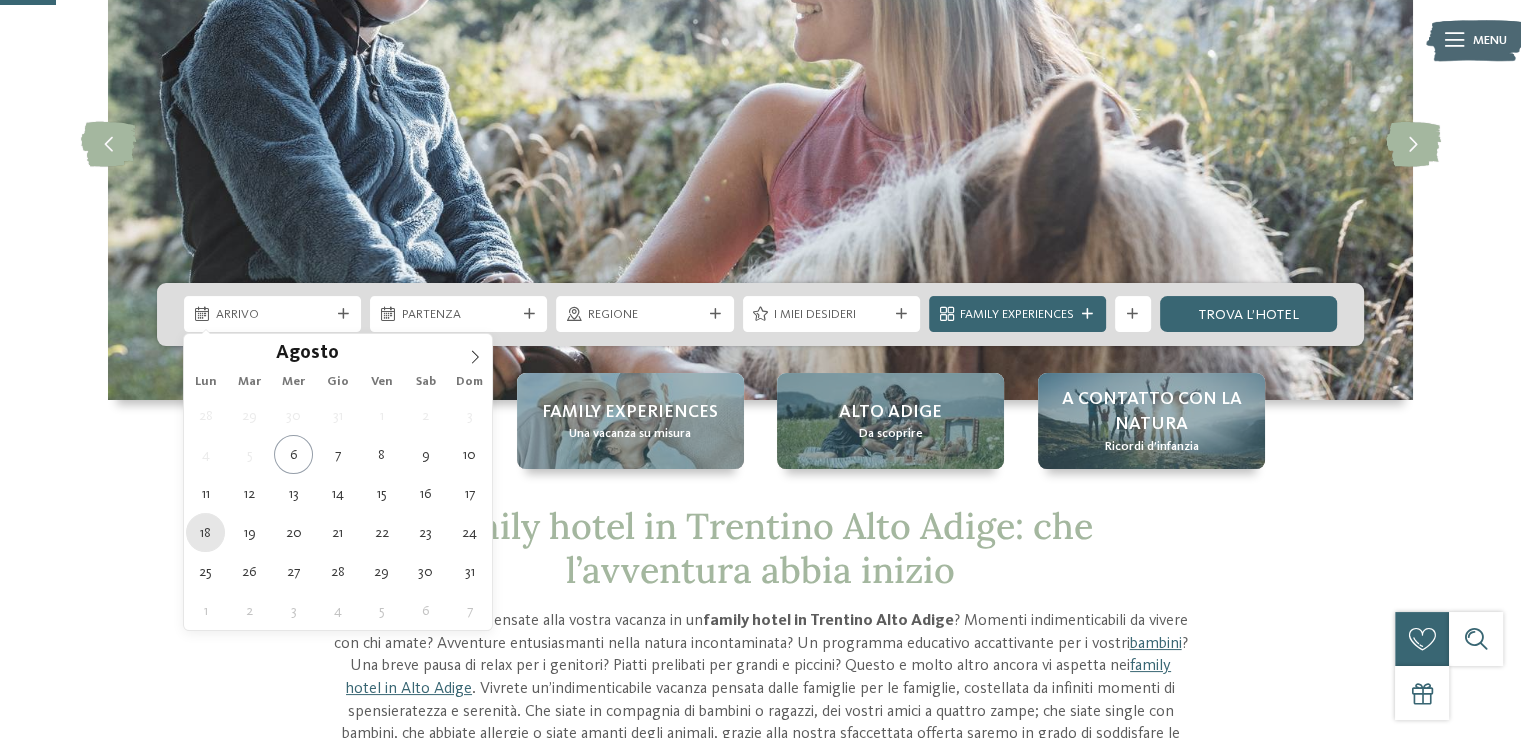 type on "18.08.2025" 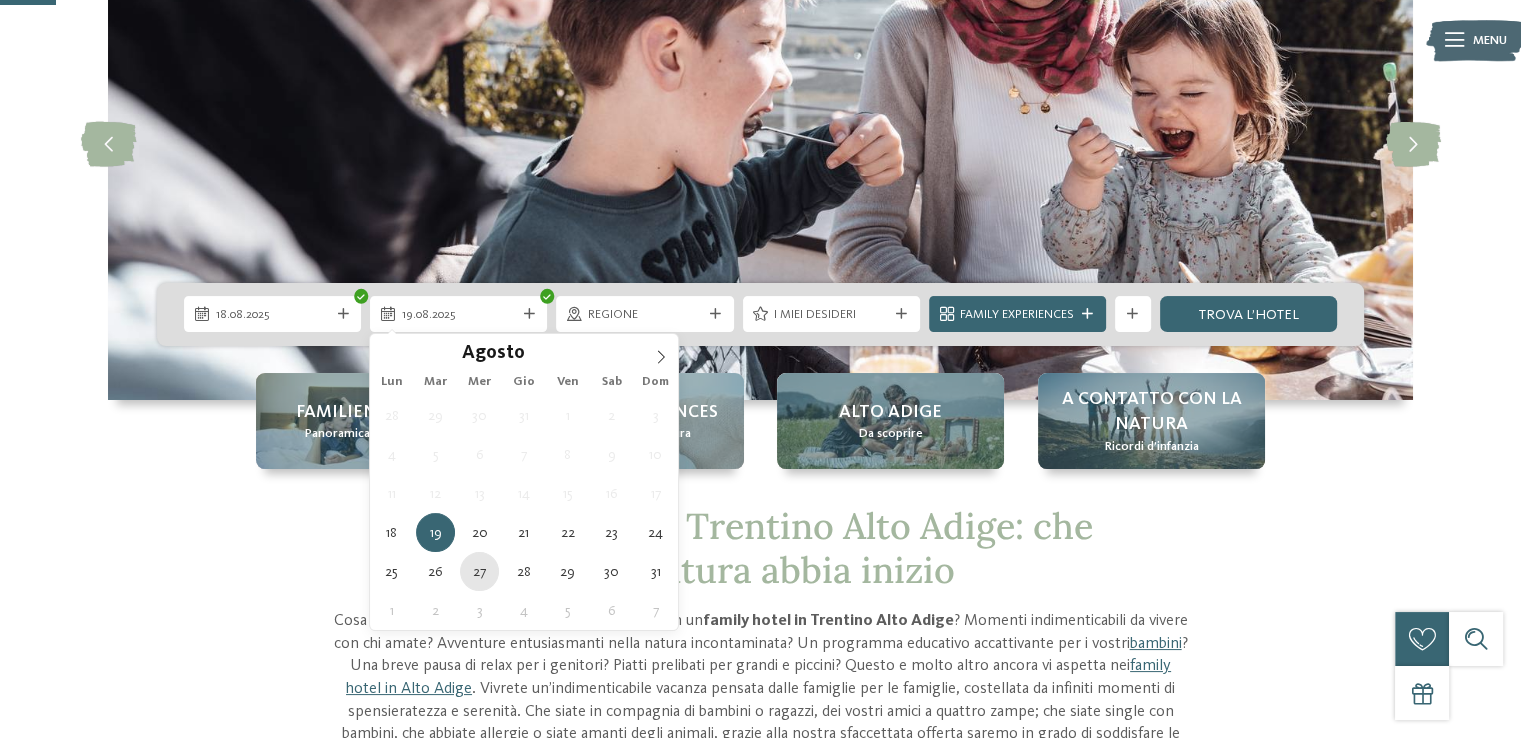 type on "27.08.2025" 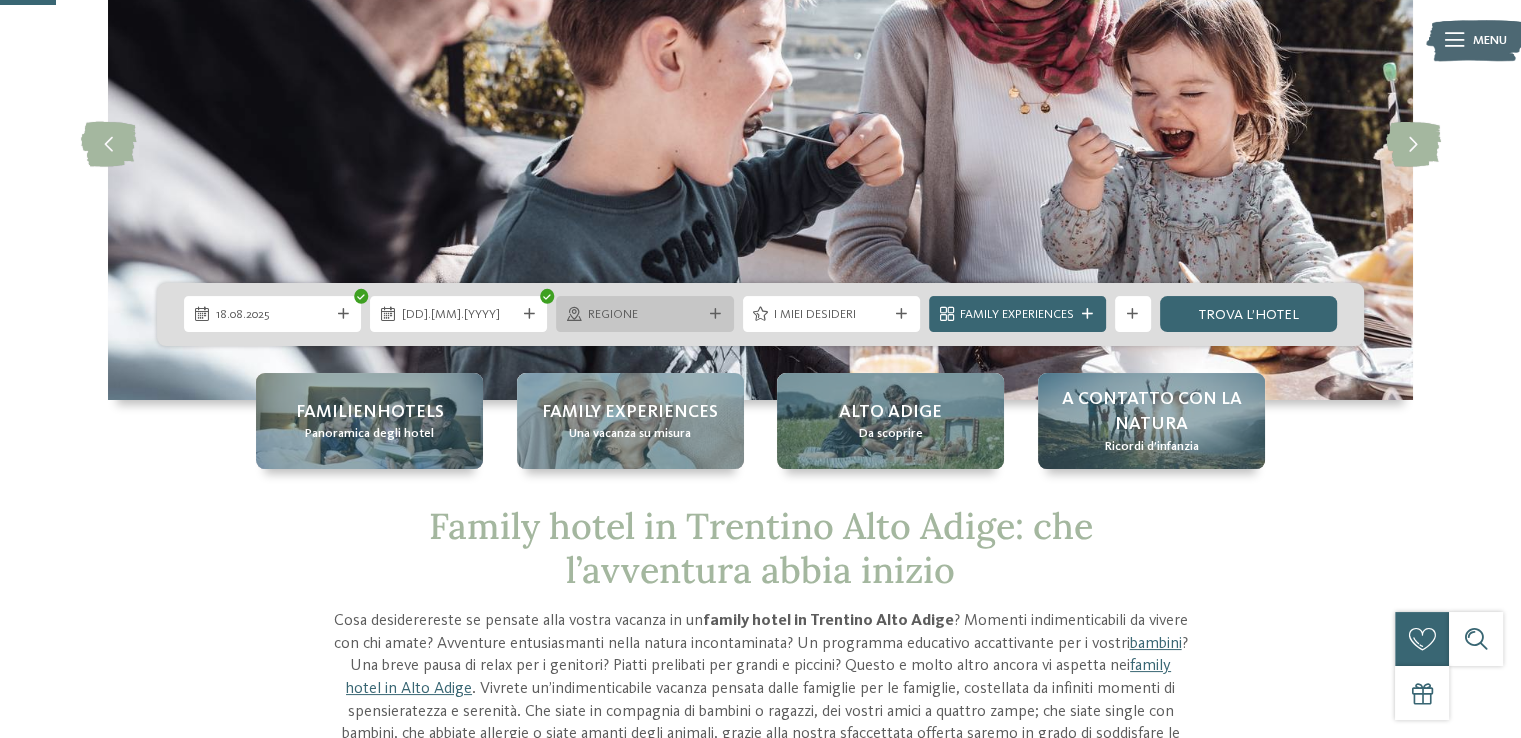 click on "Regione" at bounding box center [644, 314] 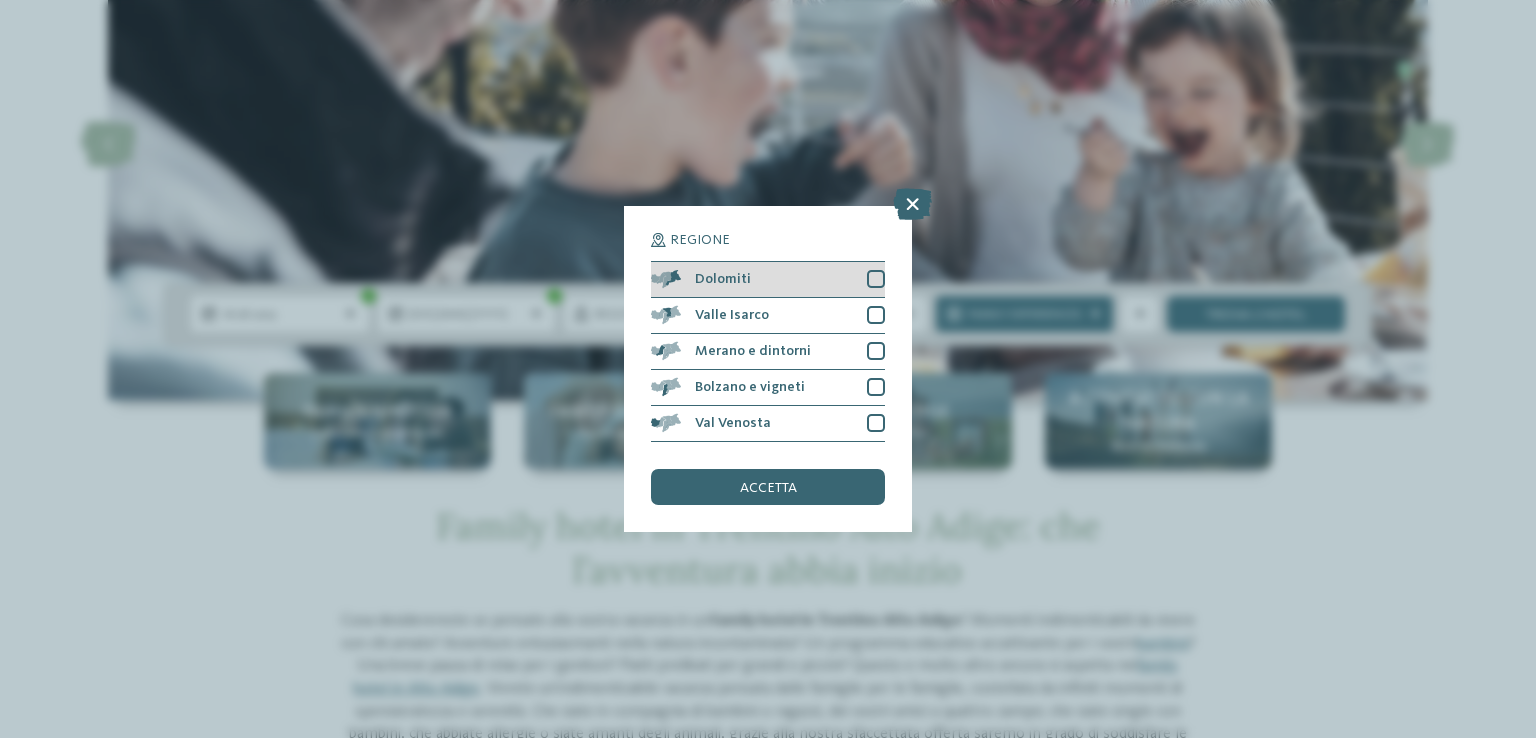 click at bounding box center [876, 279] 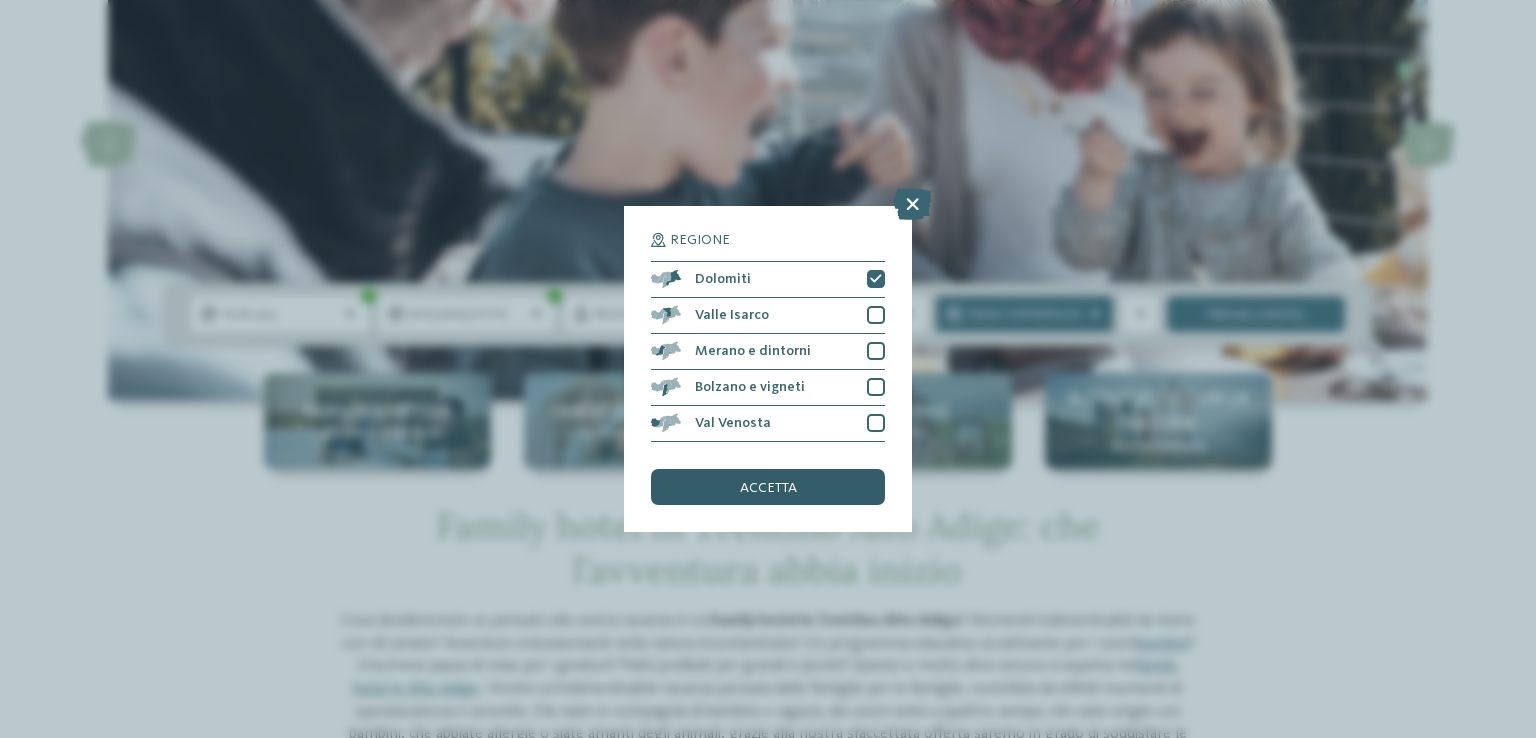 click on "accetta" at bounding box center (768, 487) 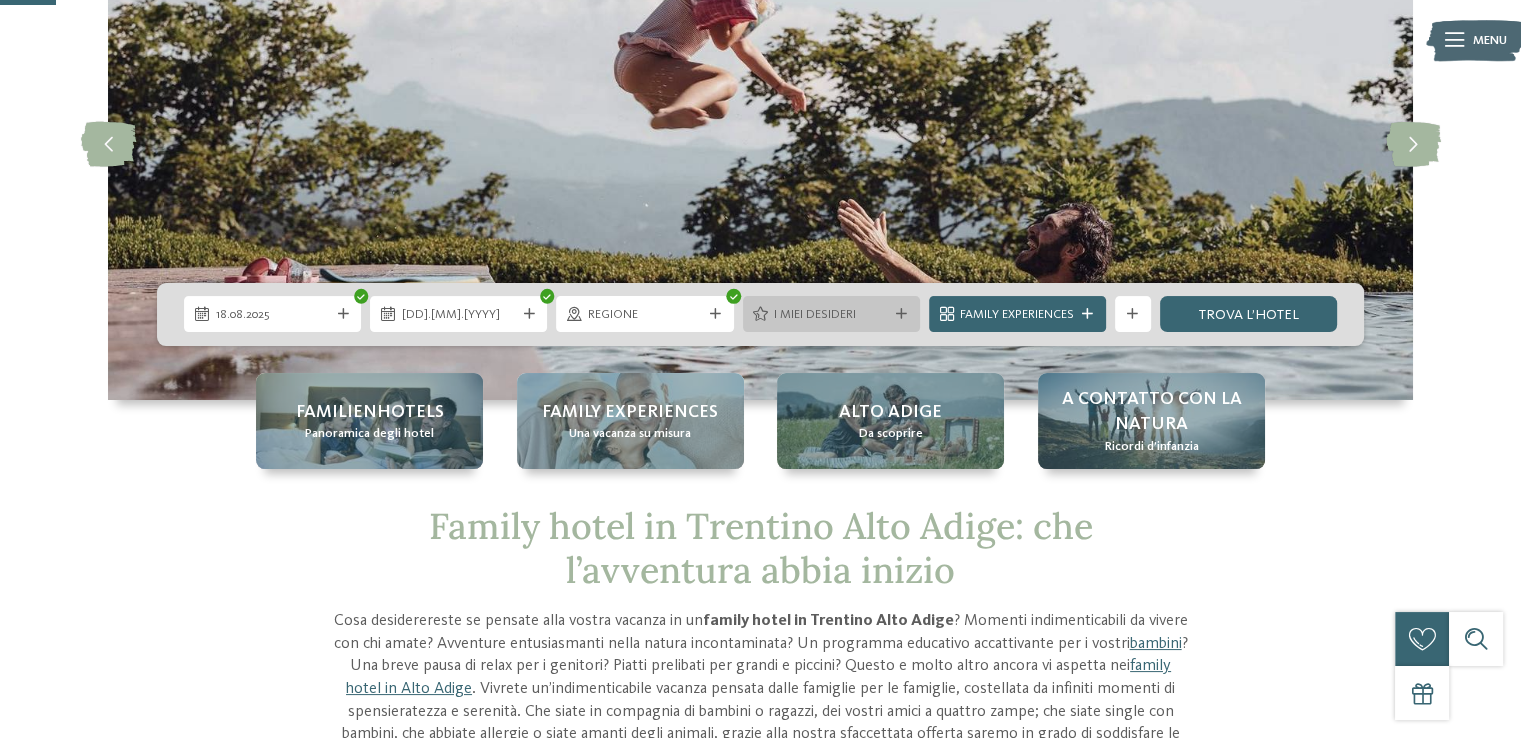 click at bounding box center [901, 314] 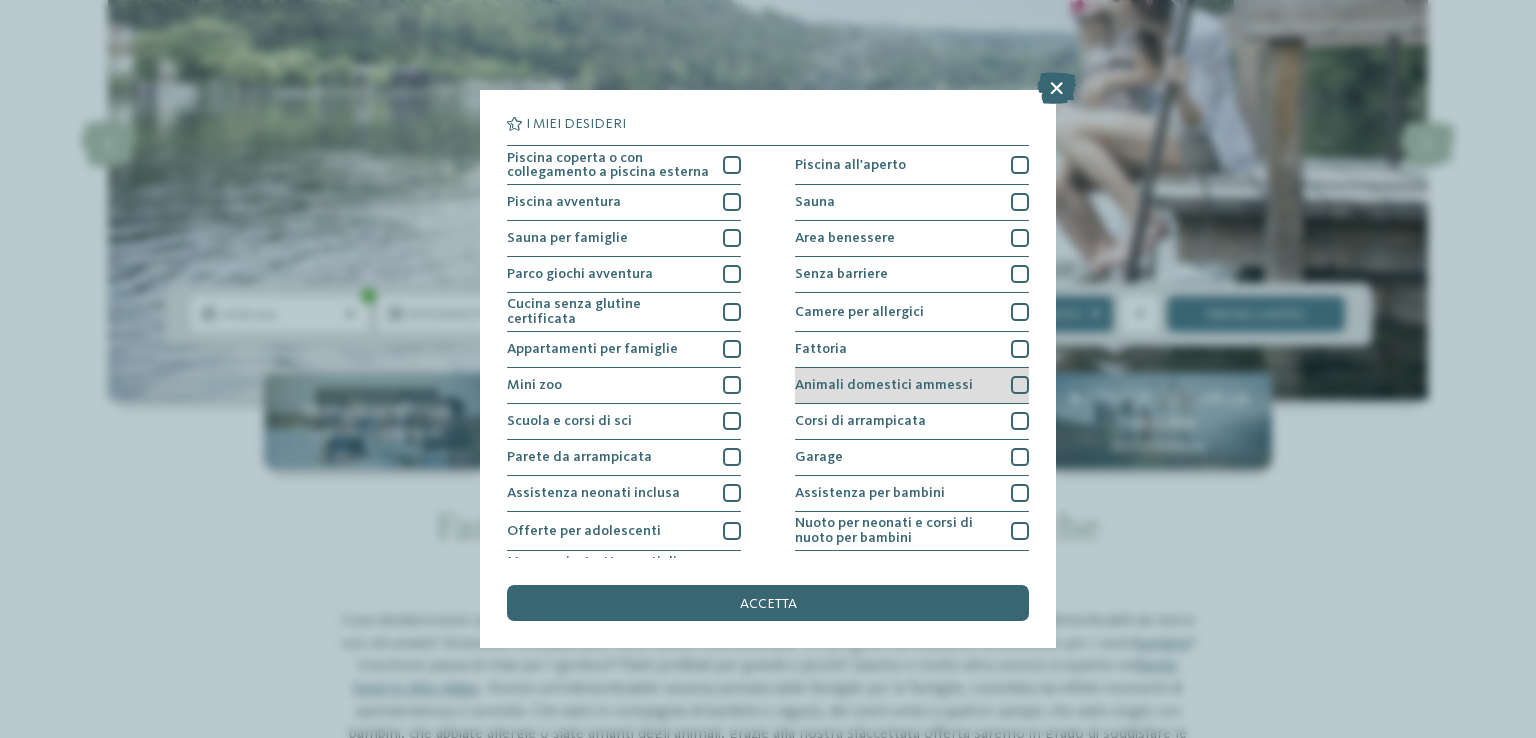 click at bounding box center [1020, 385] 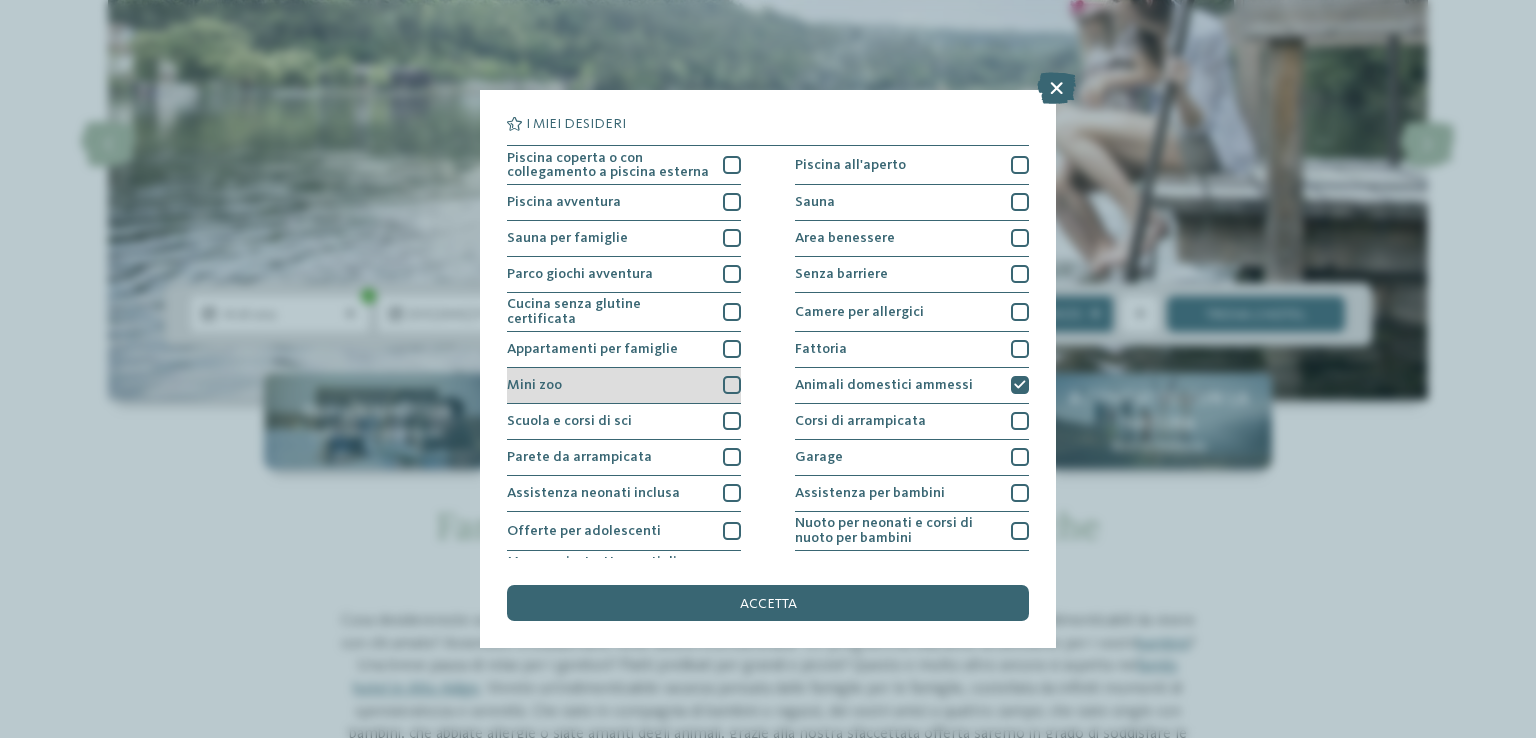 click at bounding box center (732, 385) 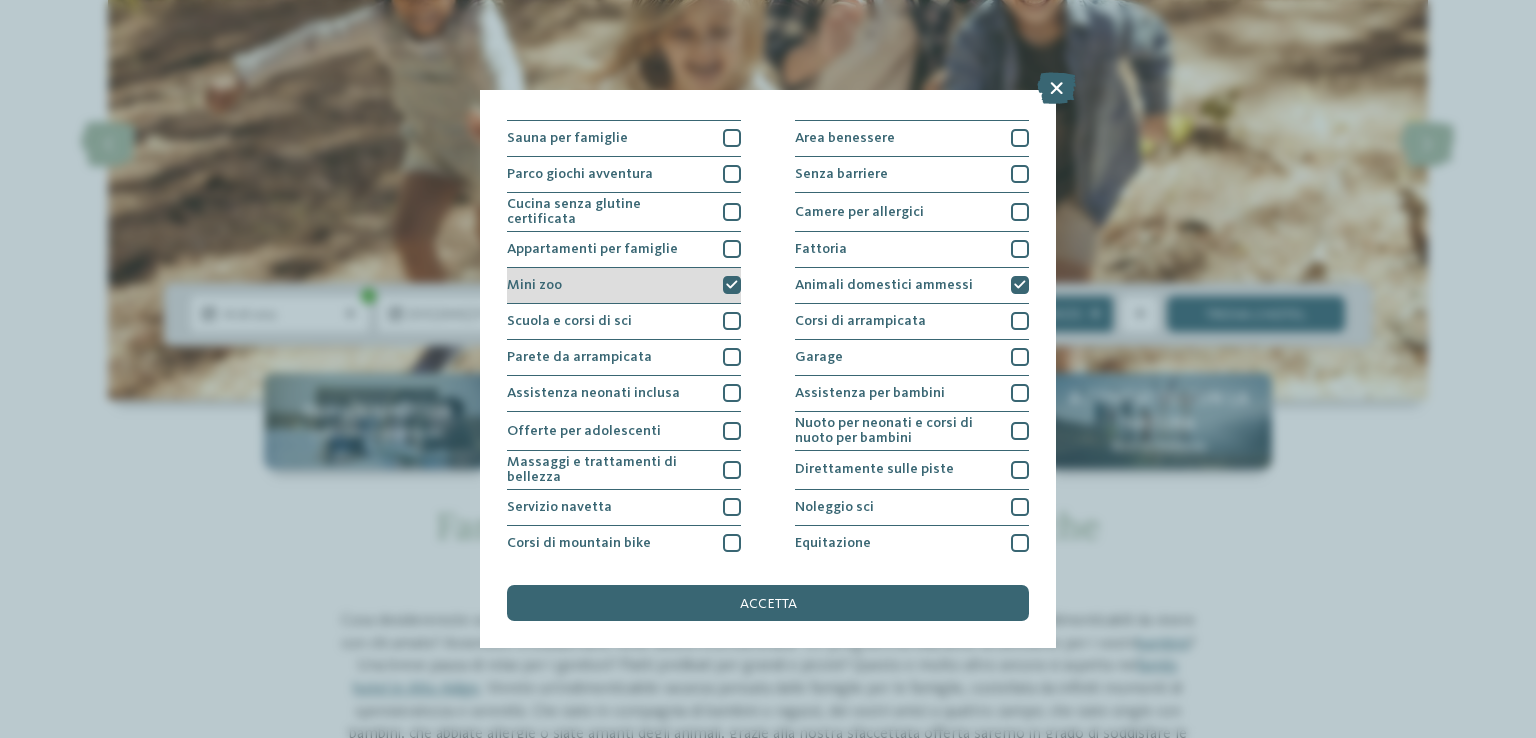 scroll, scrollTop: 0, scrollLeft: 0, axis: both 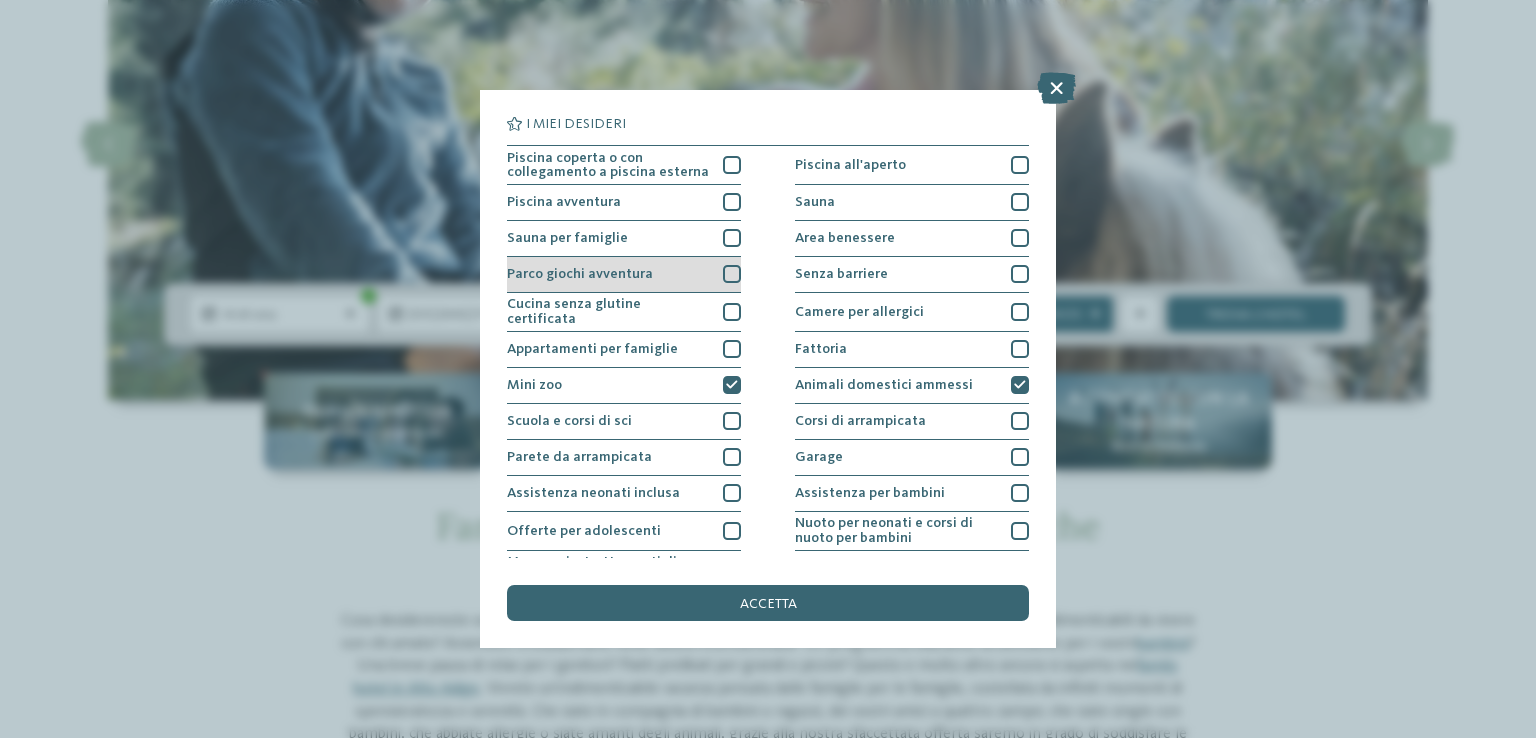 click at bounding box center [732, 274] 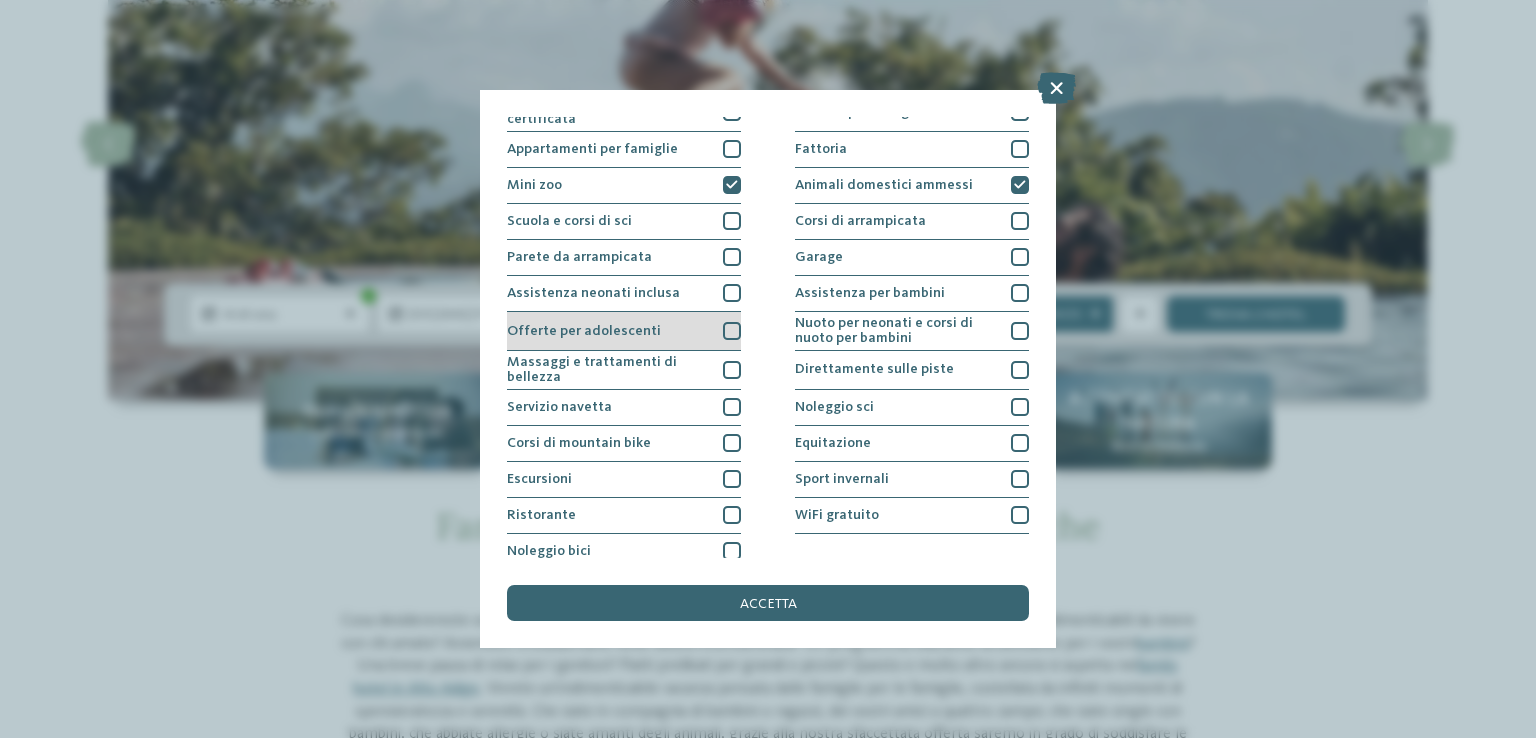 scroll, scrollTop: 208, scrollLeft: 0, axis: vertical 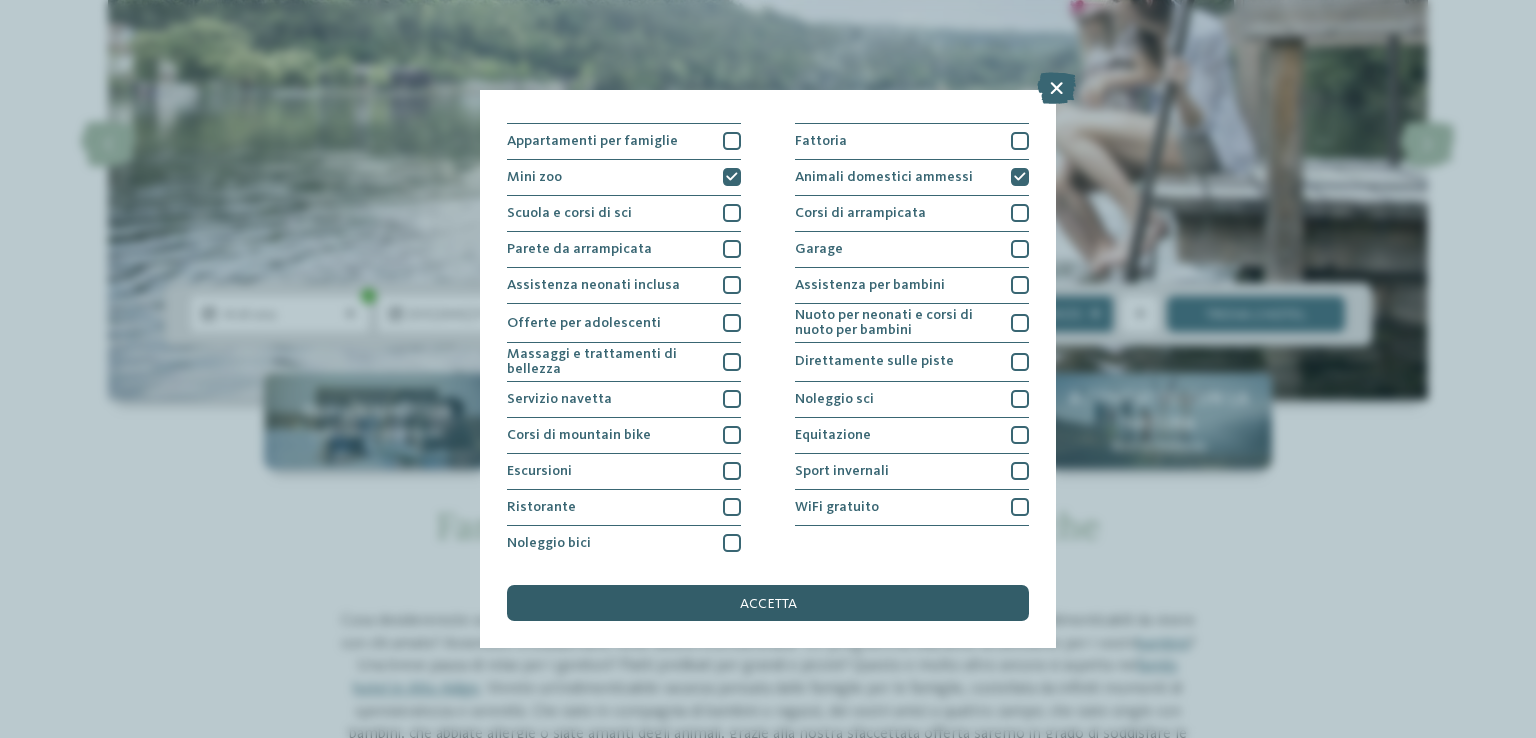 click on "accetta" at bounding box center (768, 603) 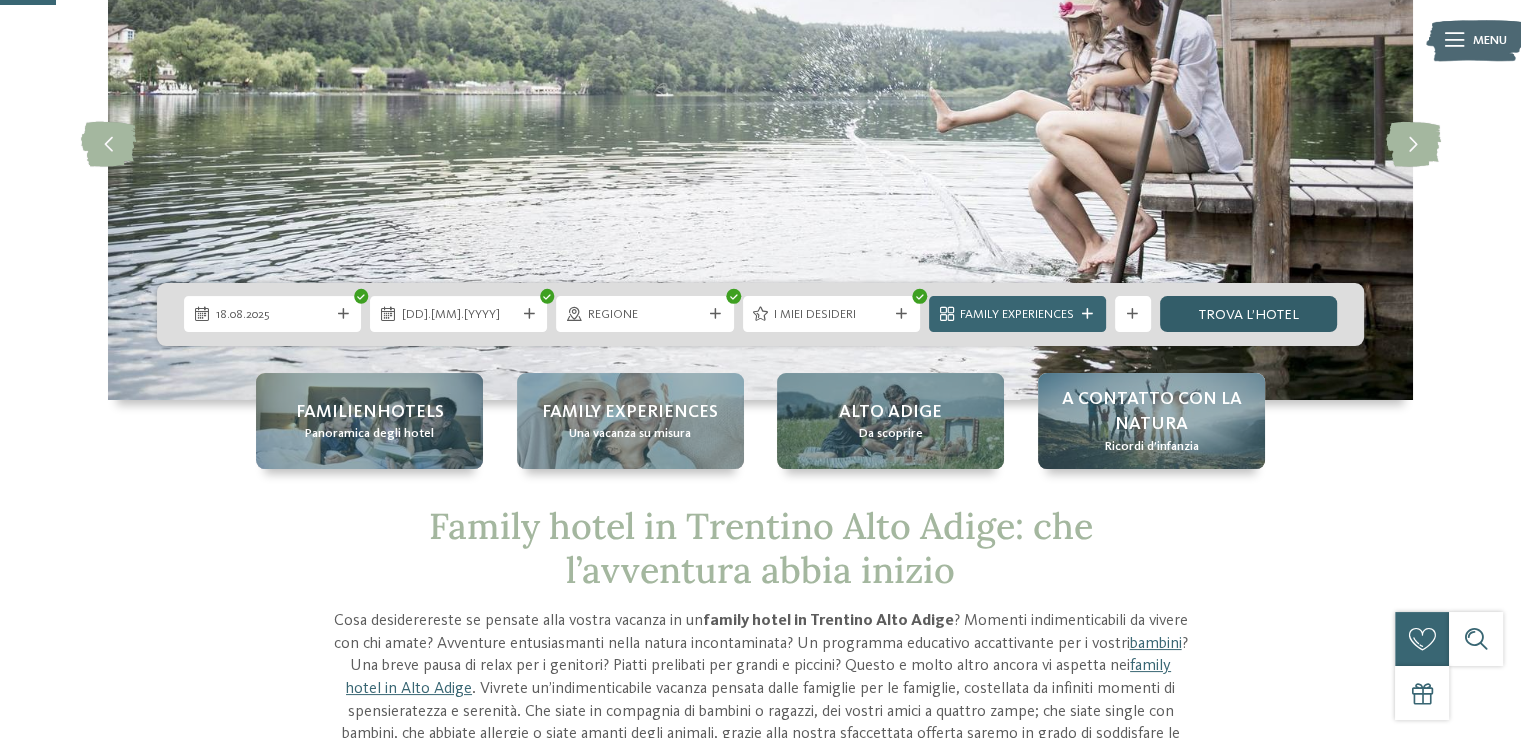 click on "trova l’hotel" at bounding box center [1248, 314] 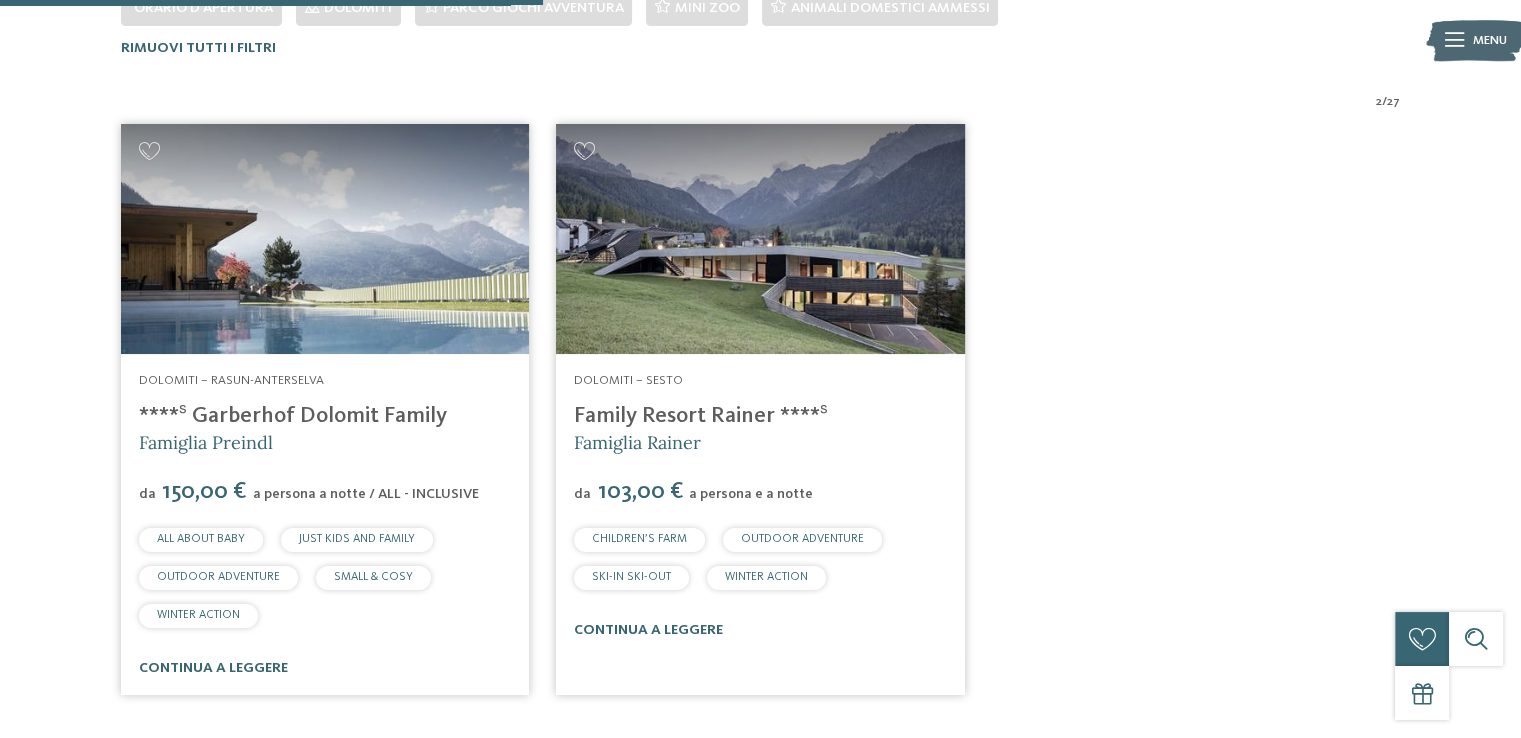 scroll, scrollTop: 579, scrollLeft: 0, axis: vertical 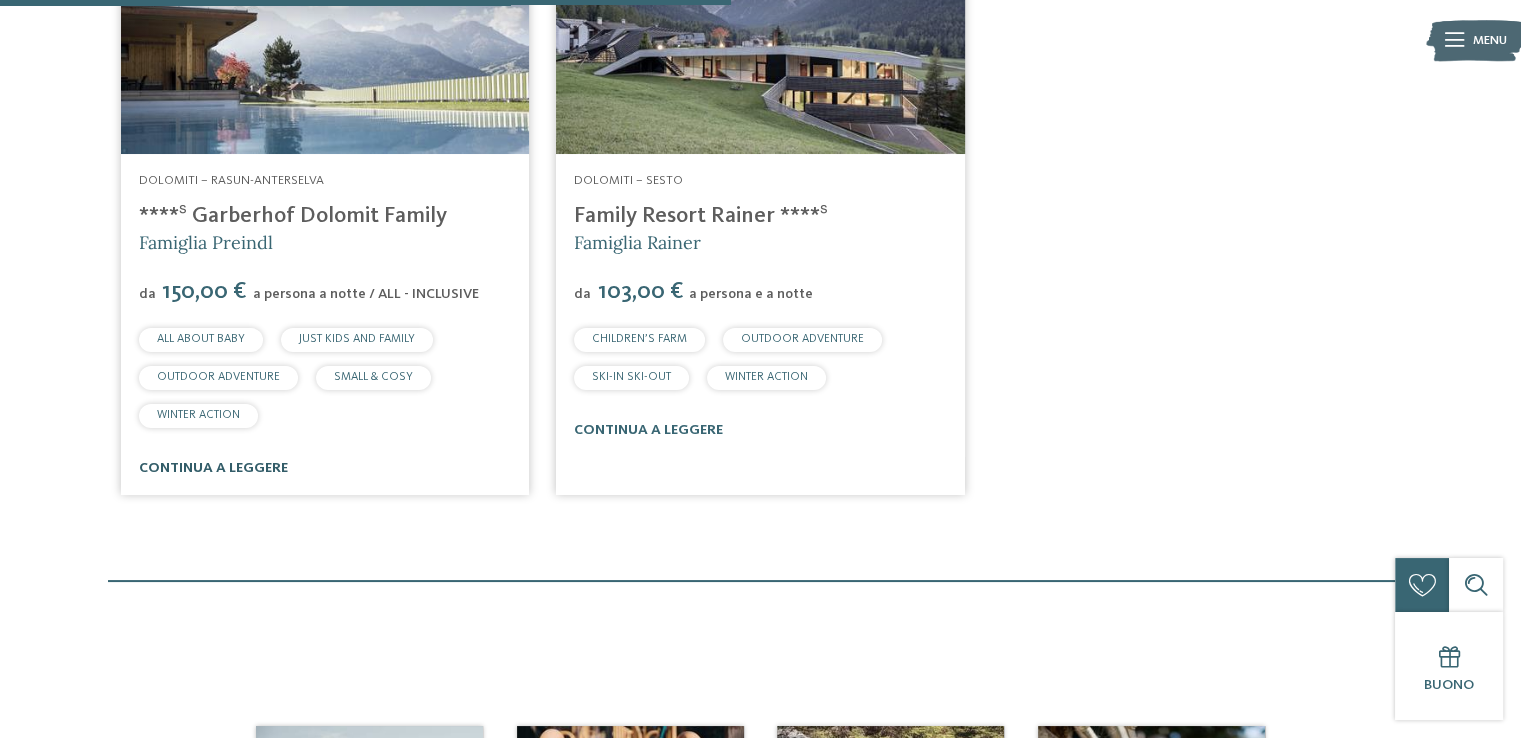 click on "continua a leggere" at bounding box center [213, 468] 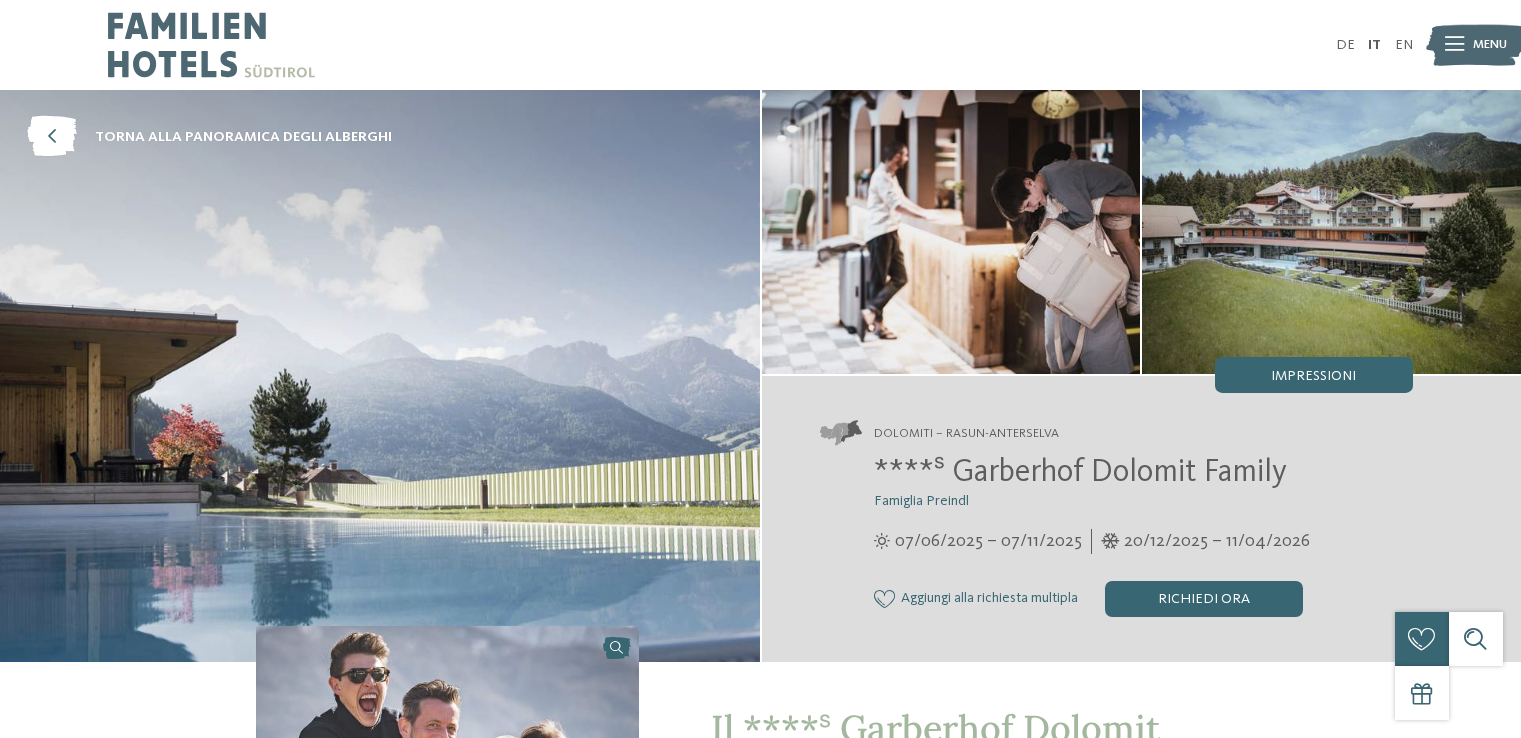 scroll, scrollTop: 0, scrollLeft: 0, axis: both 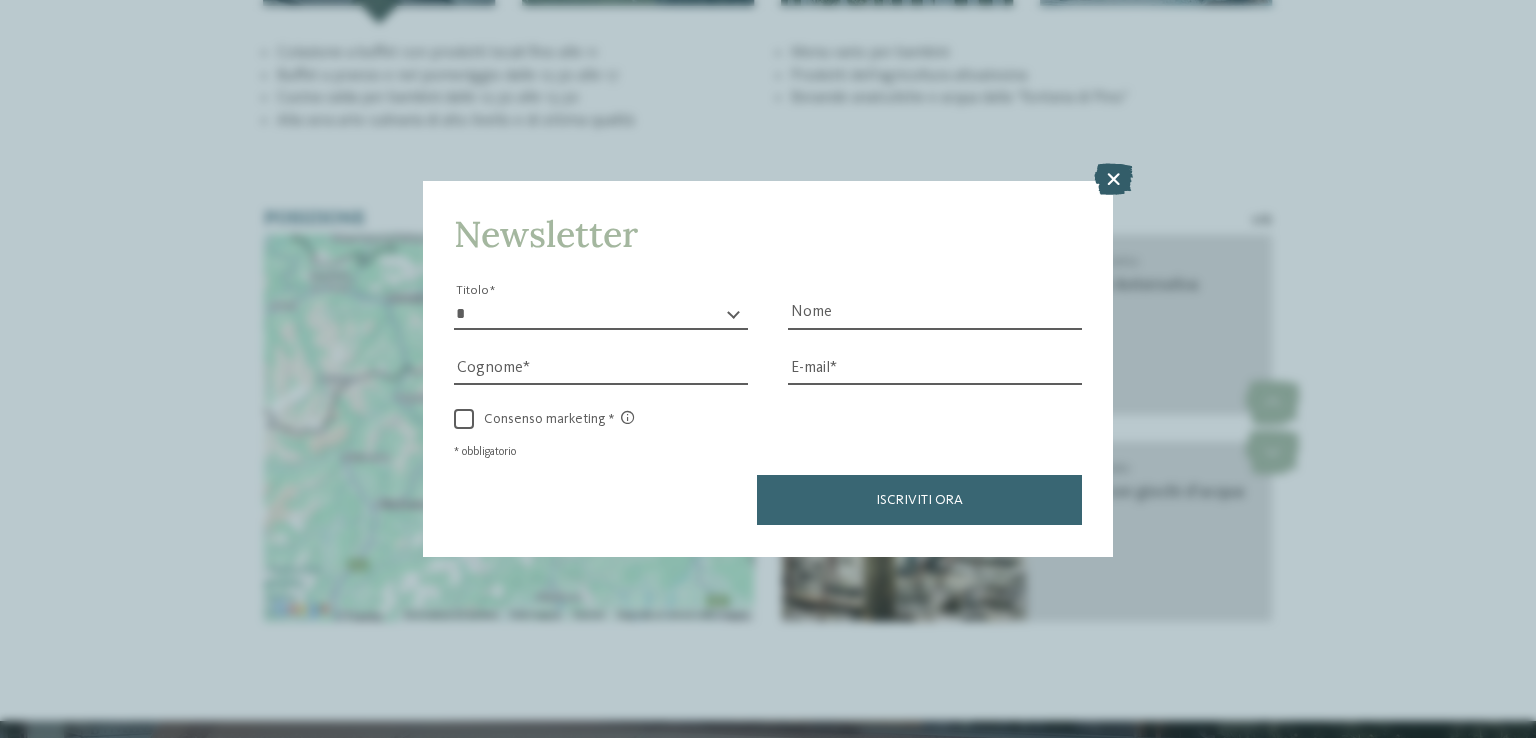 click at bounding box center (1113, 180) 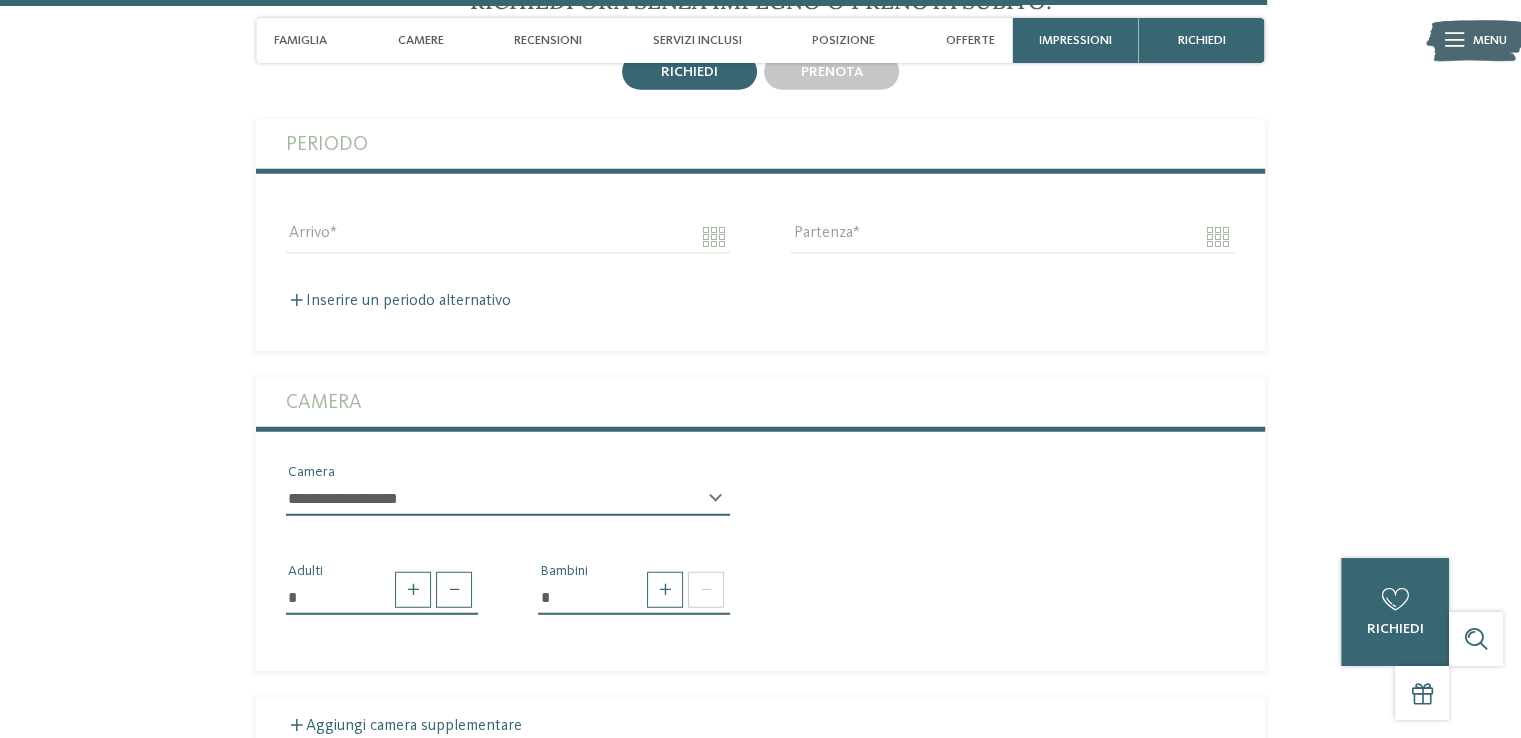 scroll, scrollTop: 5200, scrollLeft: 0, axis: vertical 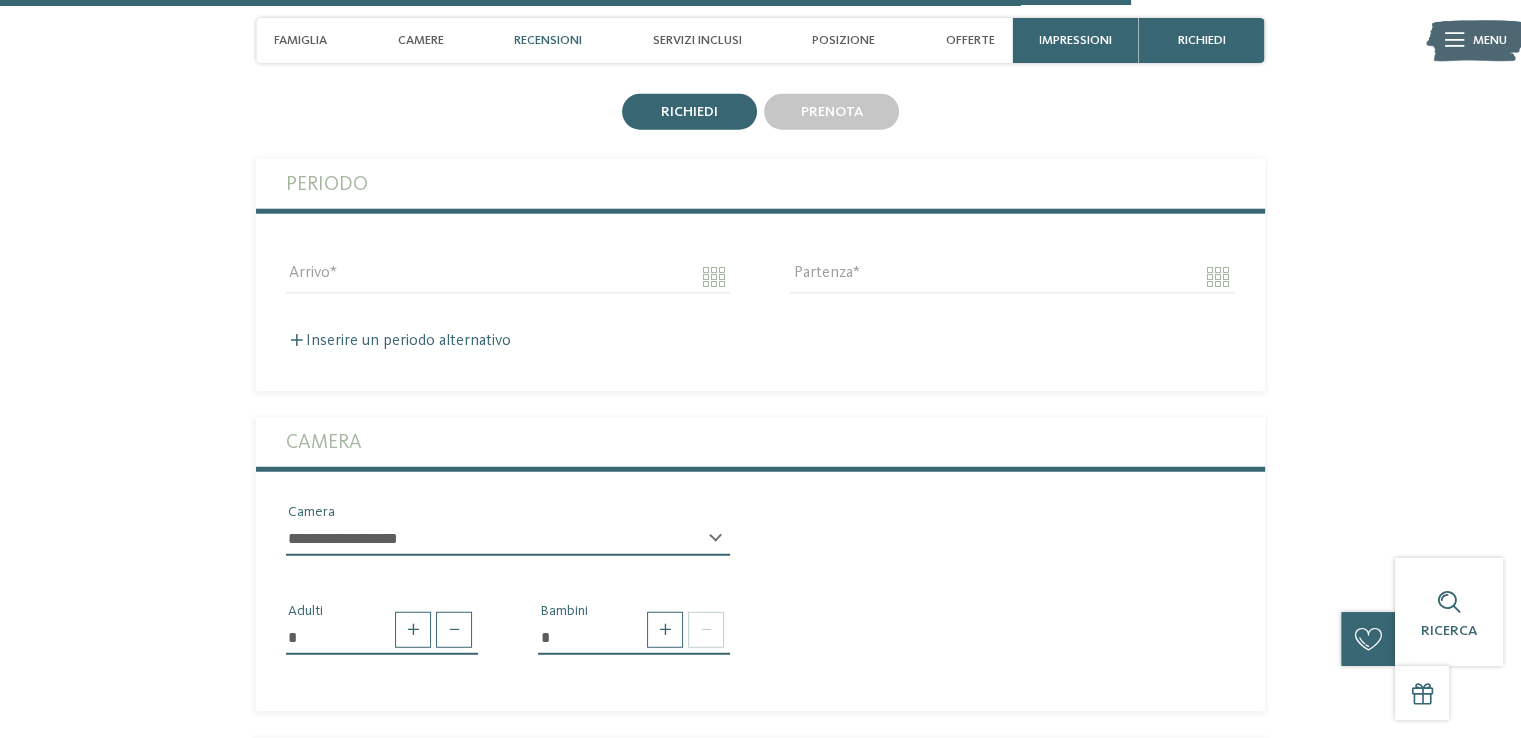 click on "Recensioni" at bounding box center [548, 40] 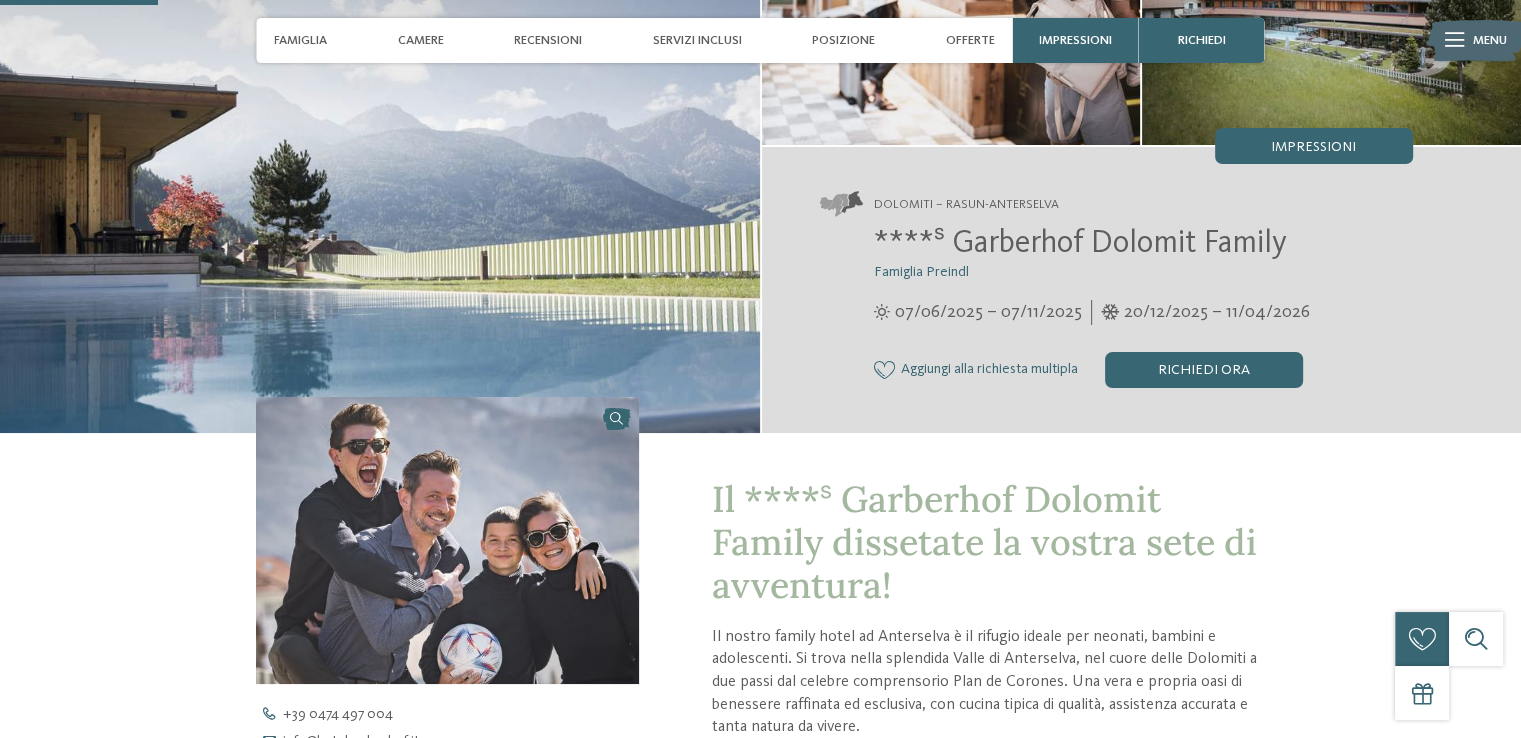 scroll, scrollTop: 0, scrollLeft: 0, axis: both 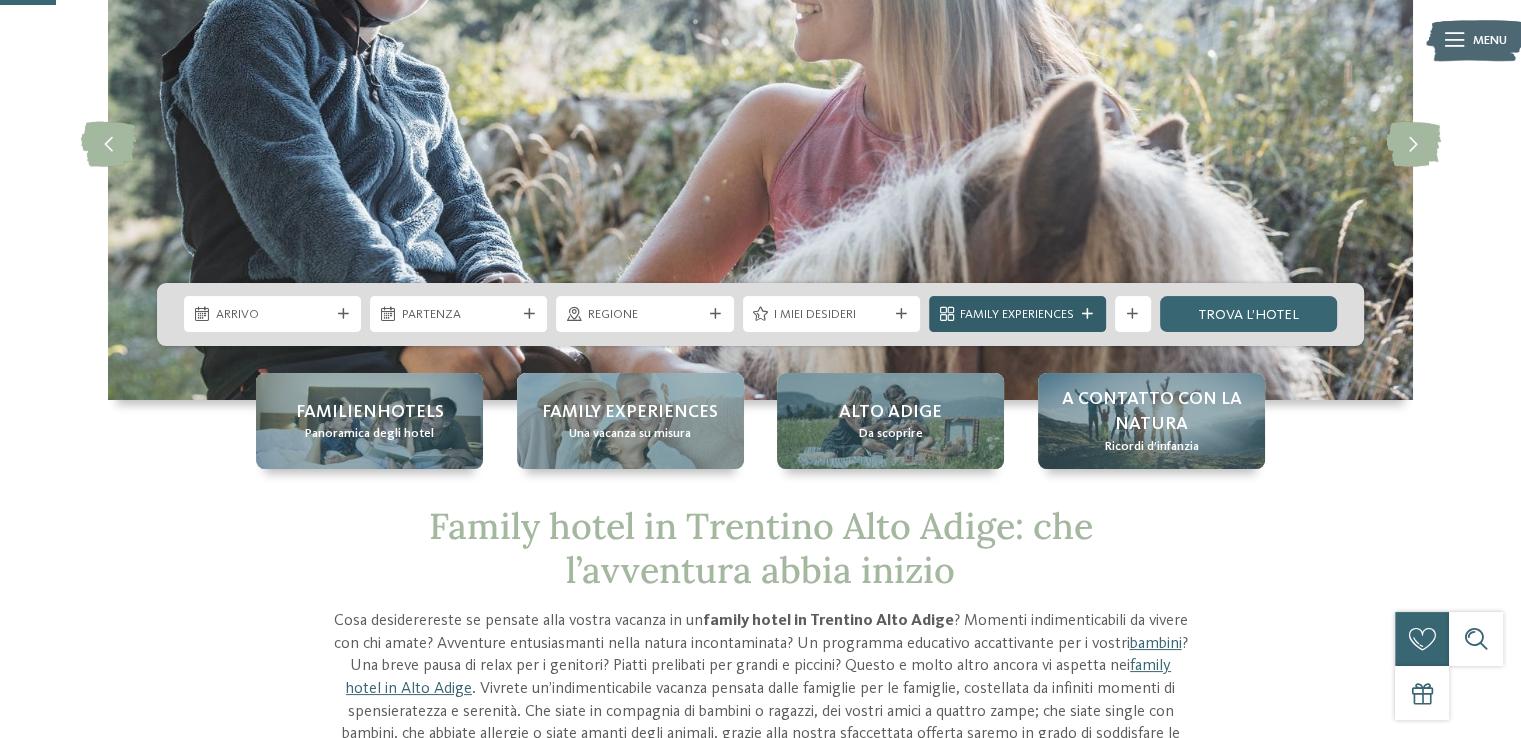 click on "Family Experiences" at bounding box center [1017, 315] 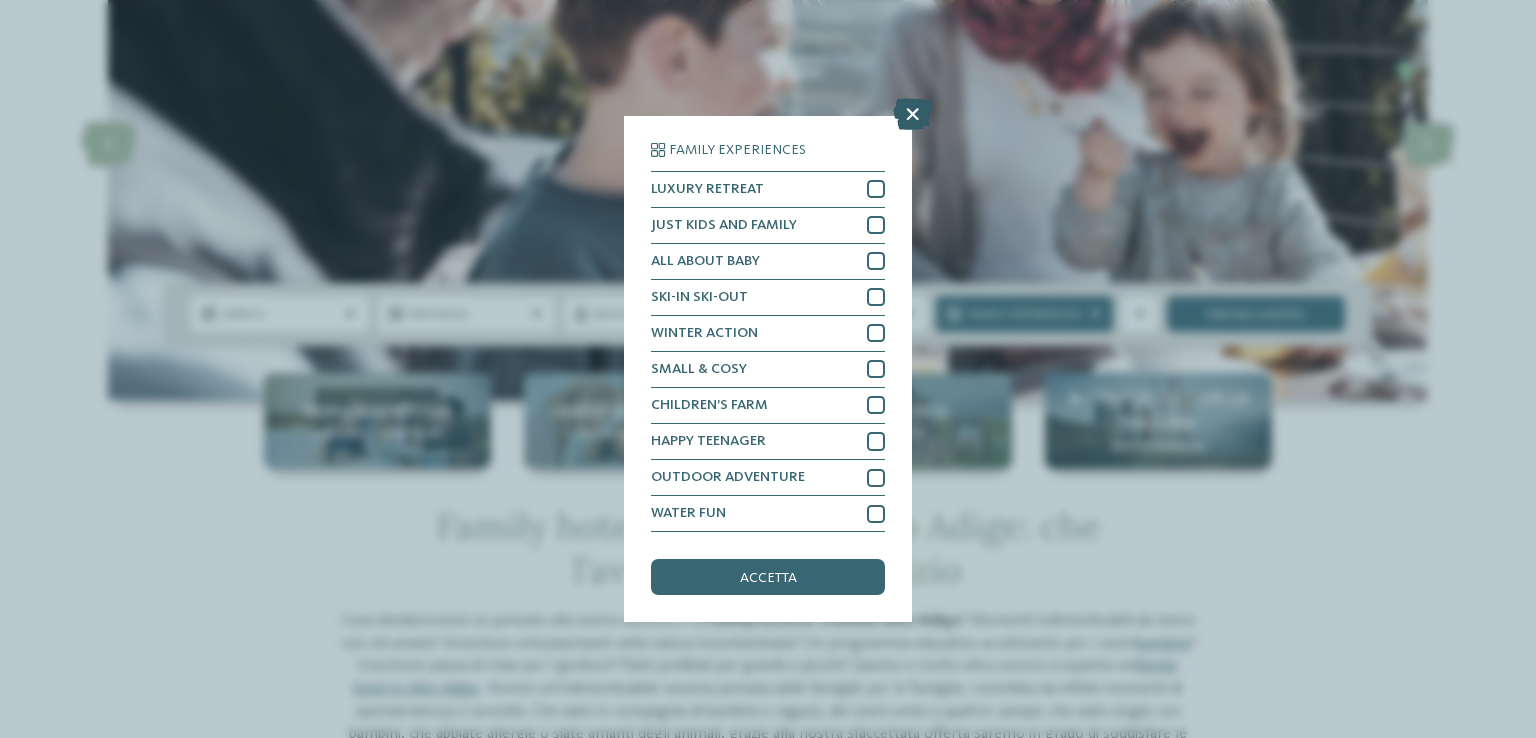 click at bounding box center (912, 114) 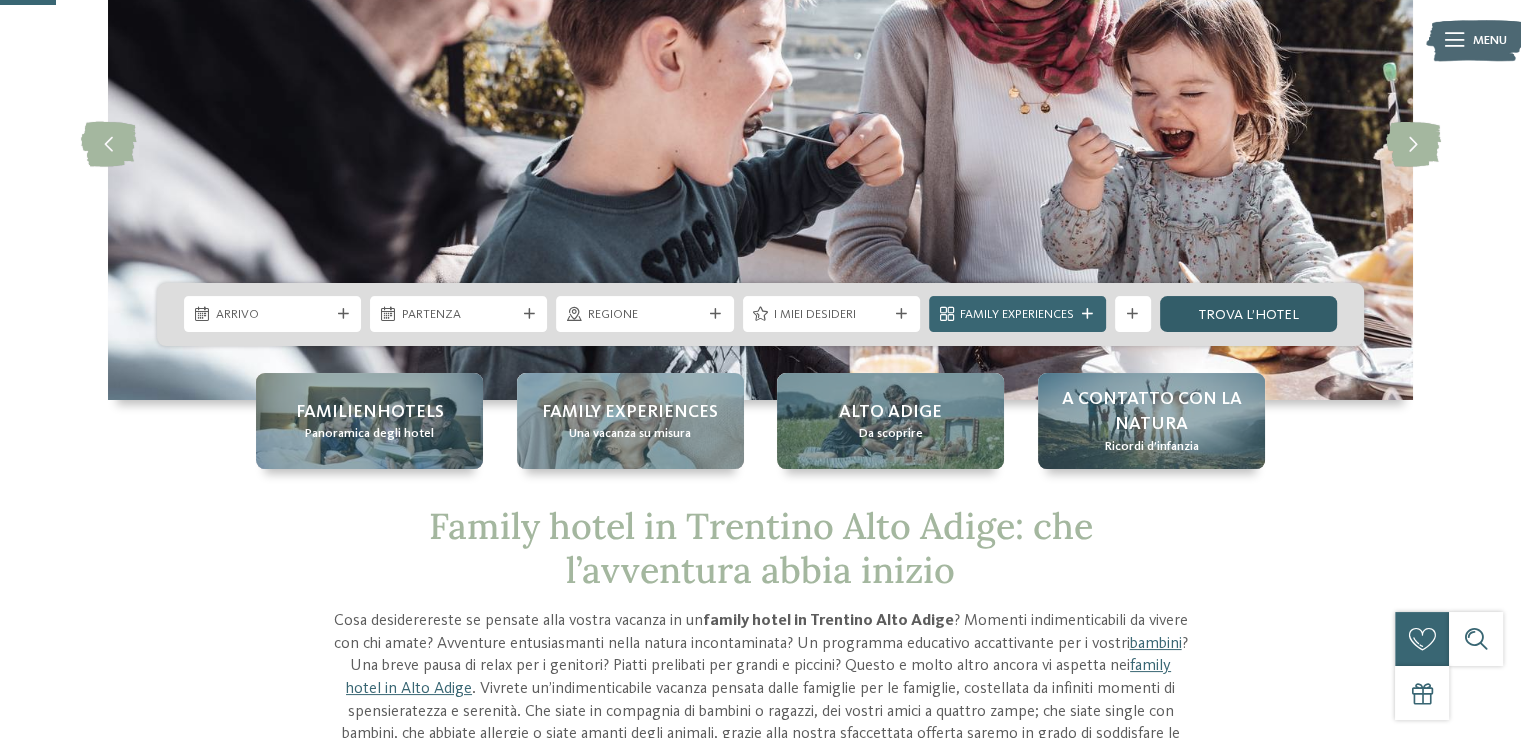 click on "trova l’hotel" at bounding box center [1248, 314] 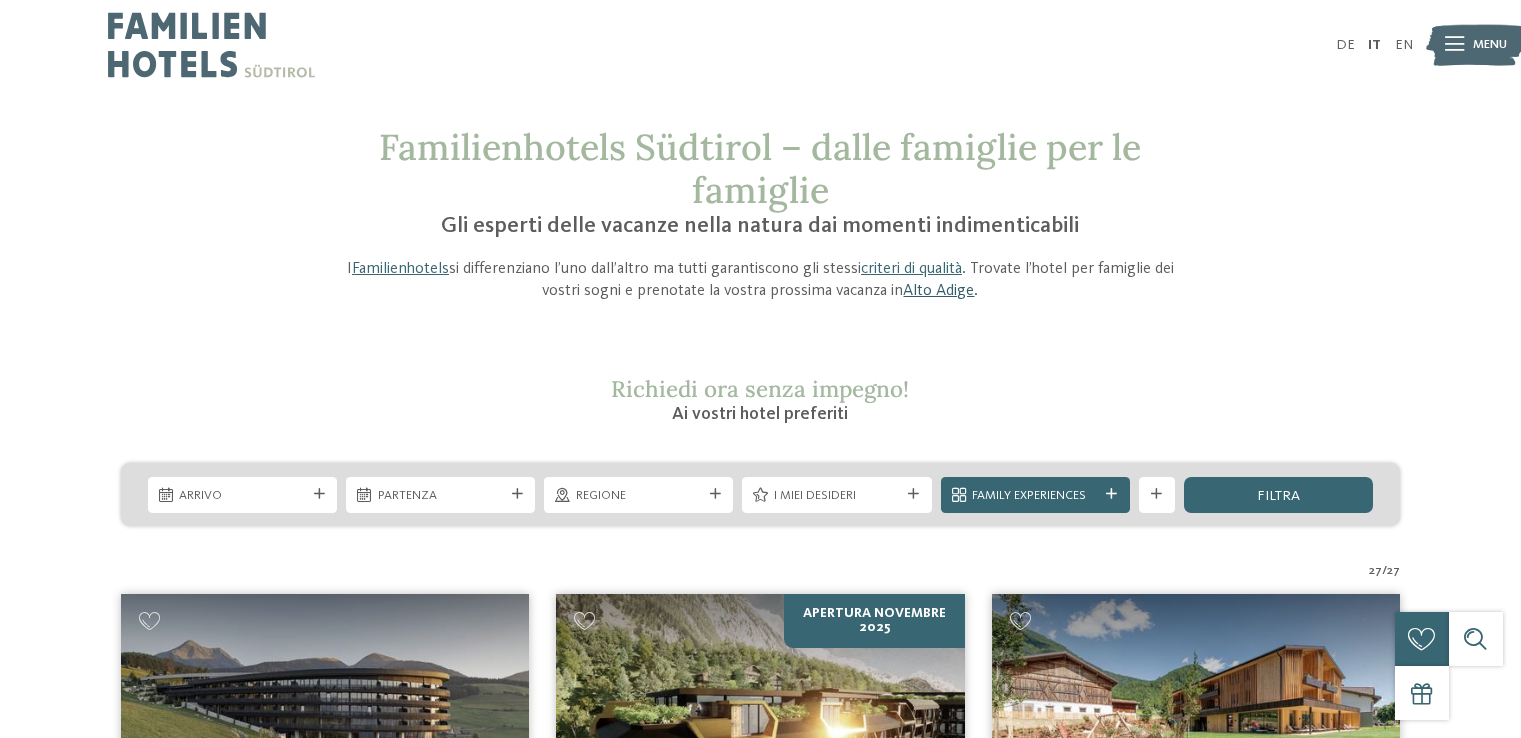 scroll, scrollTop: 0, scrollLeft: 0, axis: both 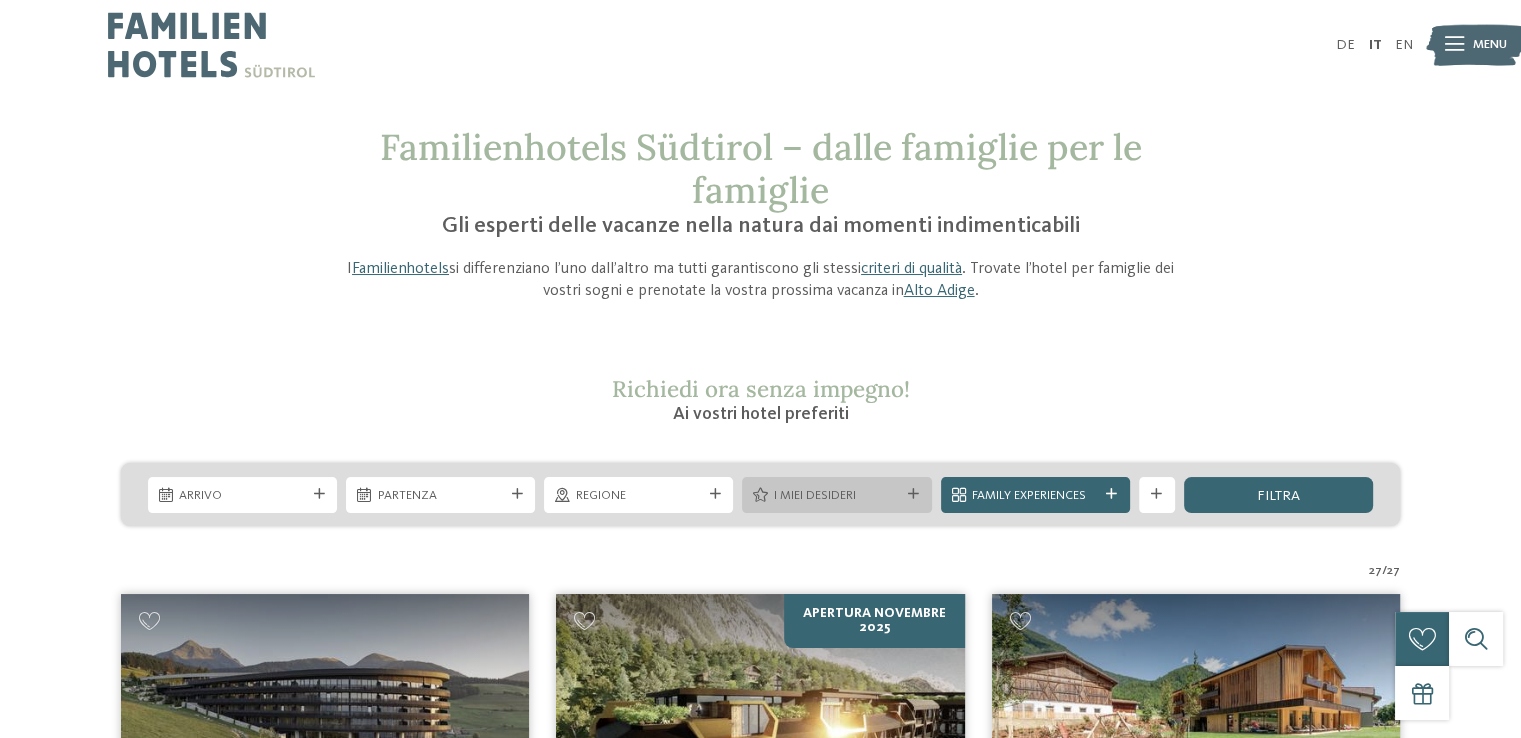 click at bounding box center [913, 494] 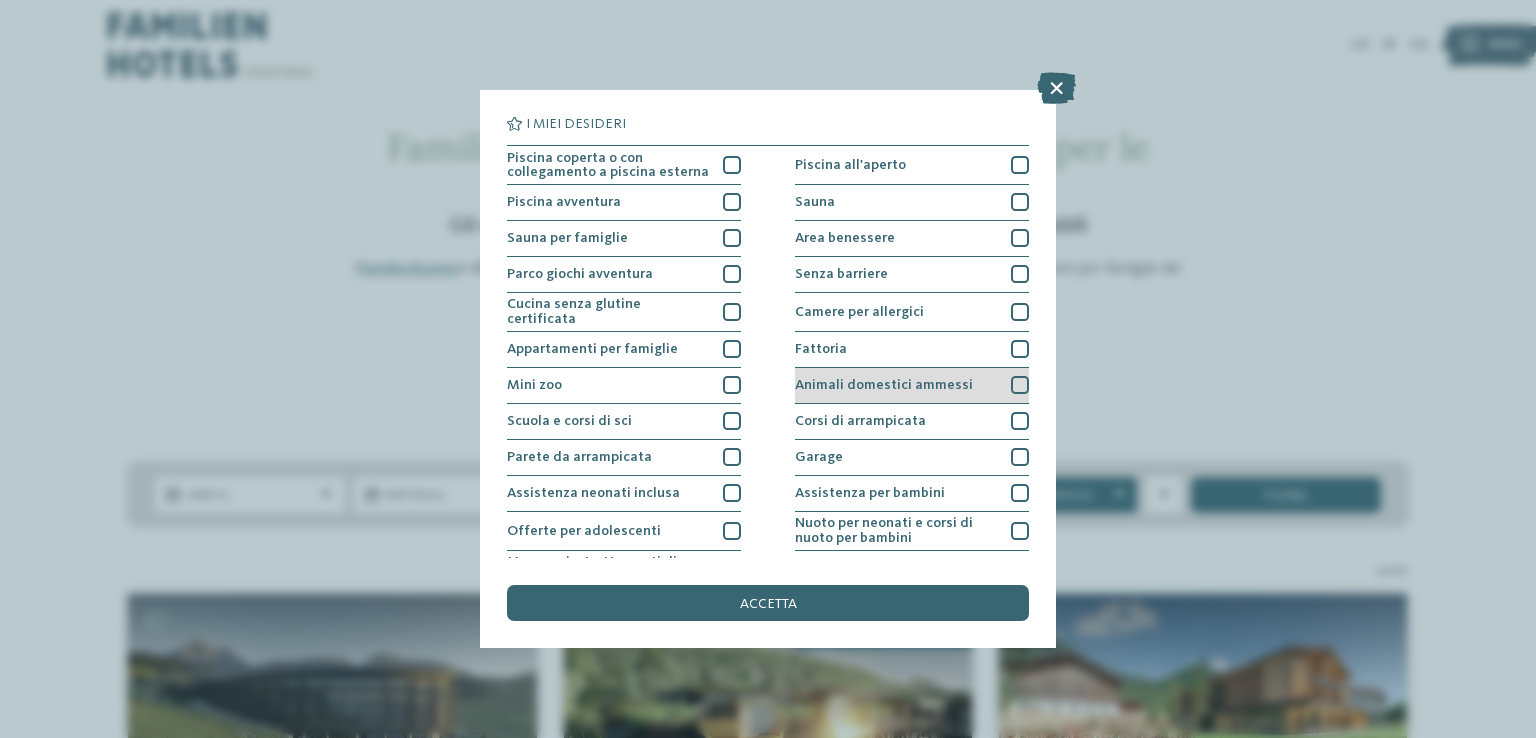click at bounding box center (1020, 385) 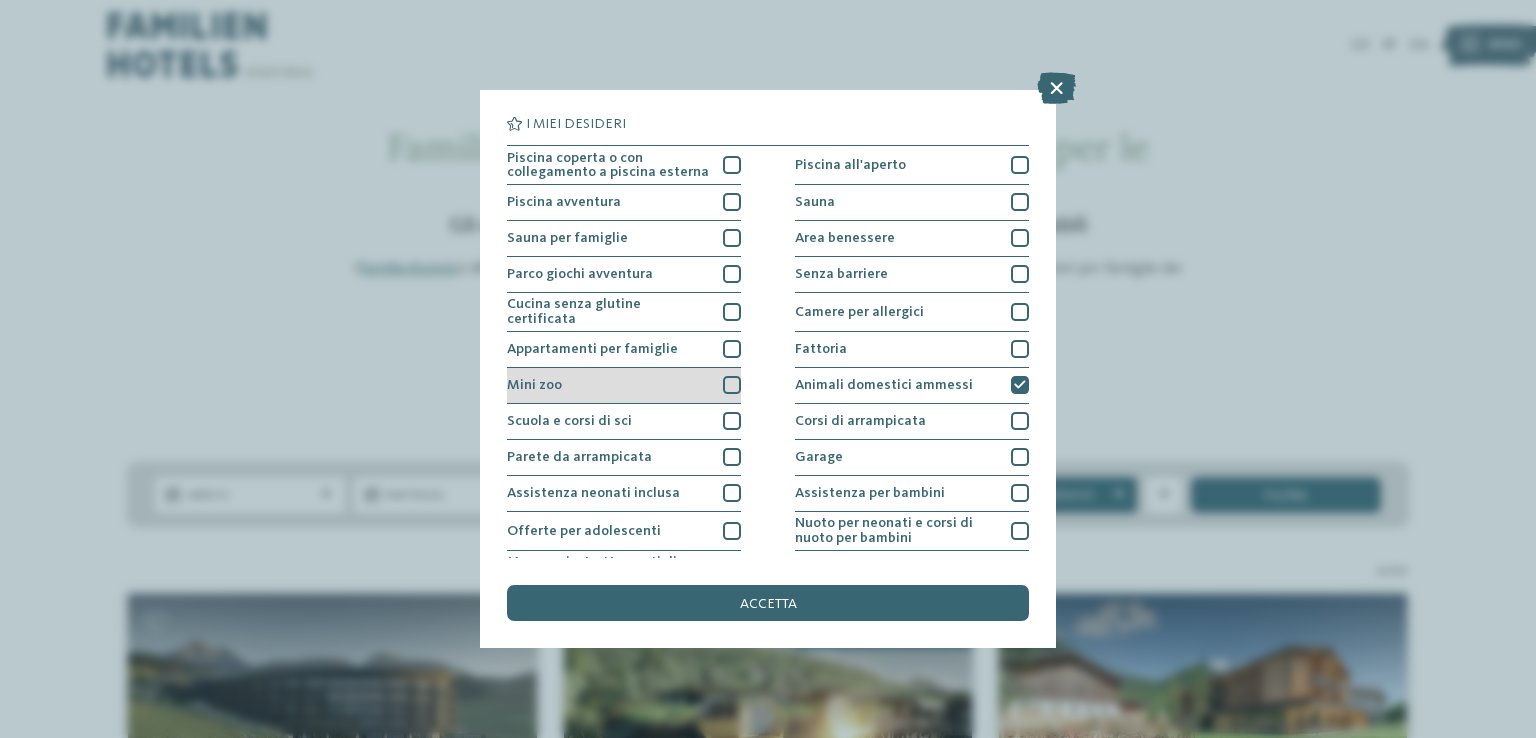 click at bounding box center [732, 385] 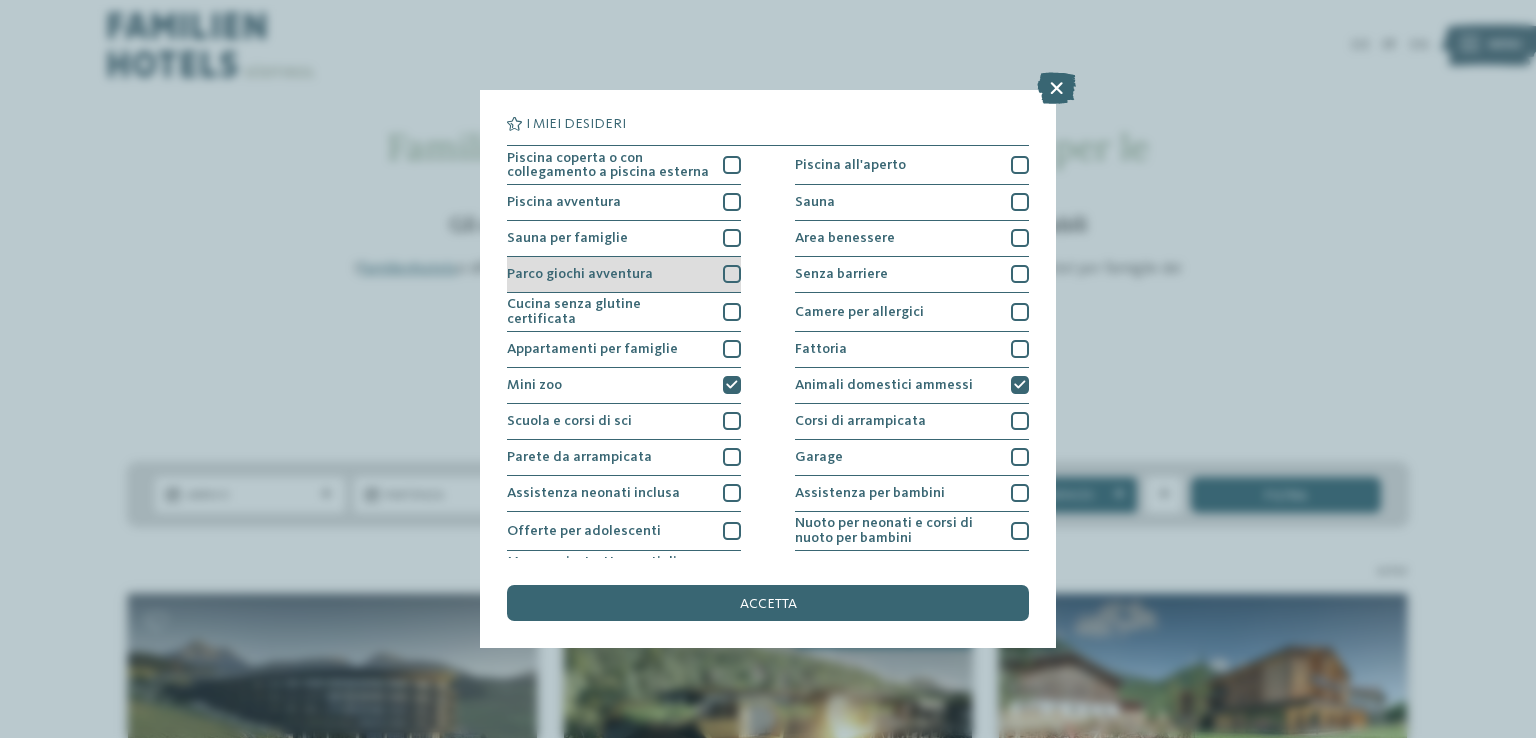 click at bounding box center (732, 274) 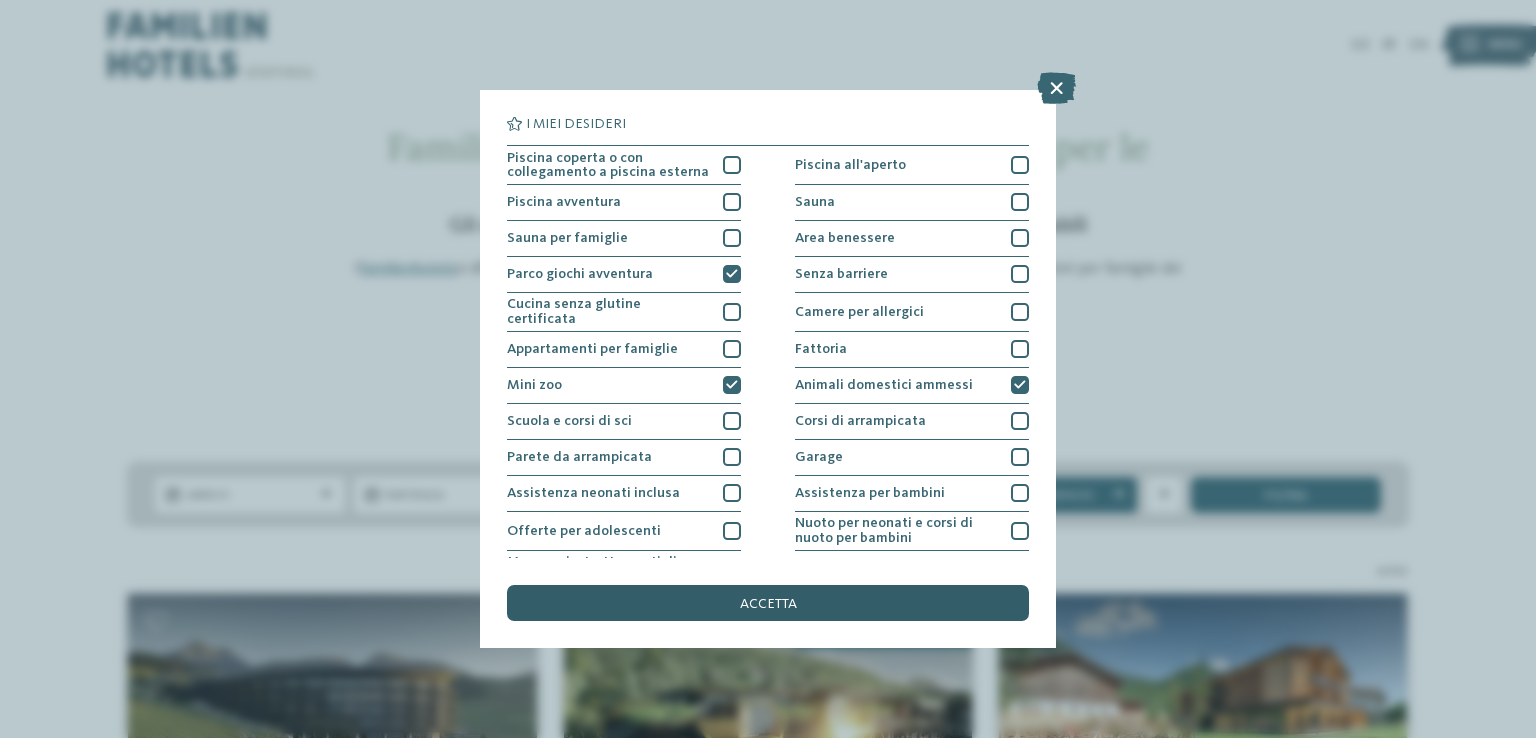 click on "accetta" at bounding box center (768, 603) 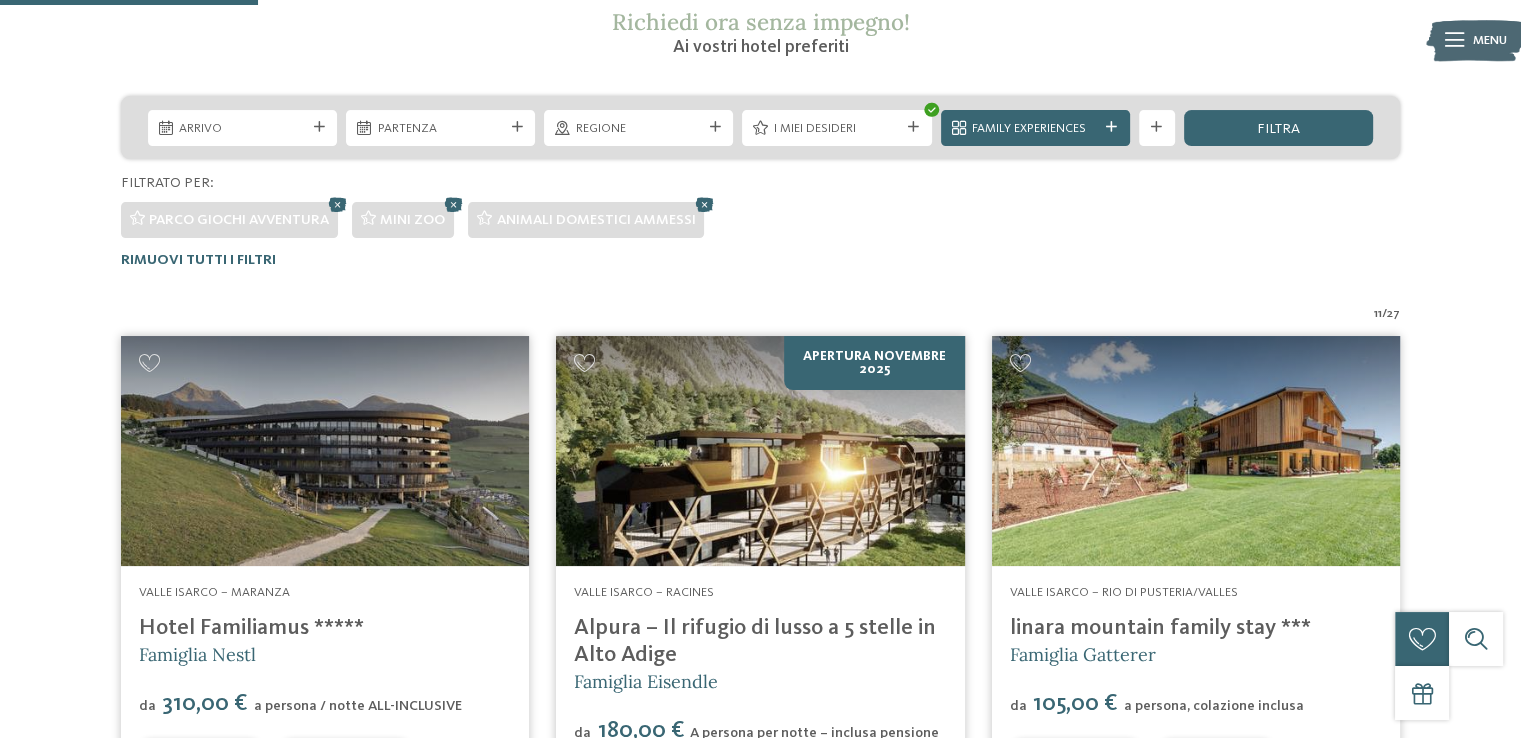 scroll, scrollTop: 79, scrollLeft: 0, axis: vertical 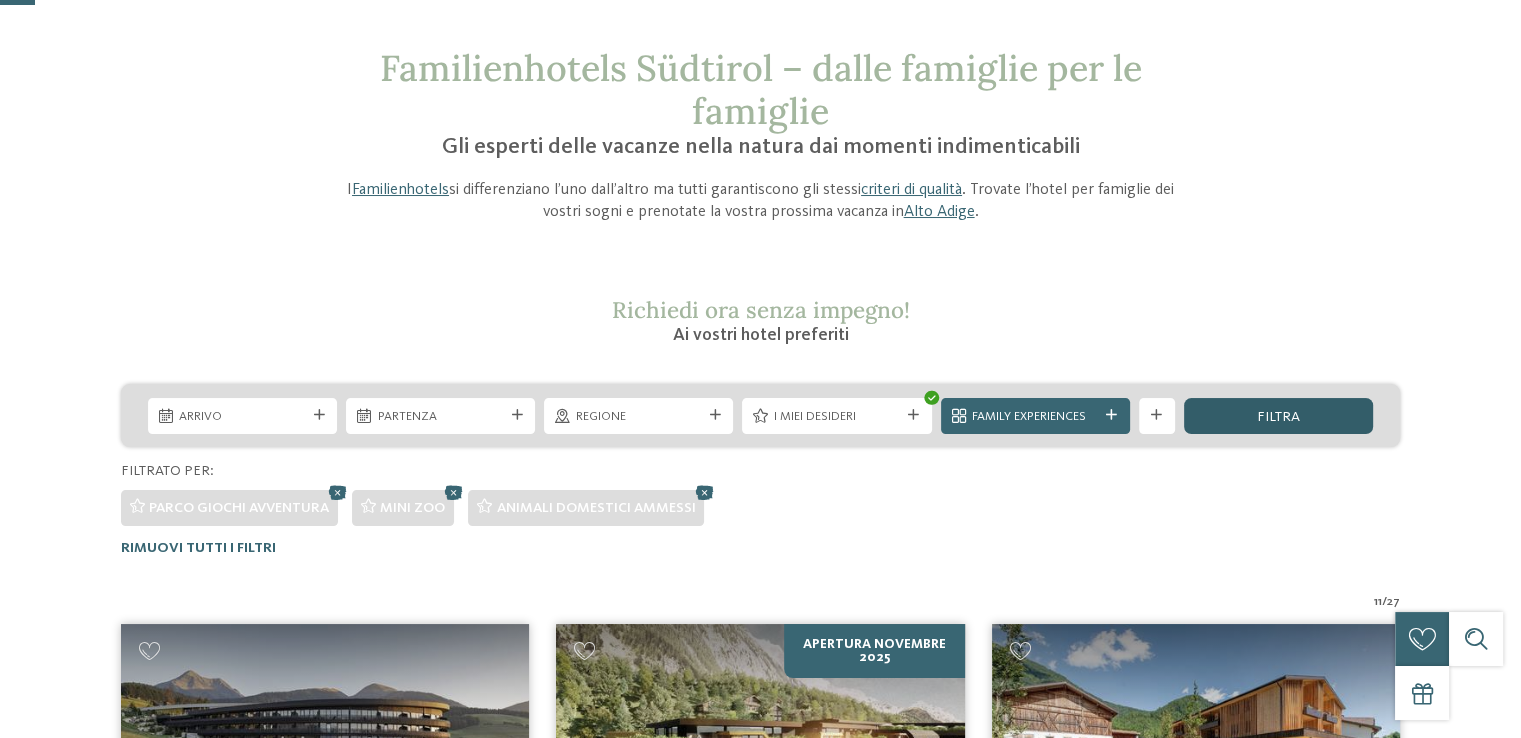 click on "filtra" at bounding box center (1278, 416) 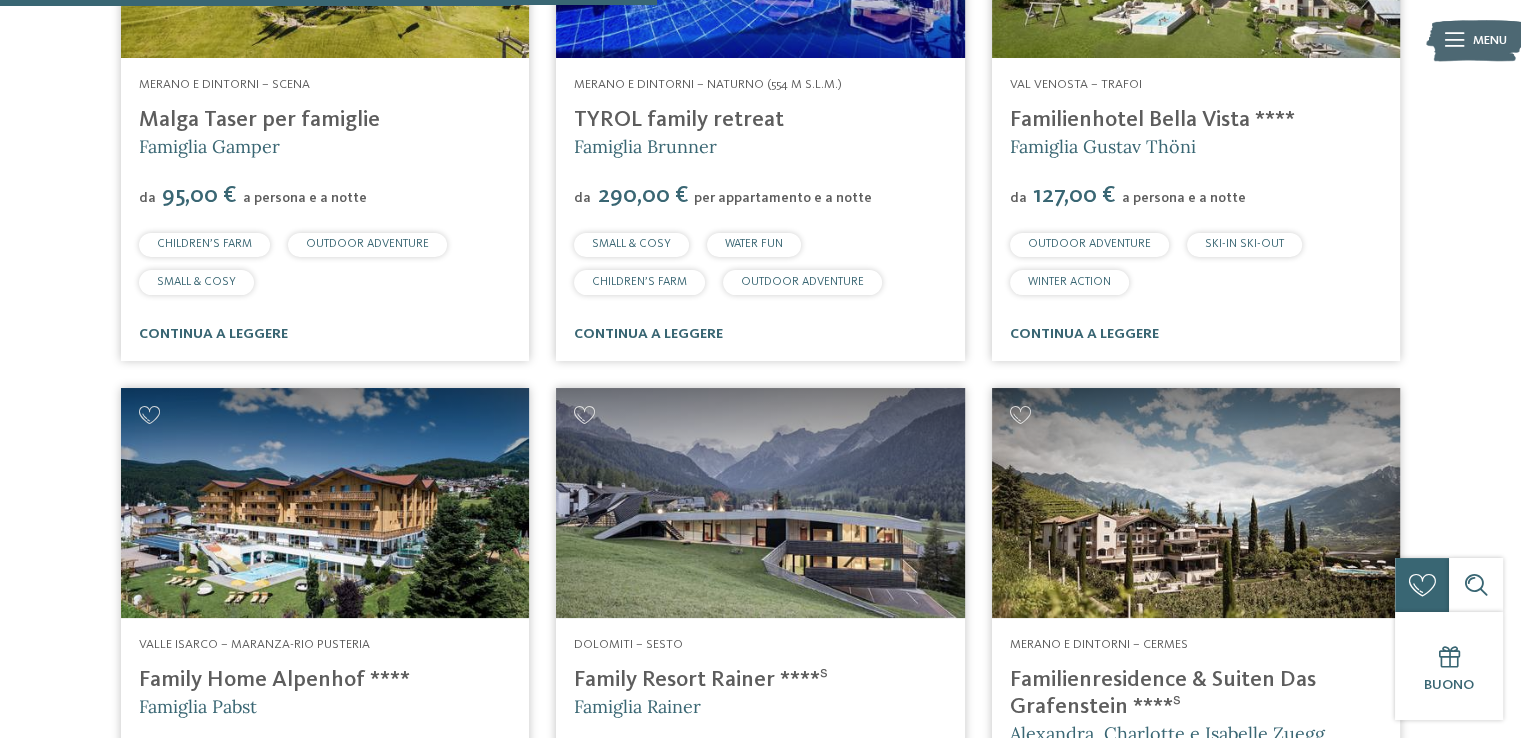 scroll, scrollTop: 1079, scrollLeft: 0, axis: vertical 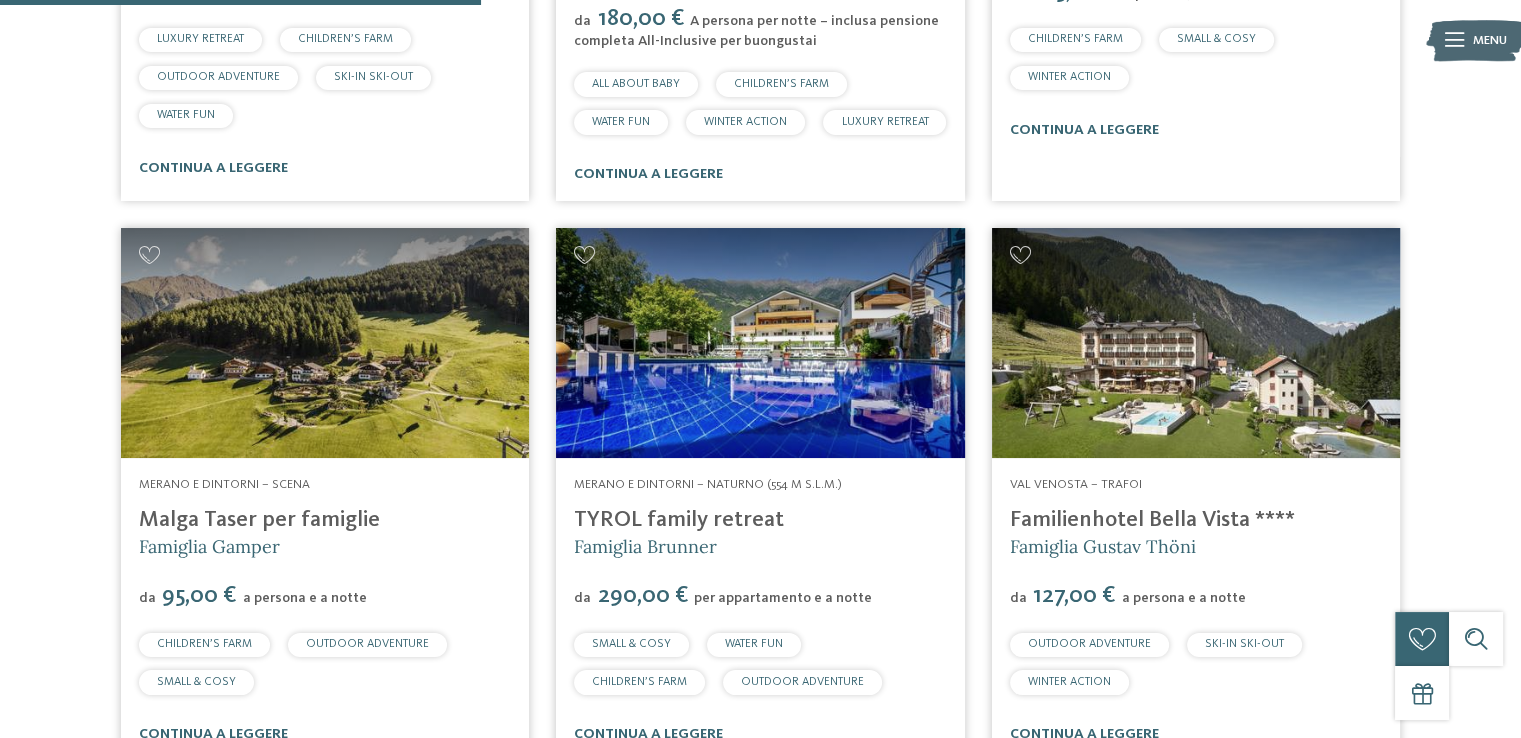 click at bounding box center (325, 343) 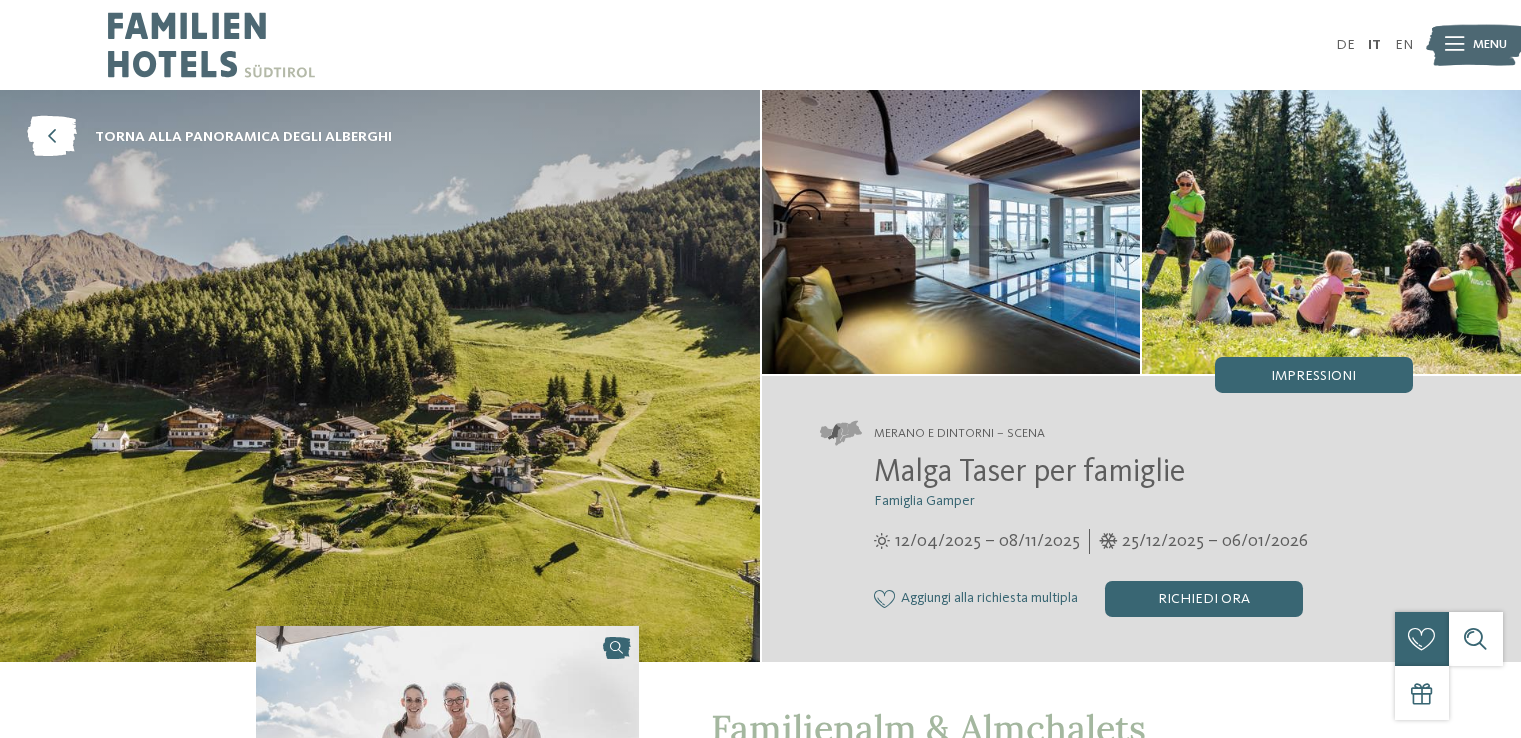 scroll, scrollTop: 0, scrollLeft: 0, axis: both 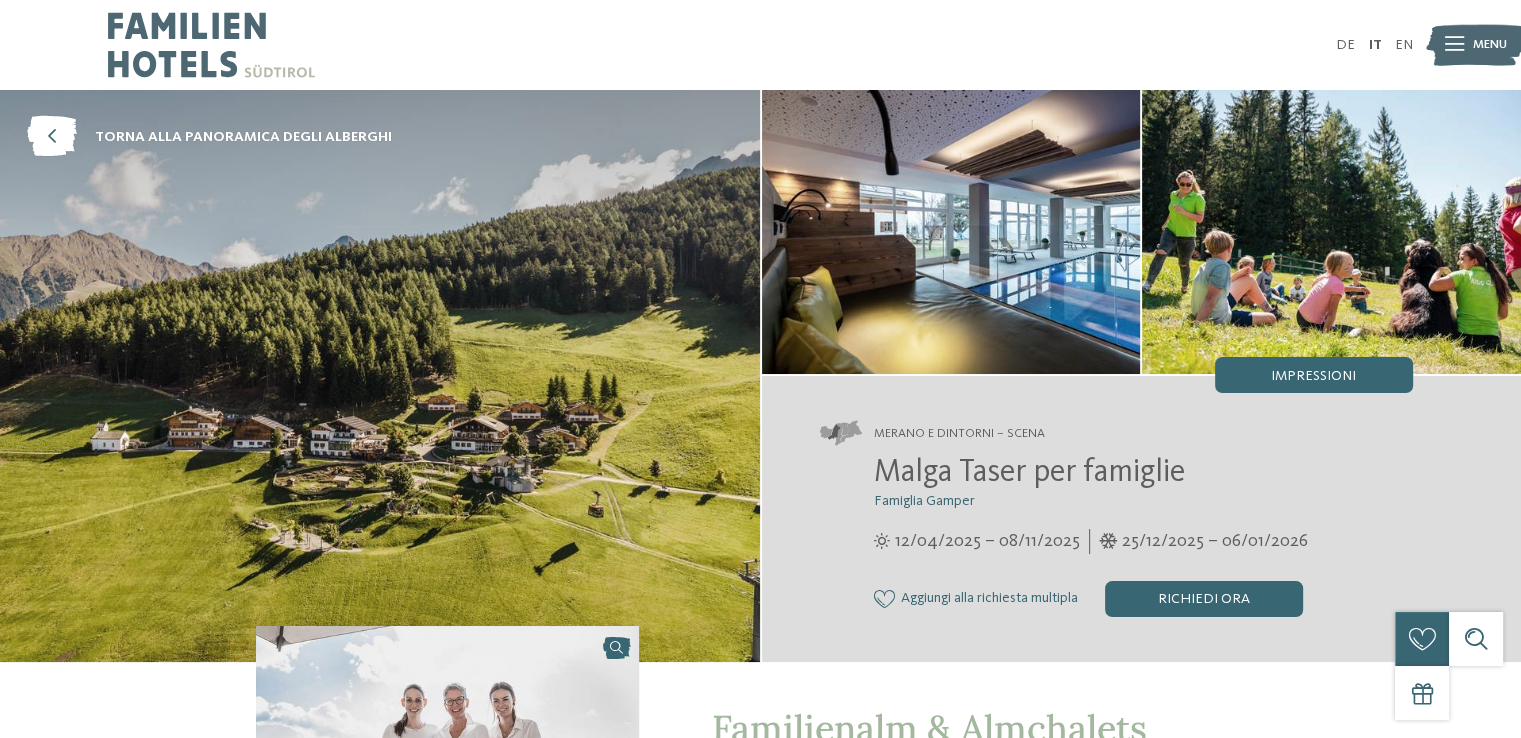 click at bounding box center [951, 232] 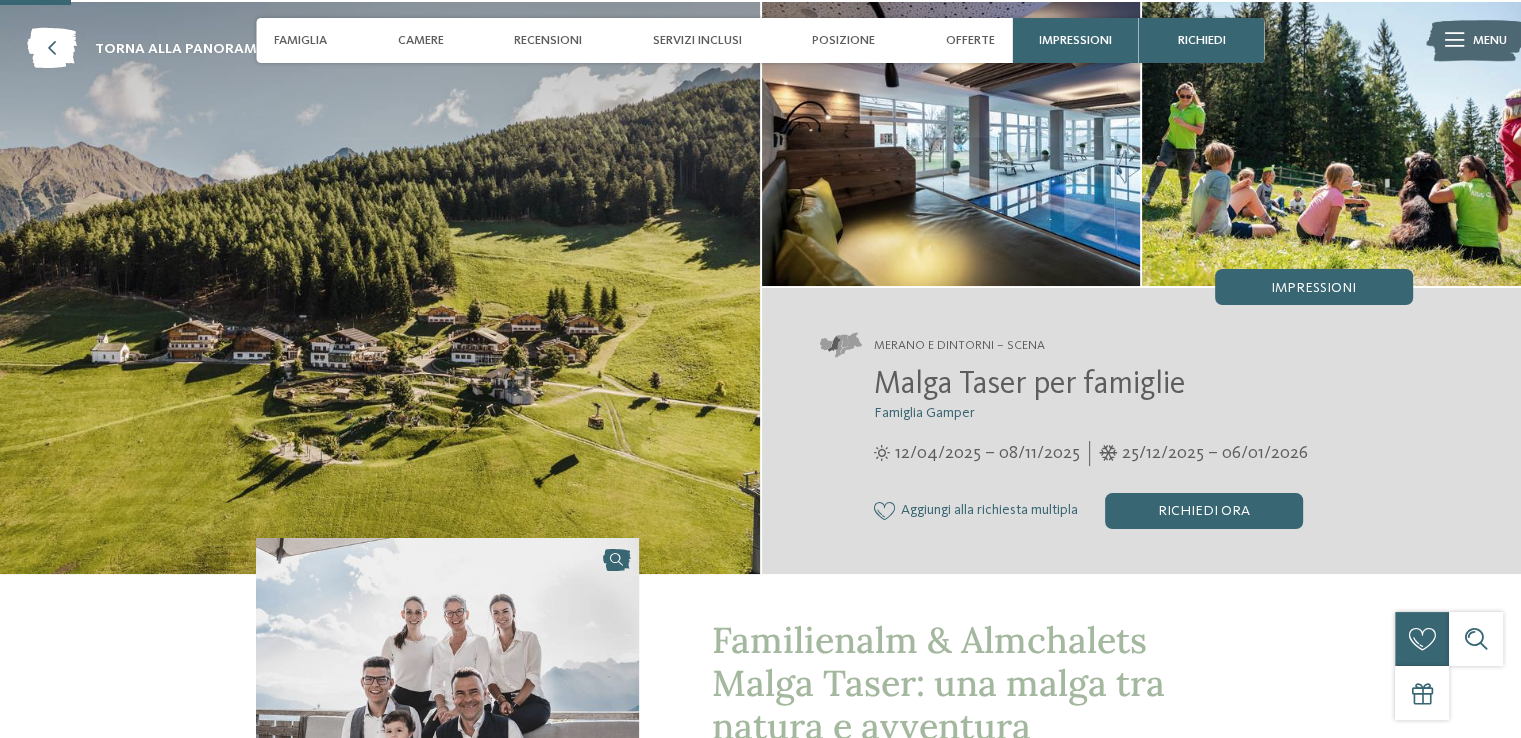 scroll, scrollTop: 0, scrollLeft: 0, axis: both 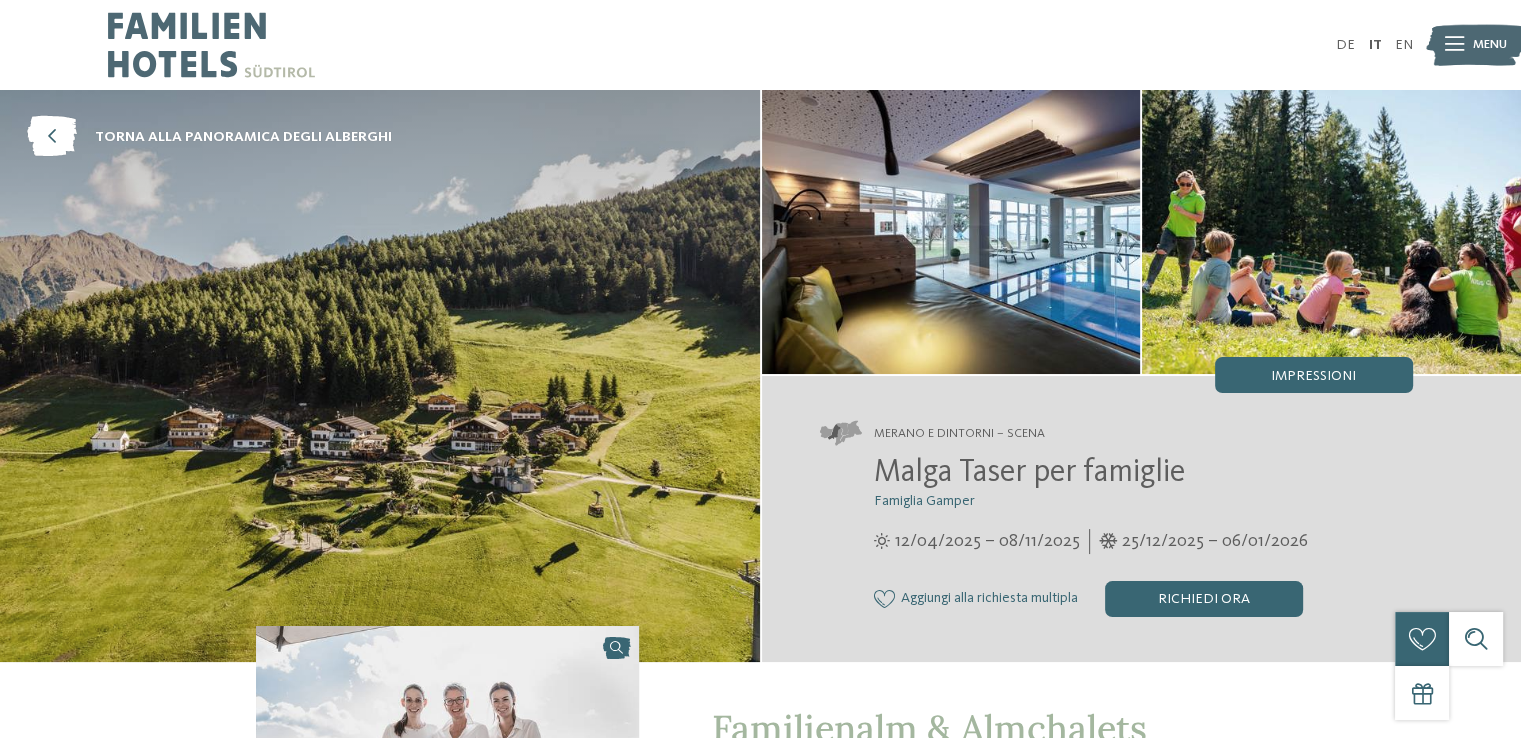 click at bounding box center [1475, 45] 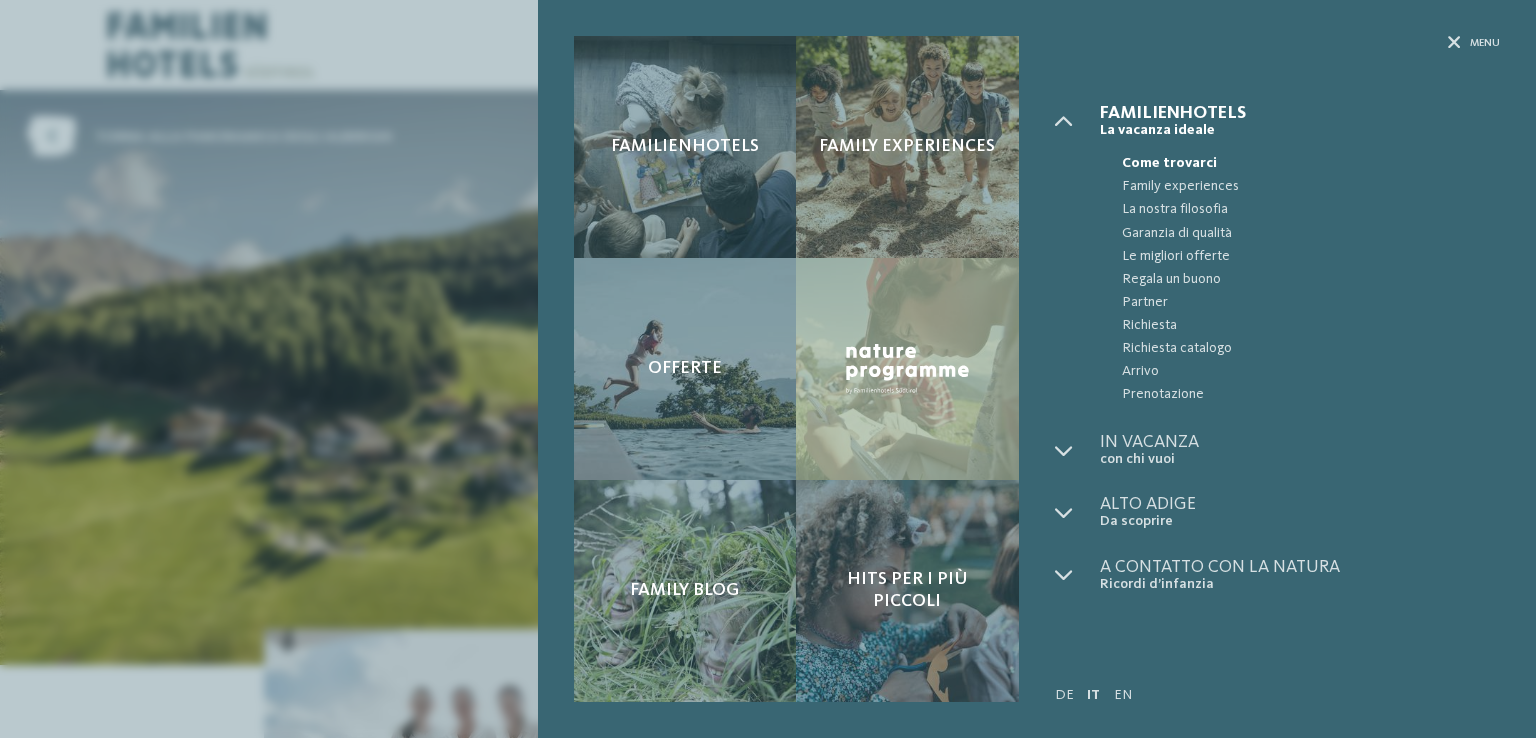 click on "Familienhotels
Family experiences
Offerte" at bounding box center (768, 369) 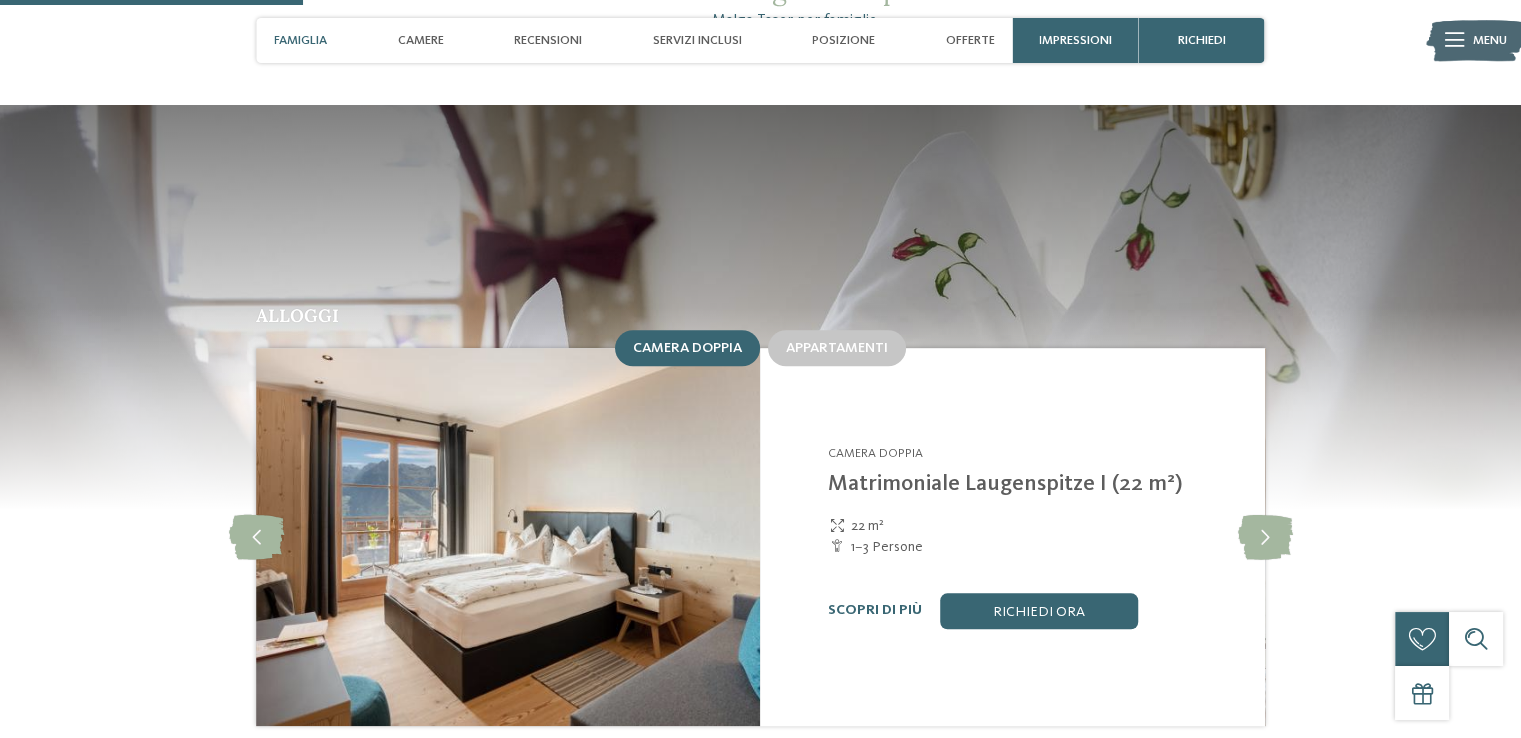 scroll, scrollTop: 1800, scrollLeft: 0, axis: vertical 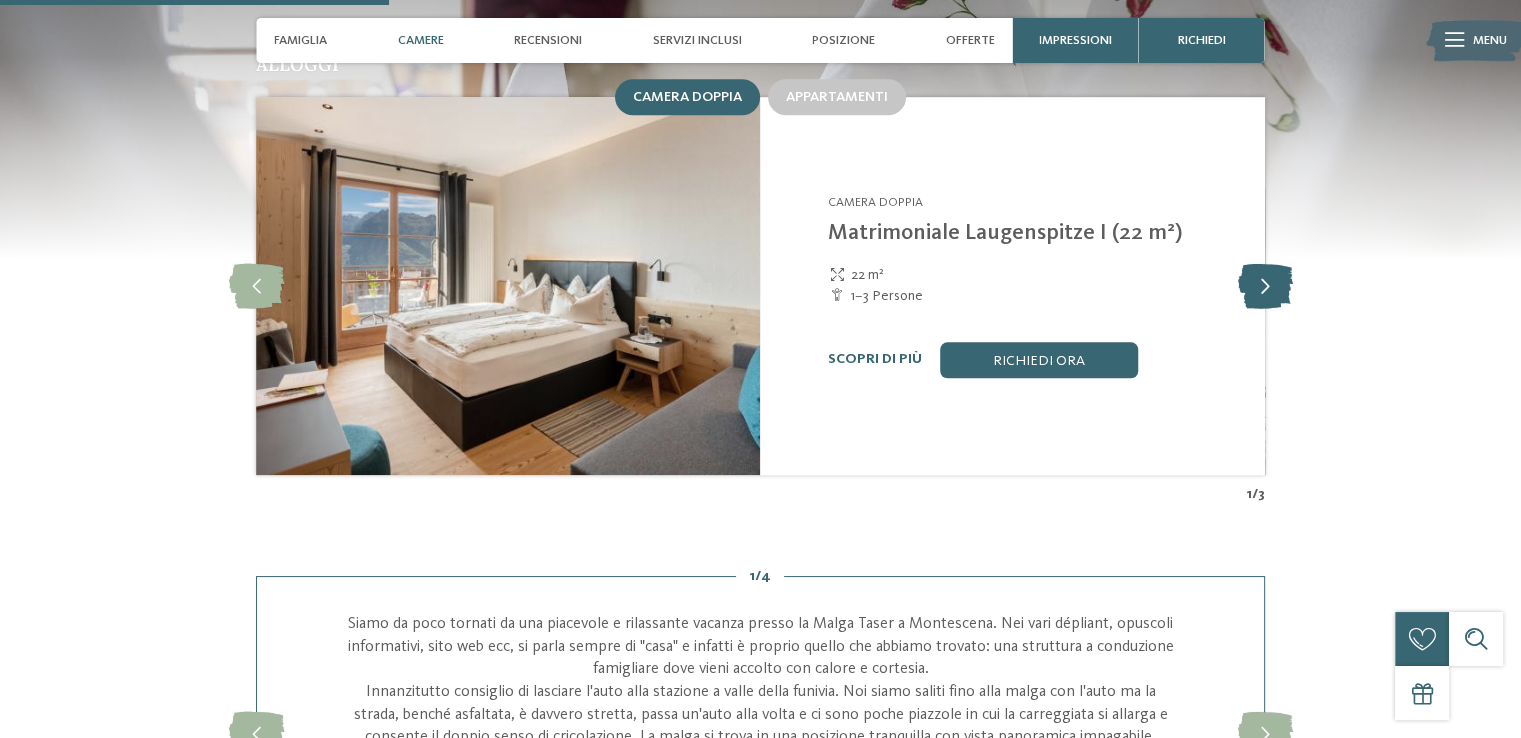 click at bounding box center [1264, 285] 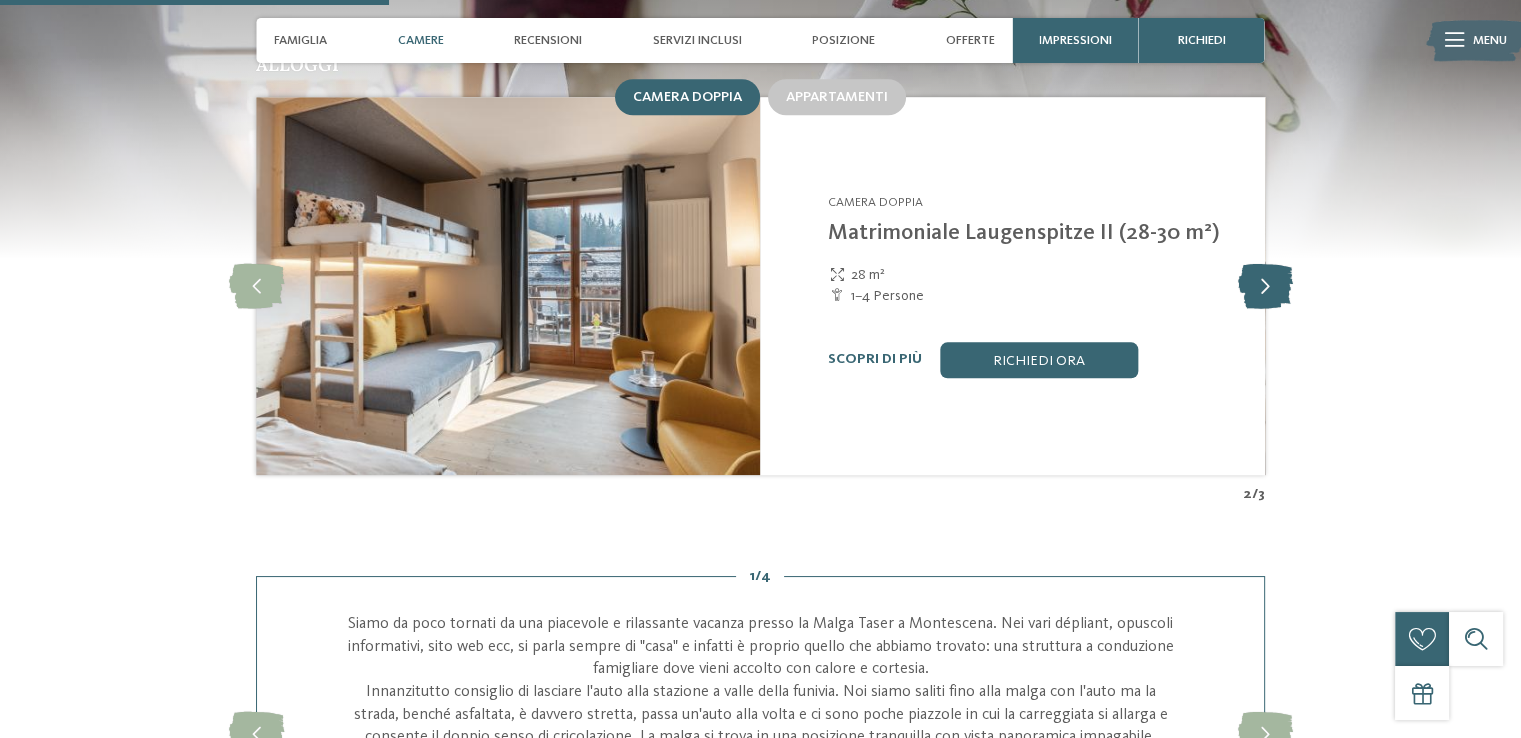 click at bounding box center (1264, 285) 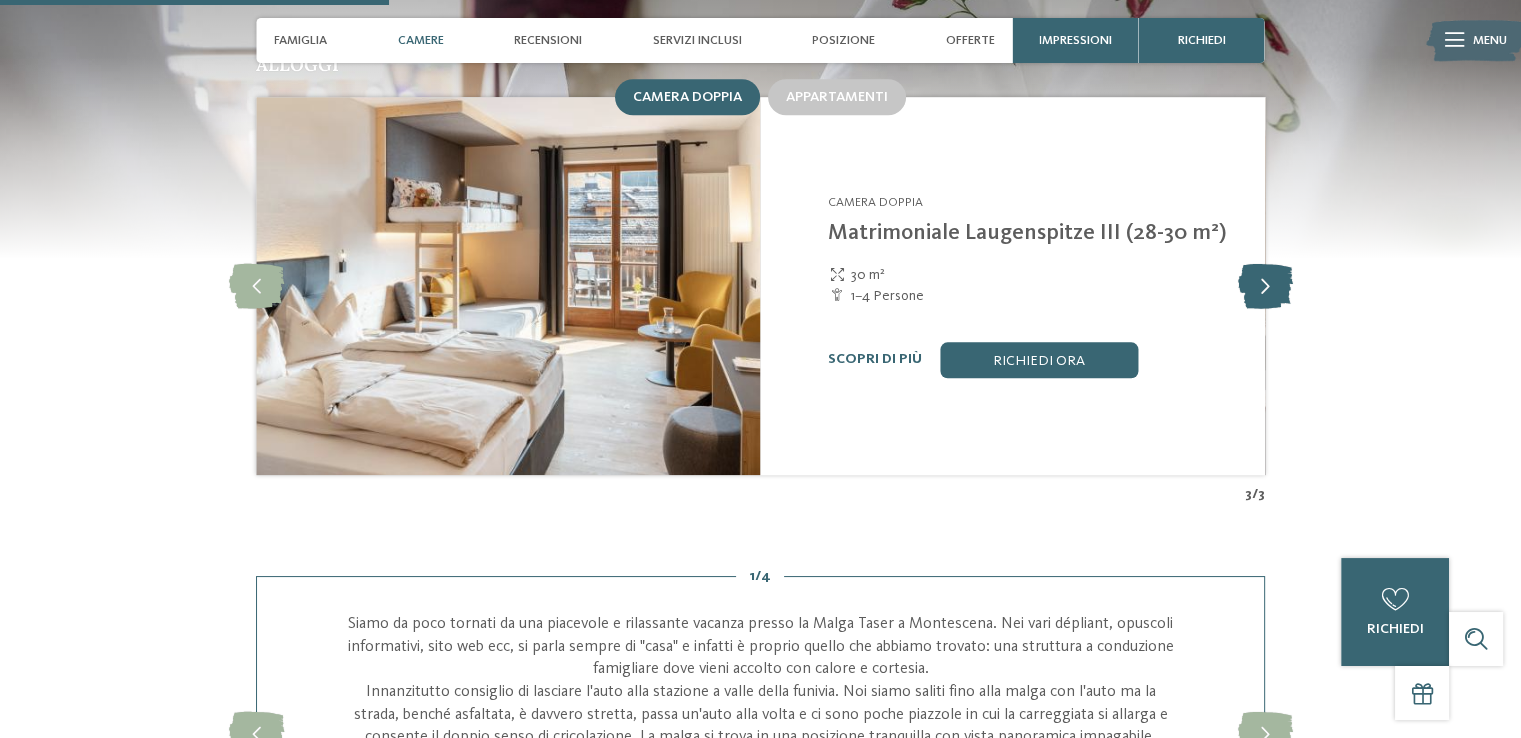 click at bounding box center (1264, 285) 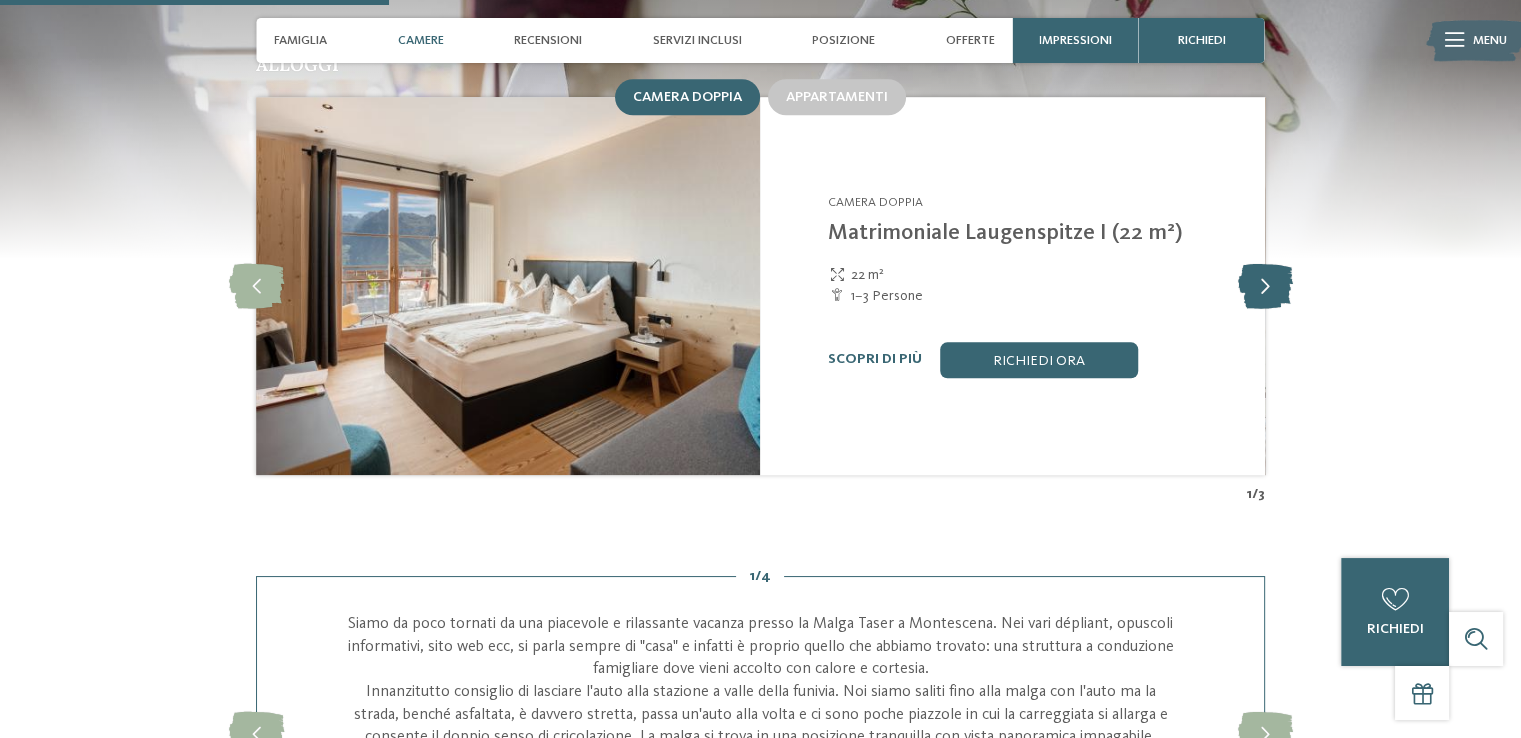 click at bounding box center [1264, 285] 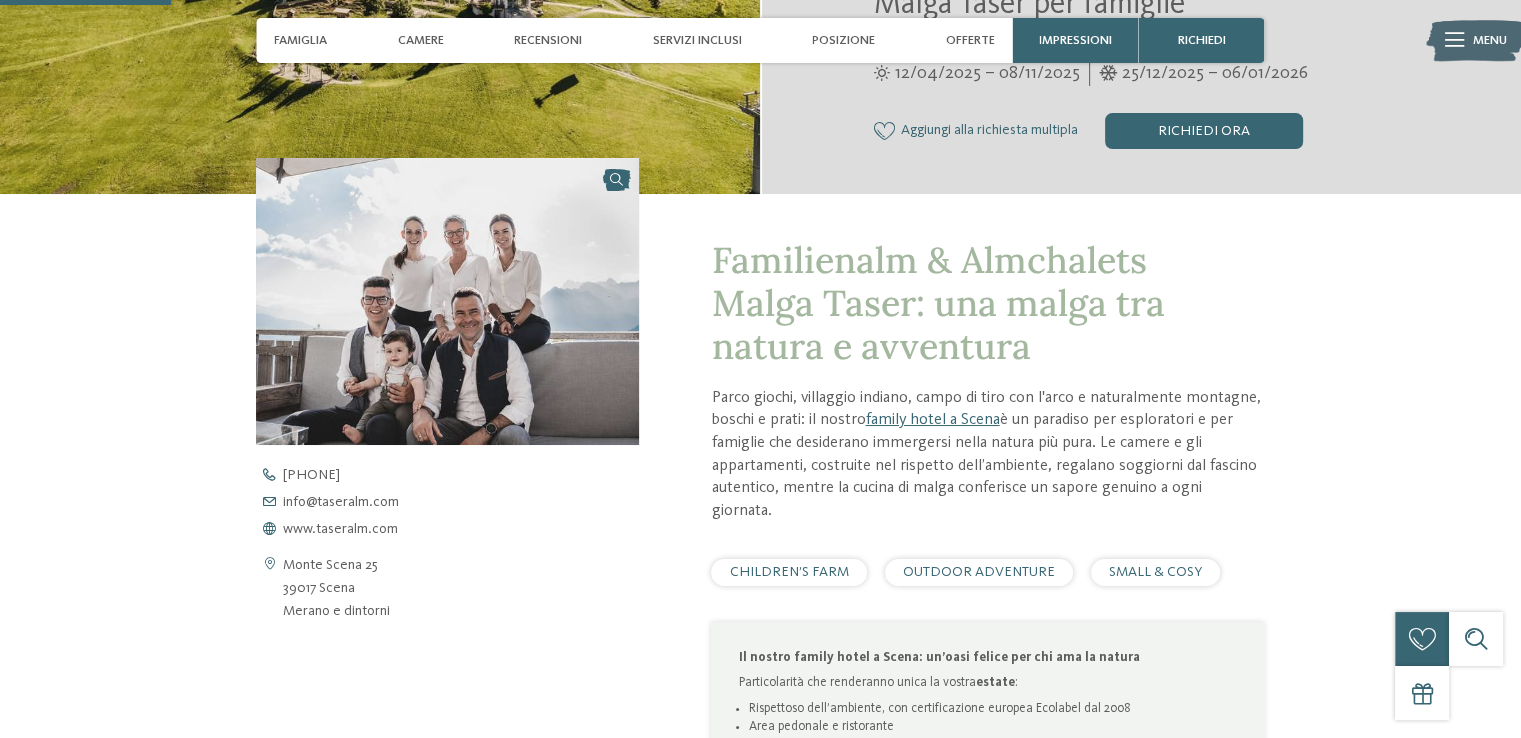 scroll, scrollTop: 0, scrollLeft: 0, axis: both 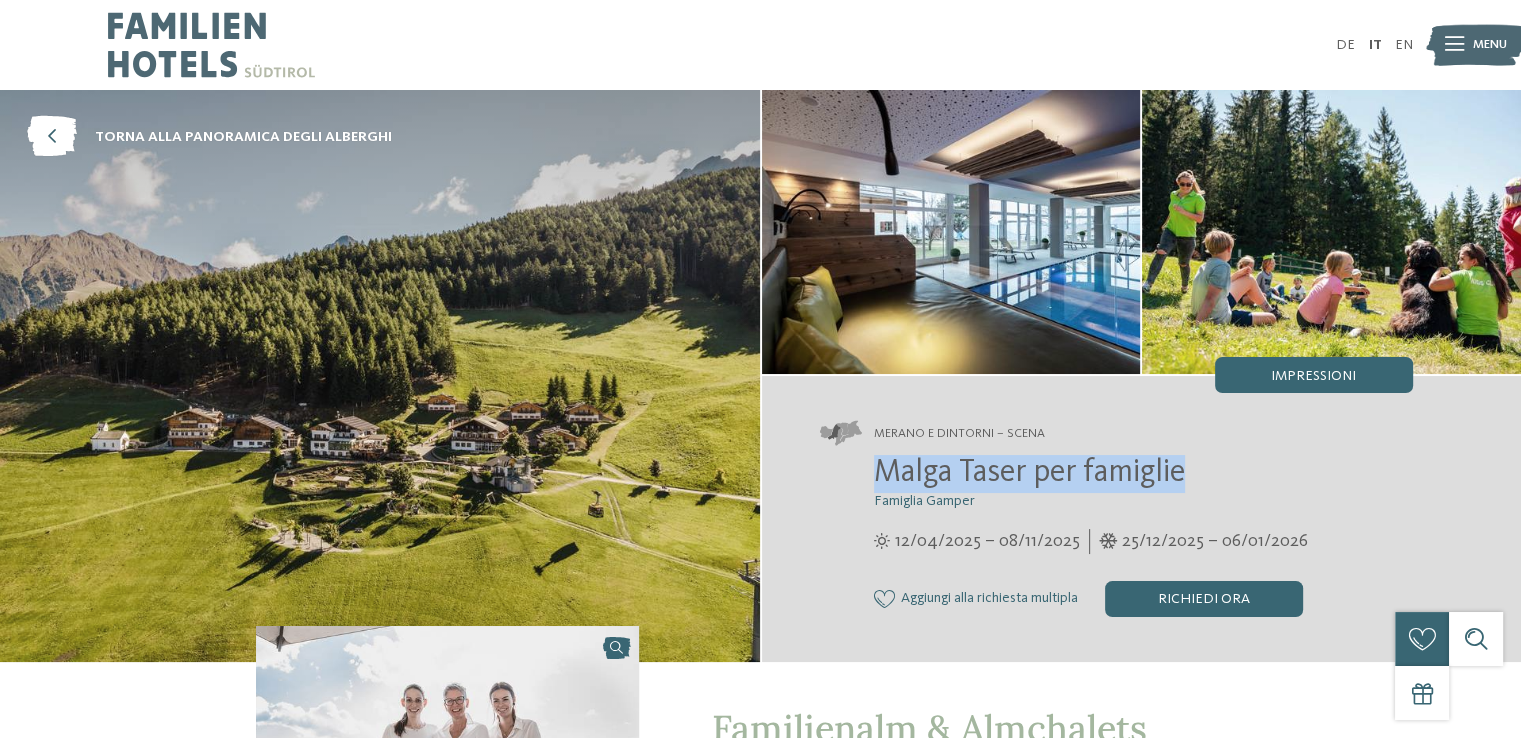 drag, startPoint x: 1187, startPoint y: 476, endPoint x: 880, endPoint y: 472, distance: 307.02606 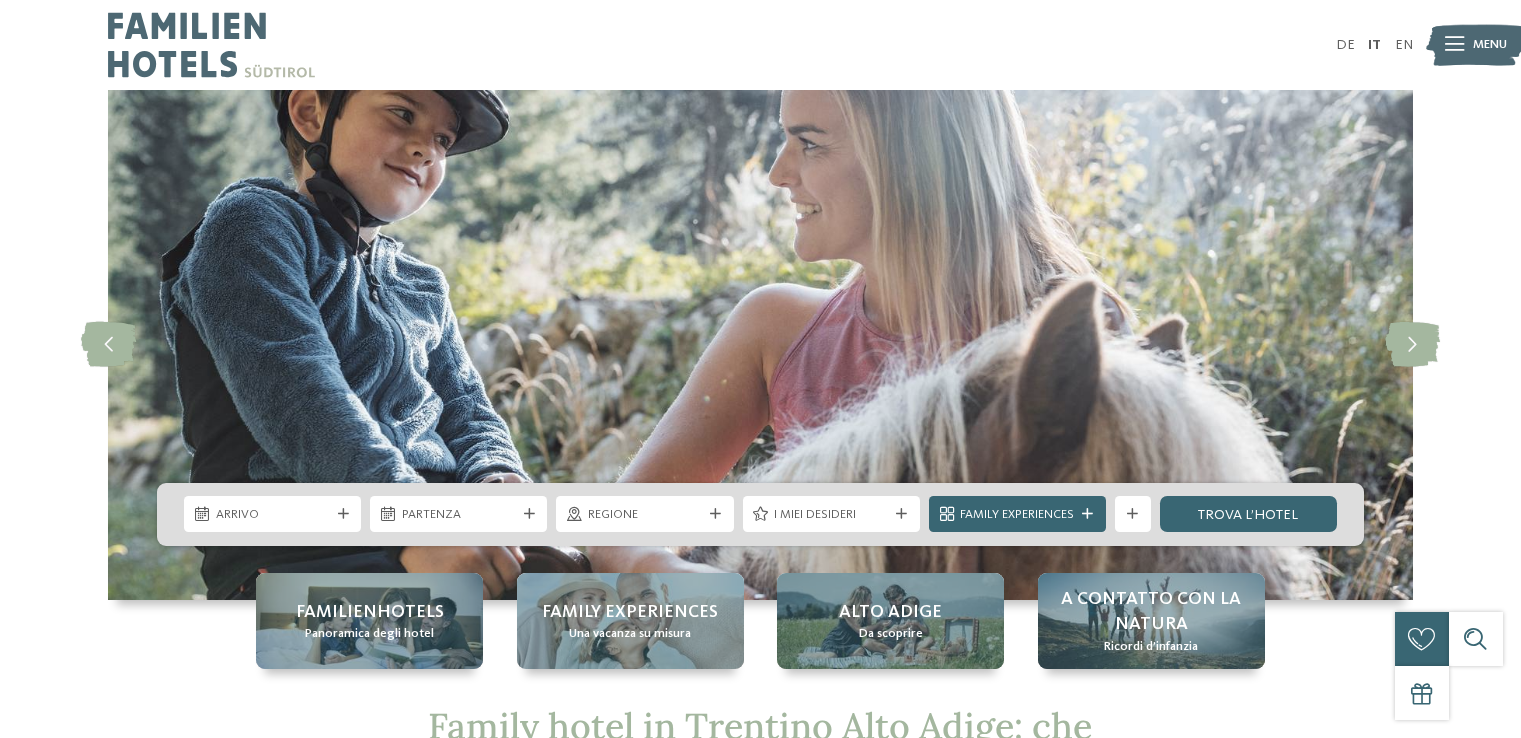 scroll, scrollTop: 104, scrollLeft: 0, axis: vertical 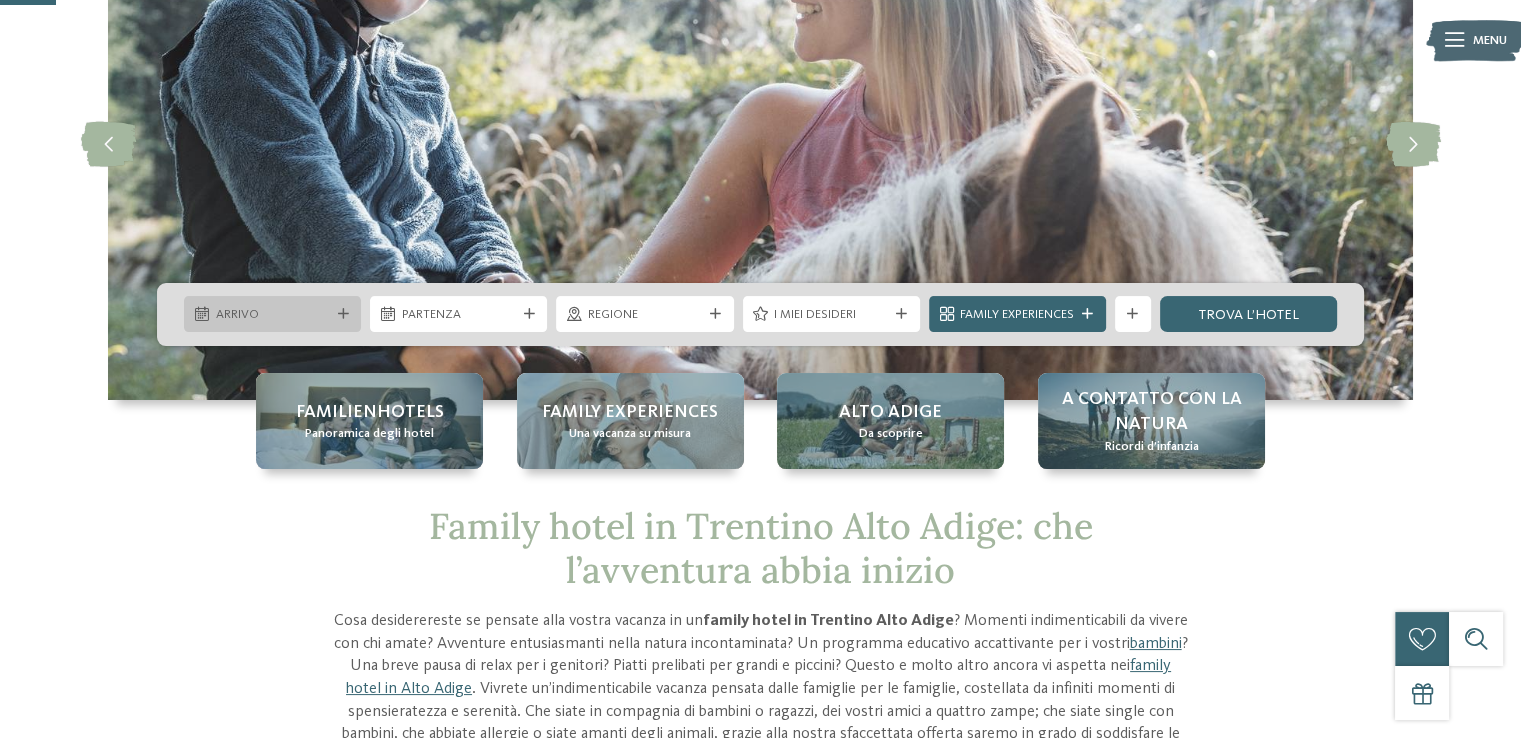 click on "Arrivo" at bounding box center [273, 315] 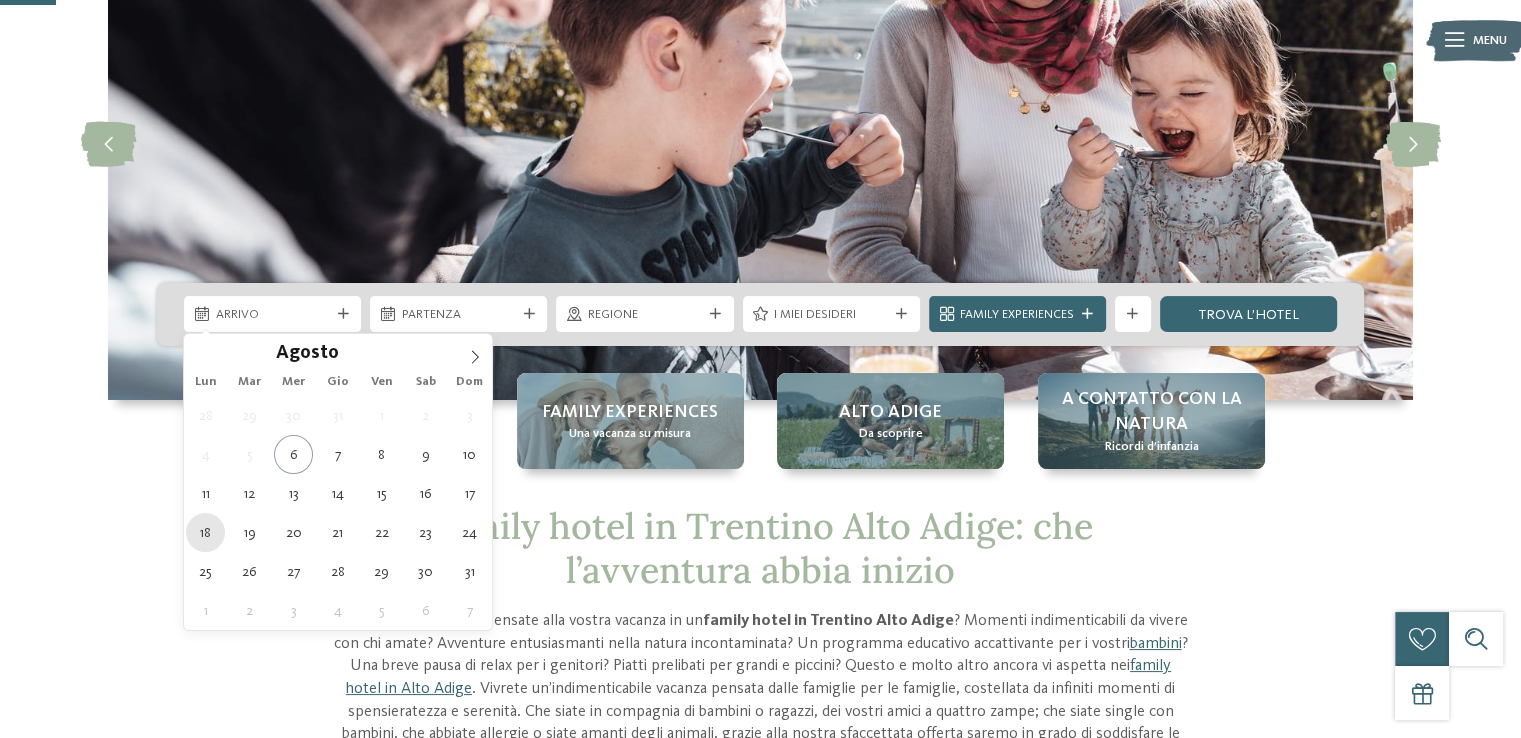 type on "18.08.2025" 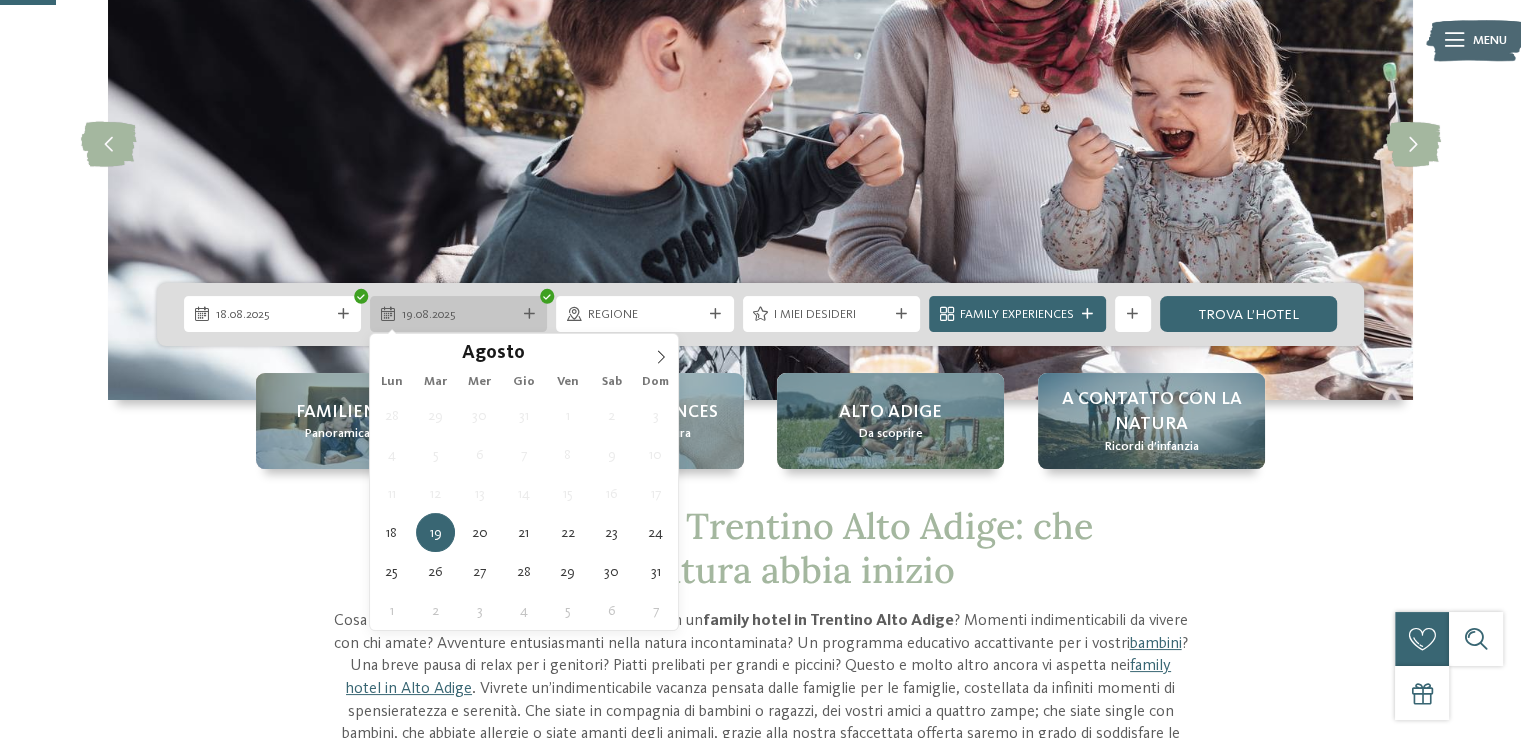 click on "19.08.2025" at bounding box center [458, 314] 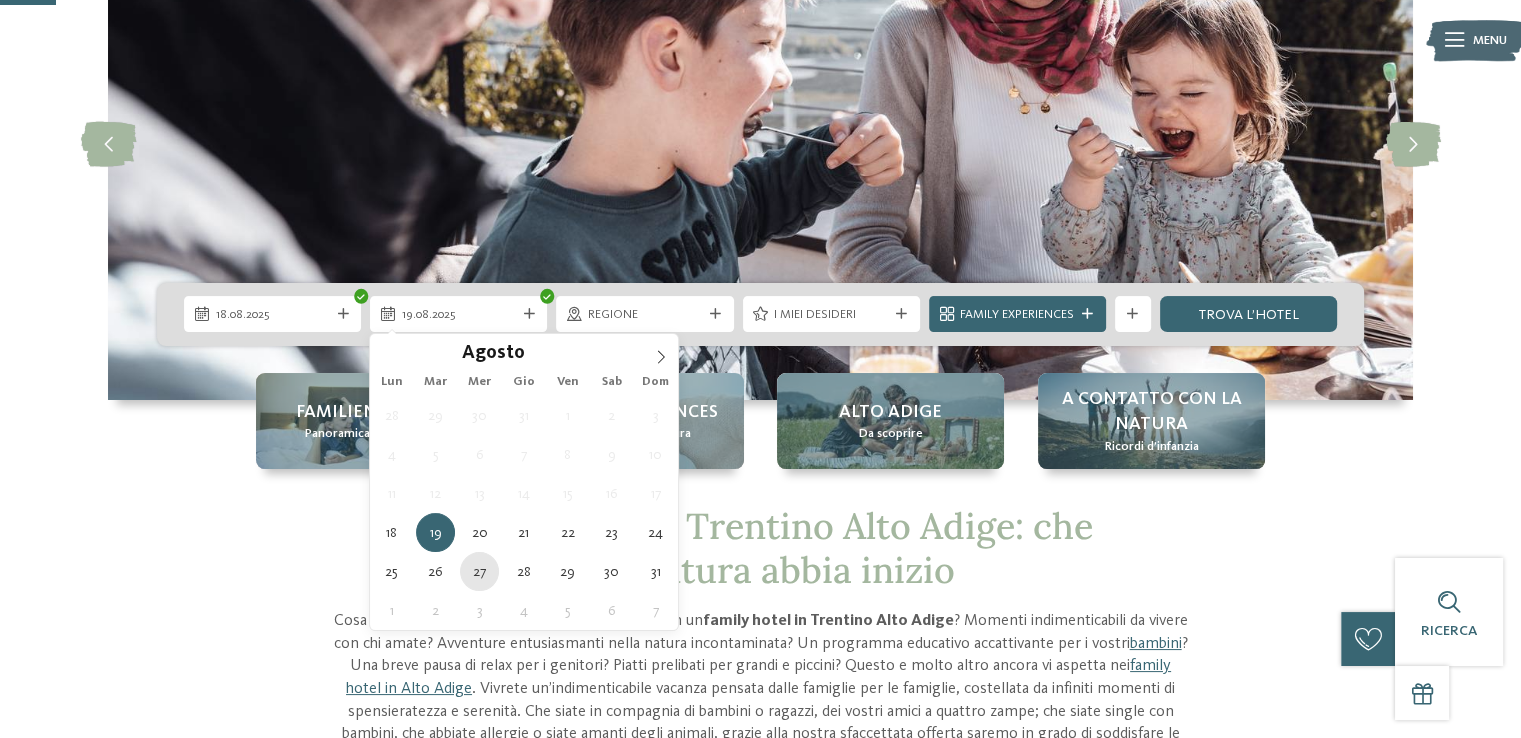 type on "27.08.2025" 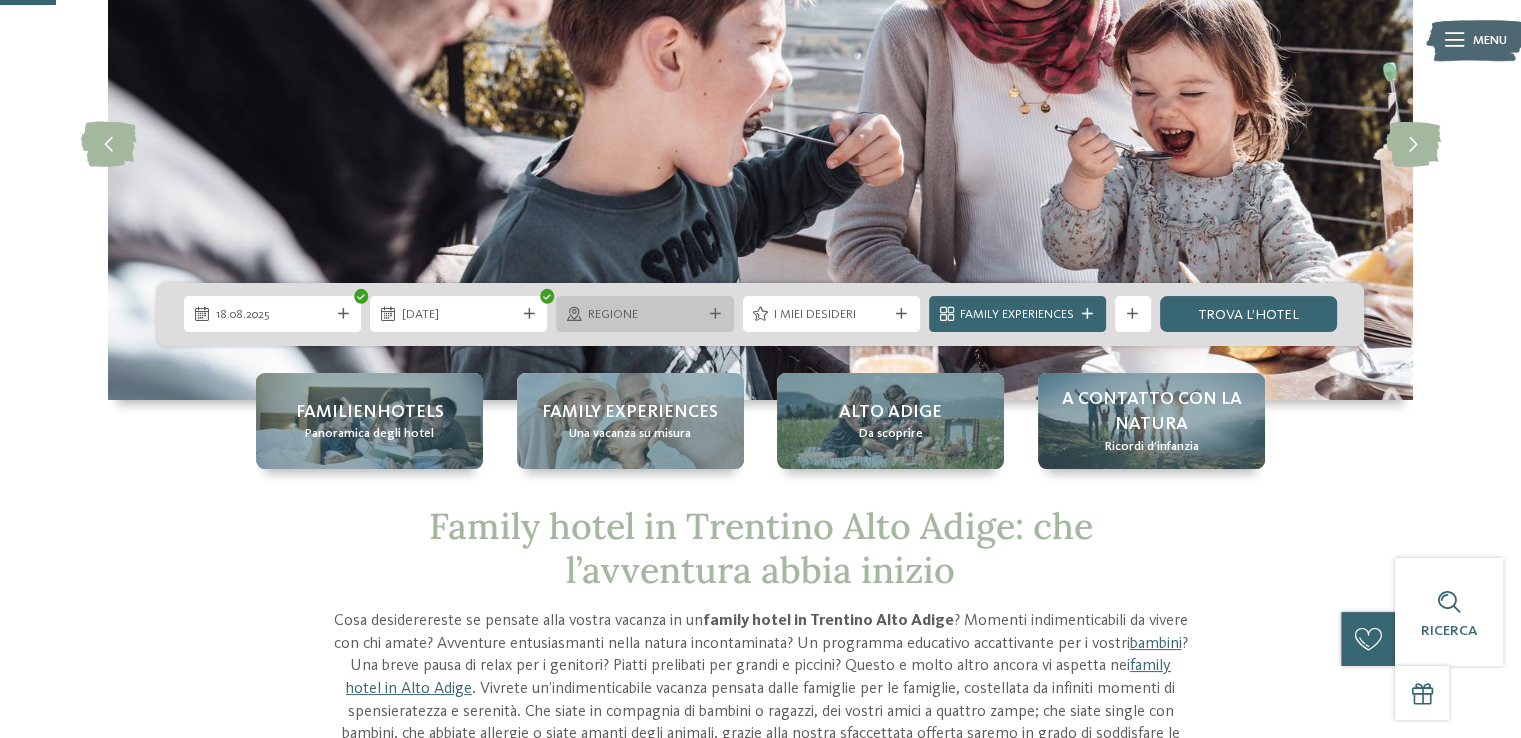 click on "Regione" at bounding box center (644, 314) 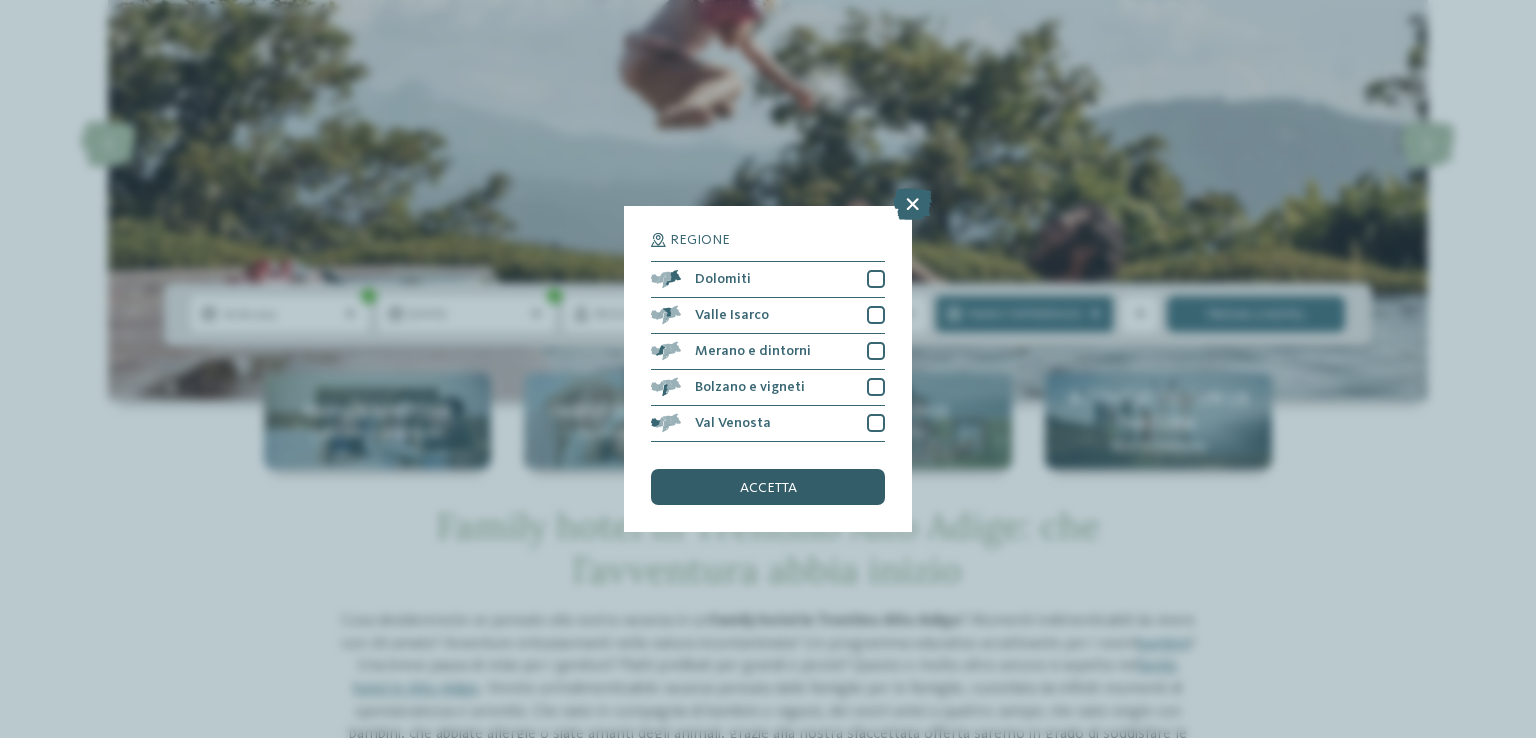 click on "accetta" at bounding box center [768, 487] 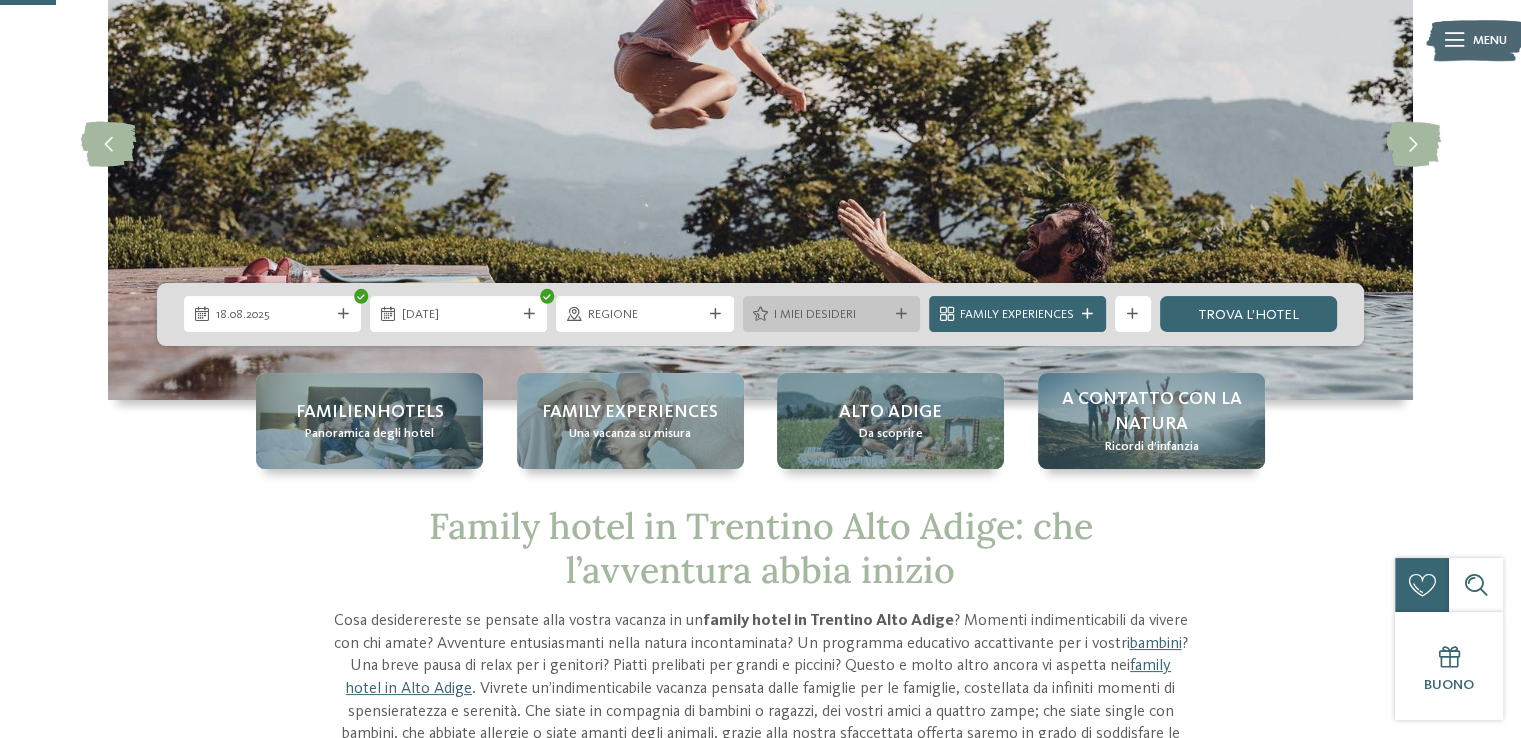 click at bounding box center [901, 314] 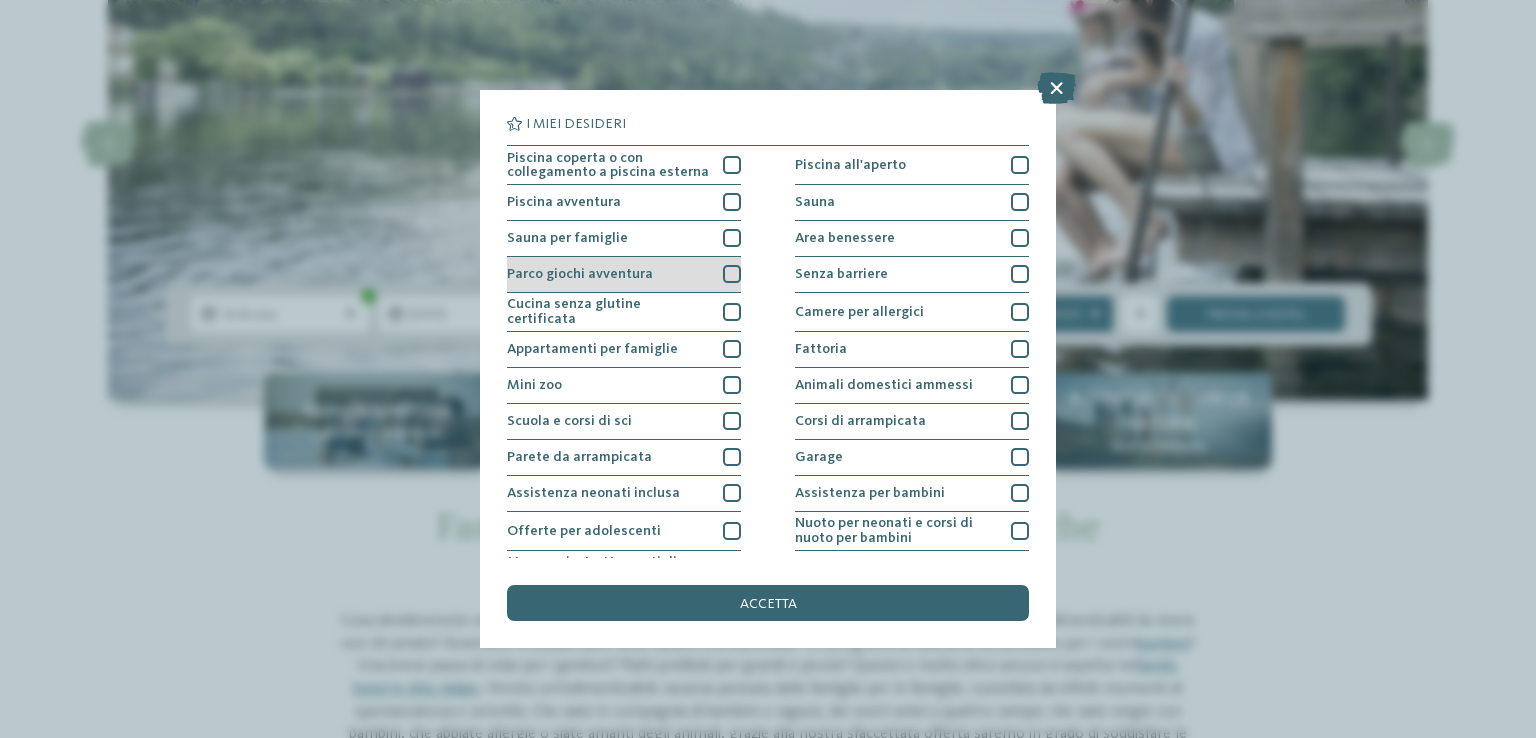 click at bounding box center [732, 274] 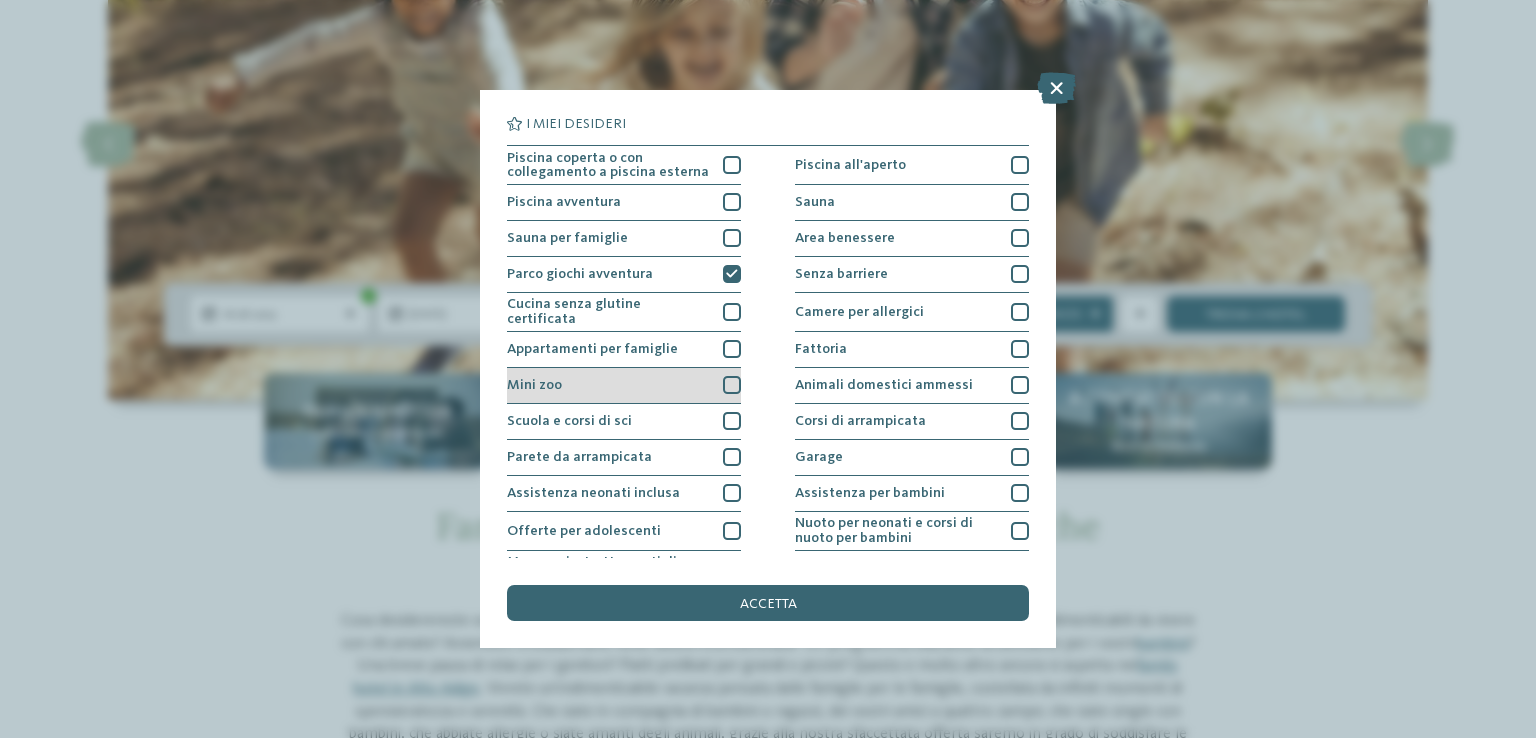 click at bounding box center (732, 385) 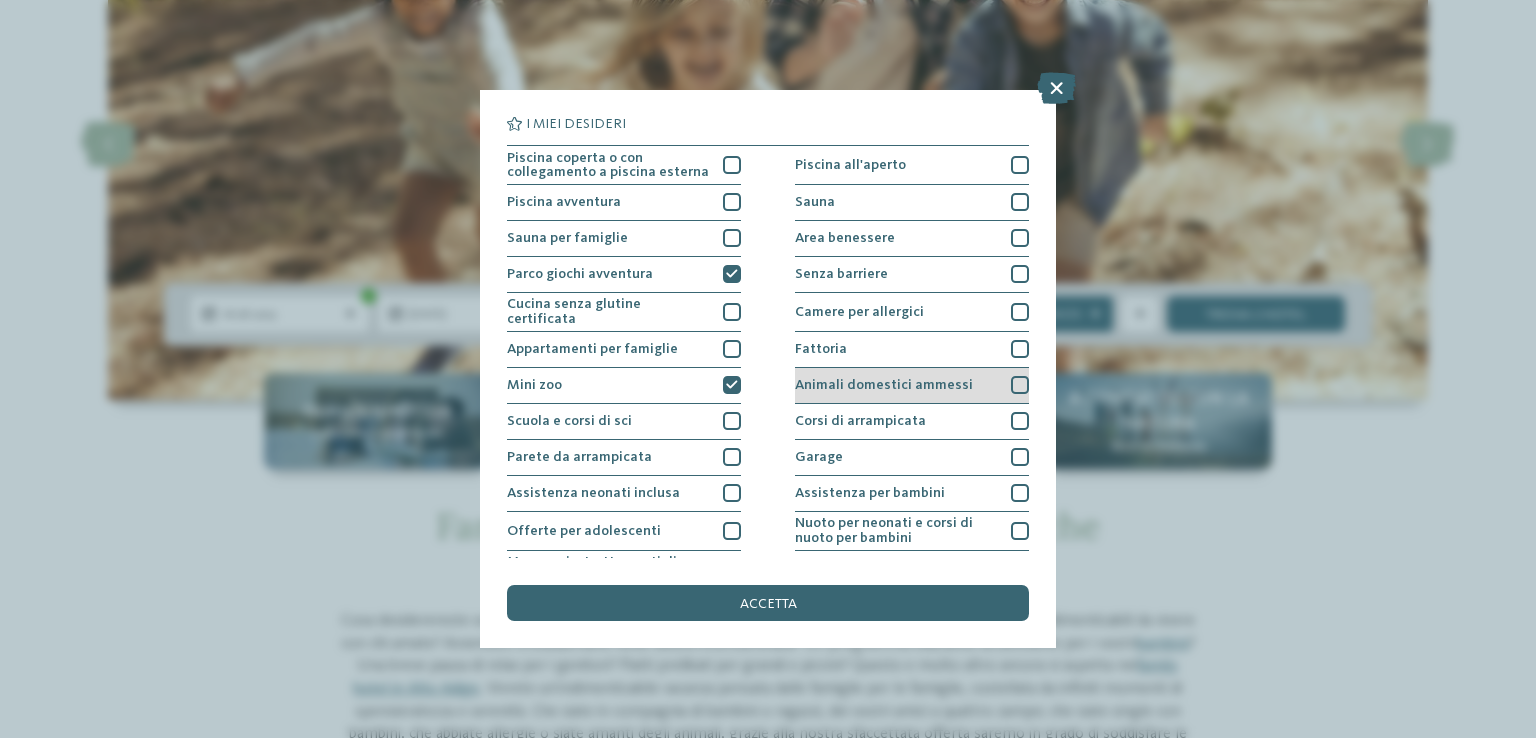 click at bounding box center (1020, 385) 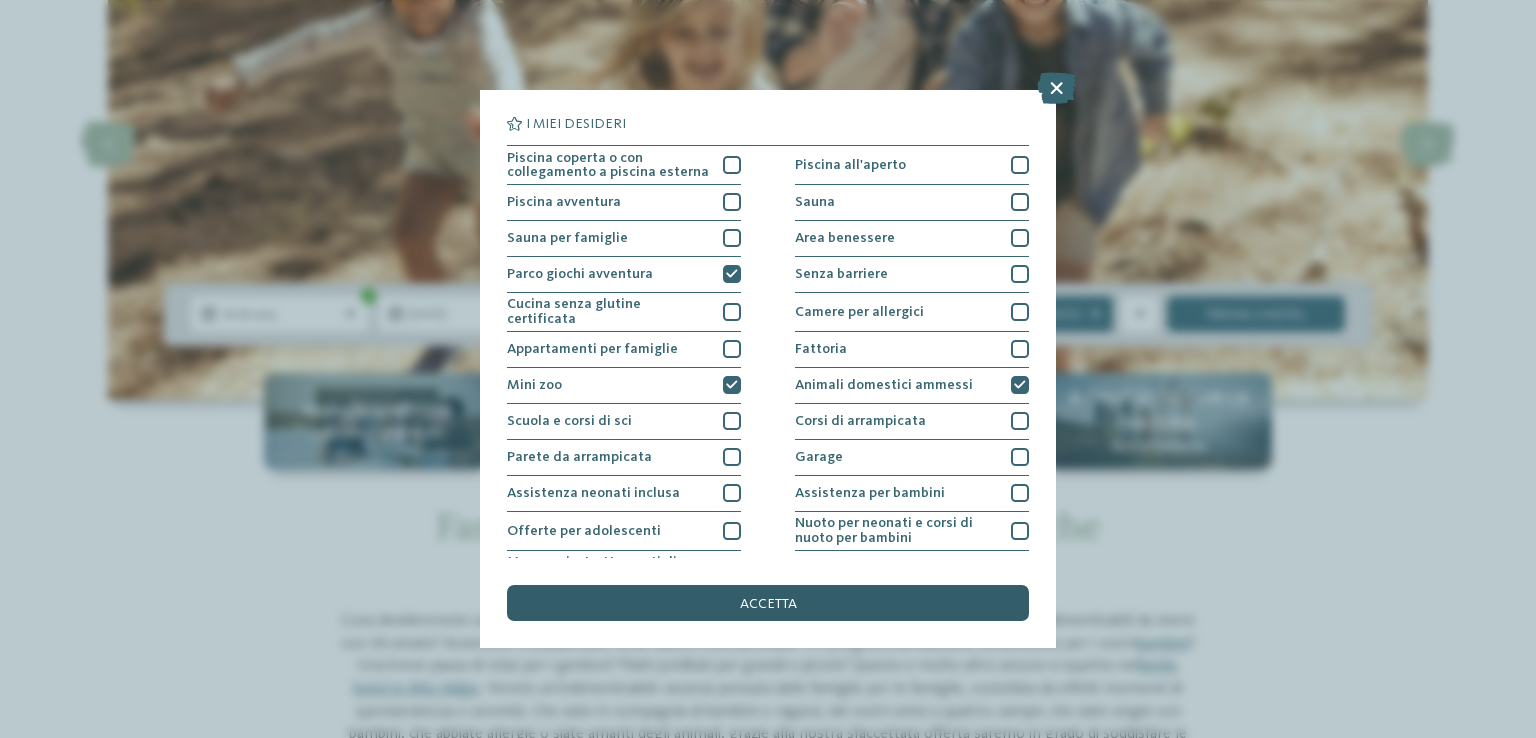 click on "accetta" at bounding box center [768, 603] 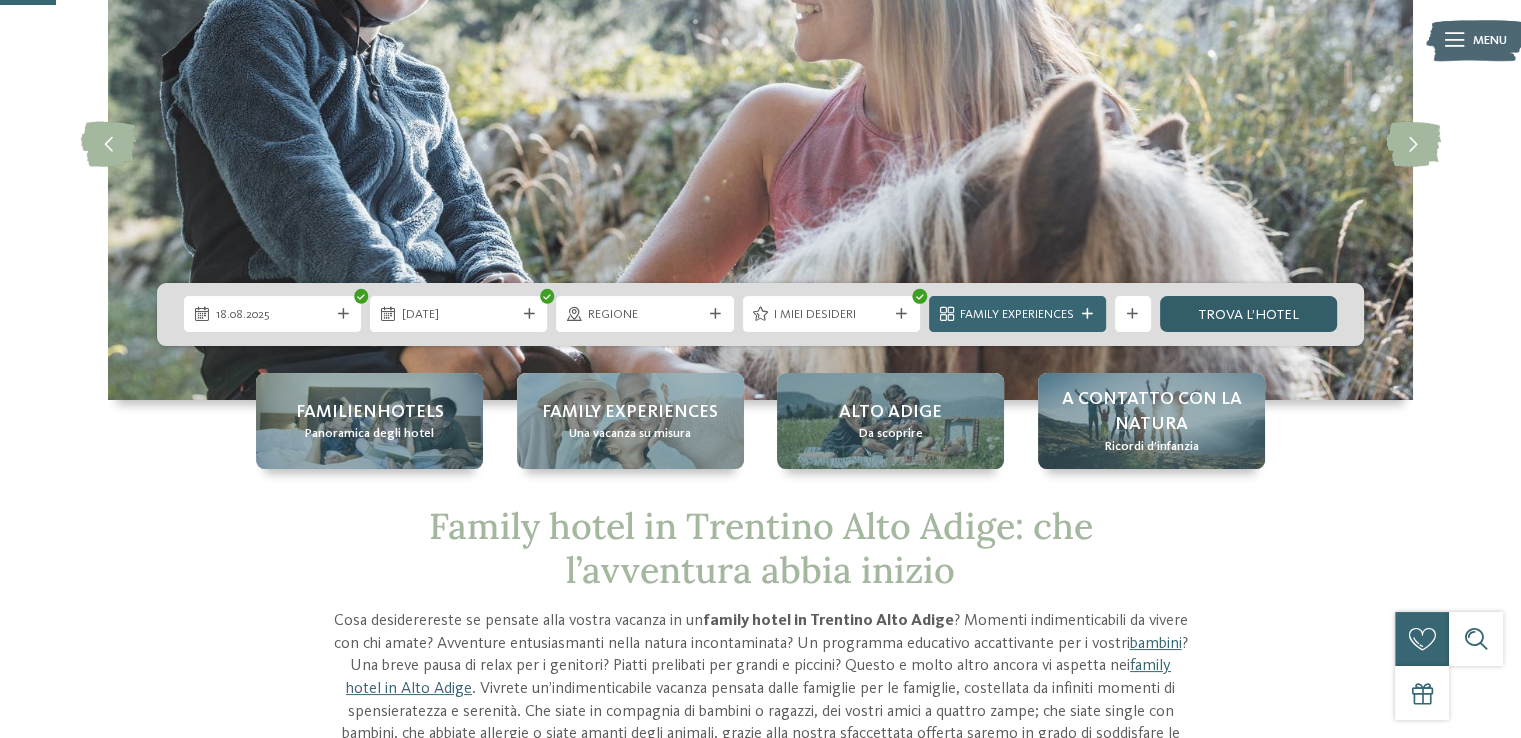 click on "trova l’hotel" at bounding box center [1248, 314] 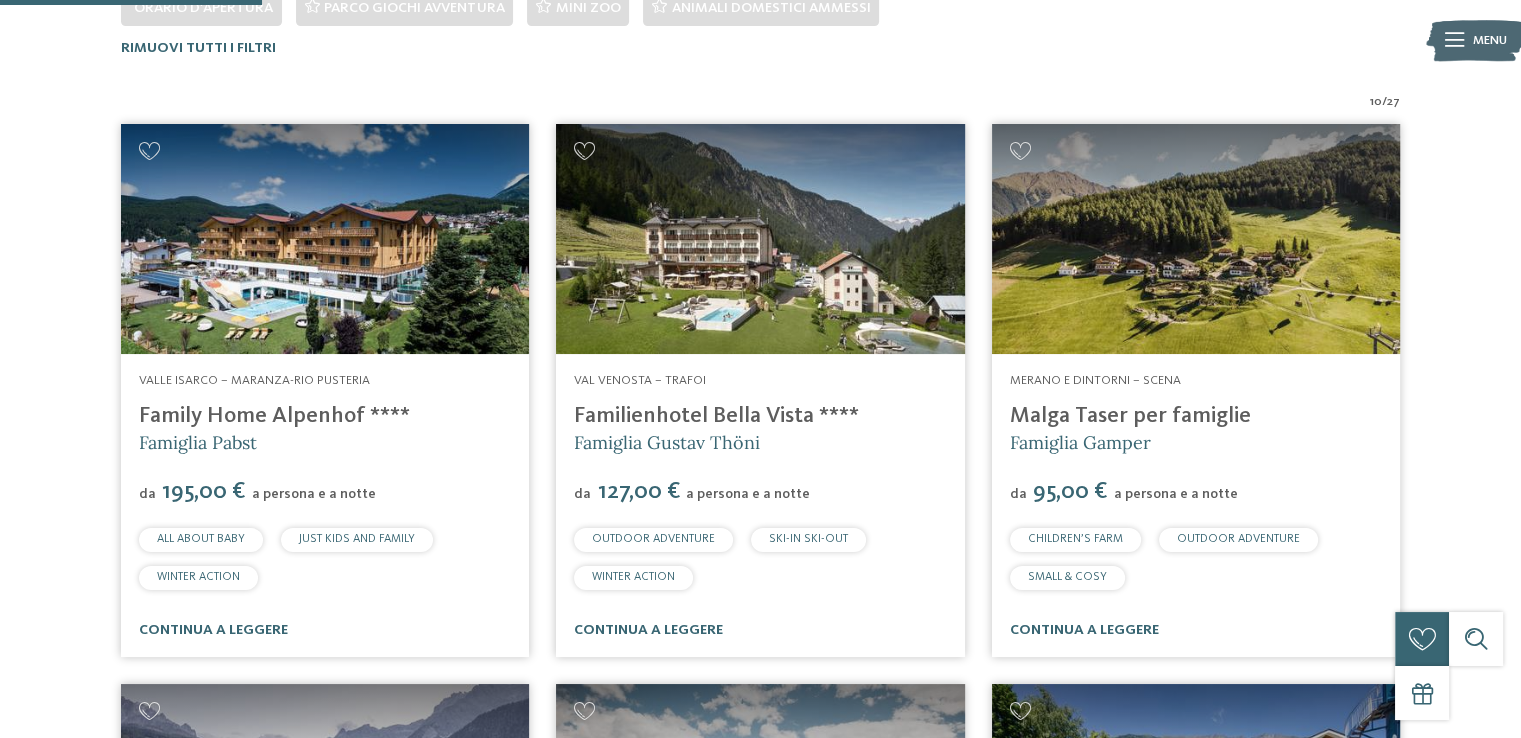 scroll, scrollTop: 579, scrollLeft: 0, axis: vertical 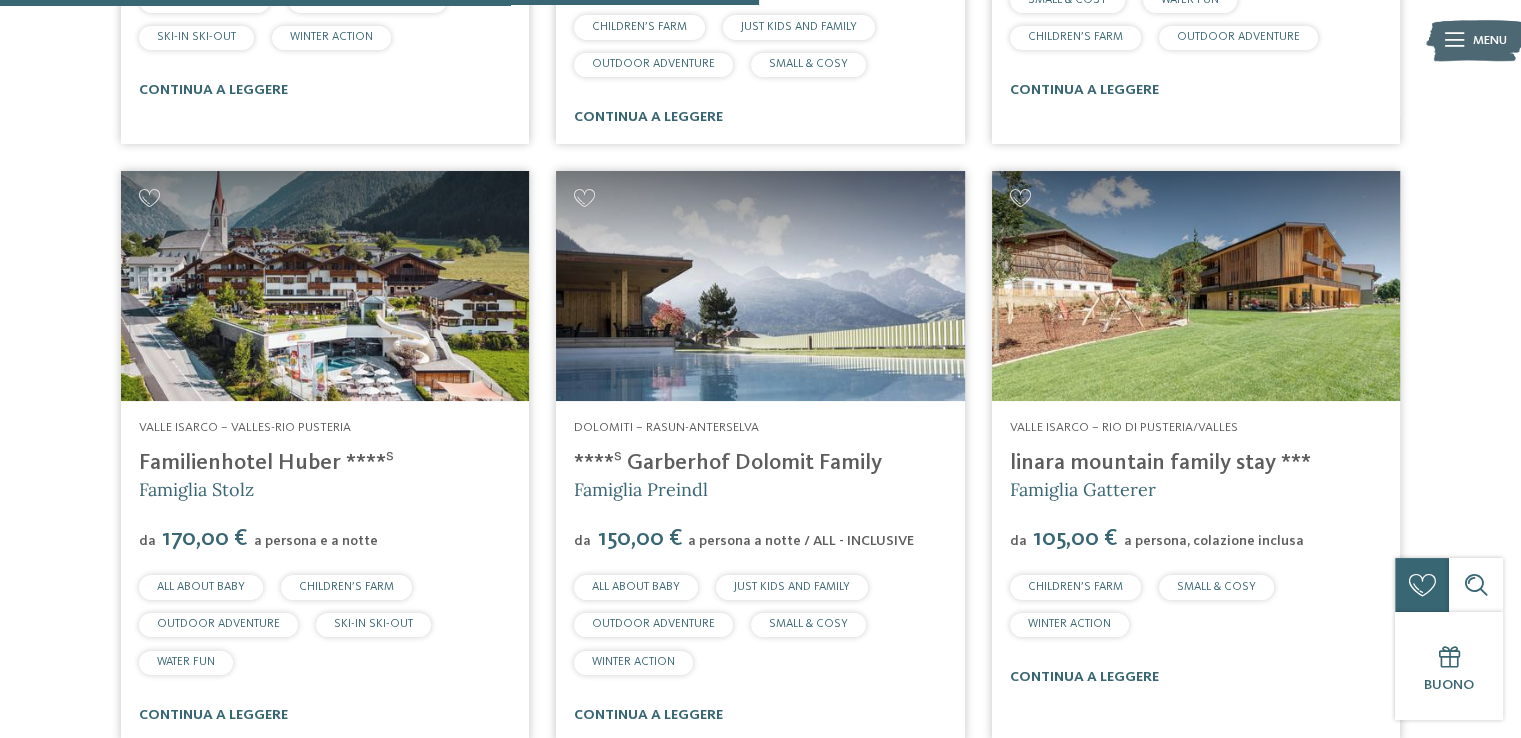 click at bounding box center [1196, 286] 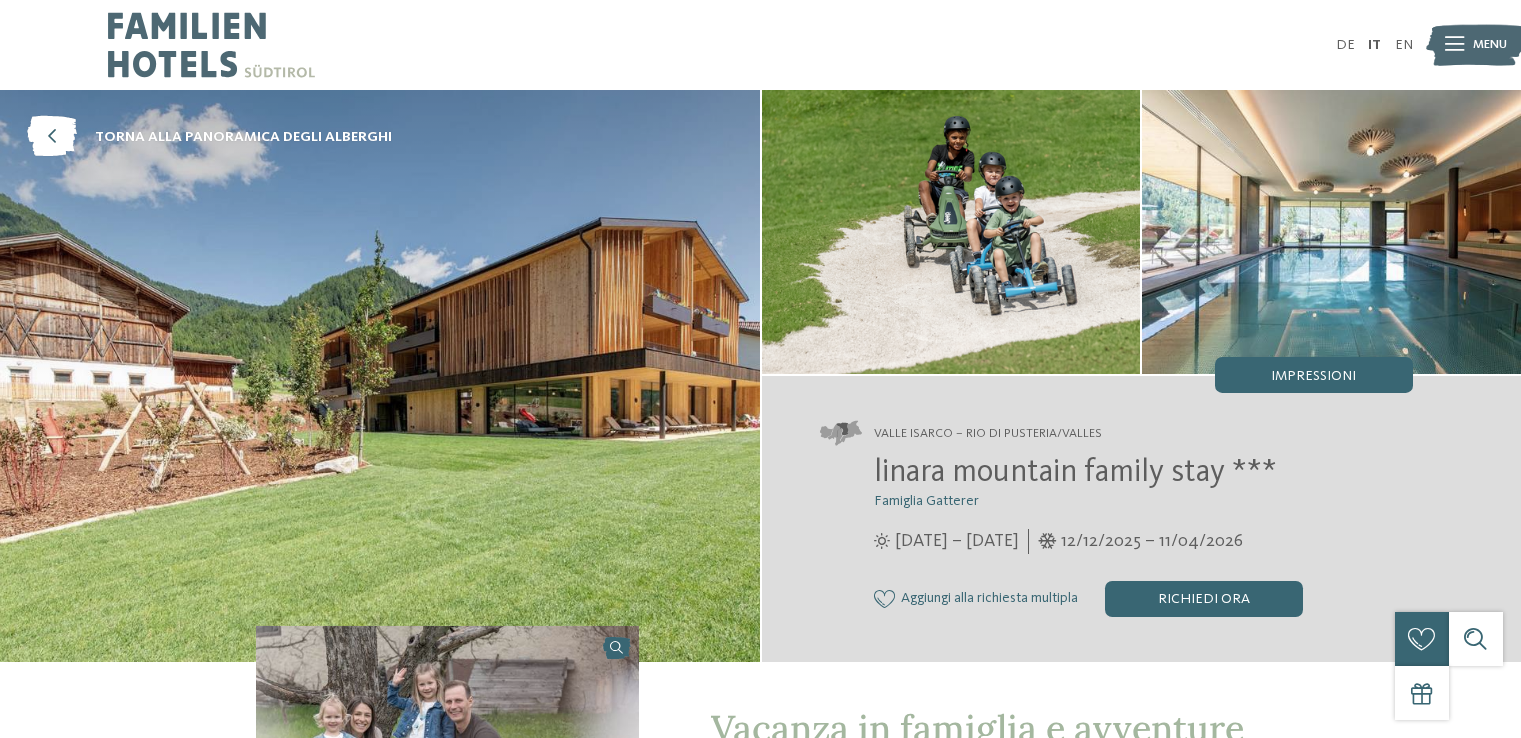 scroll, scrollTop: 0, scrollLeft: 0, axis: both 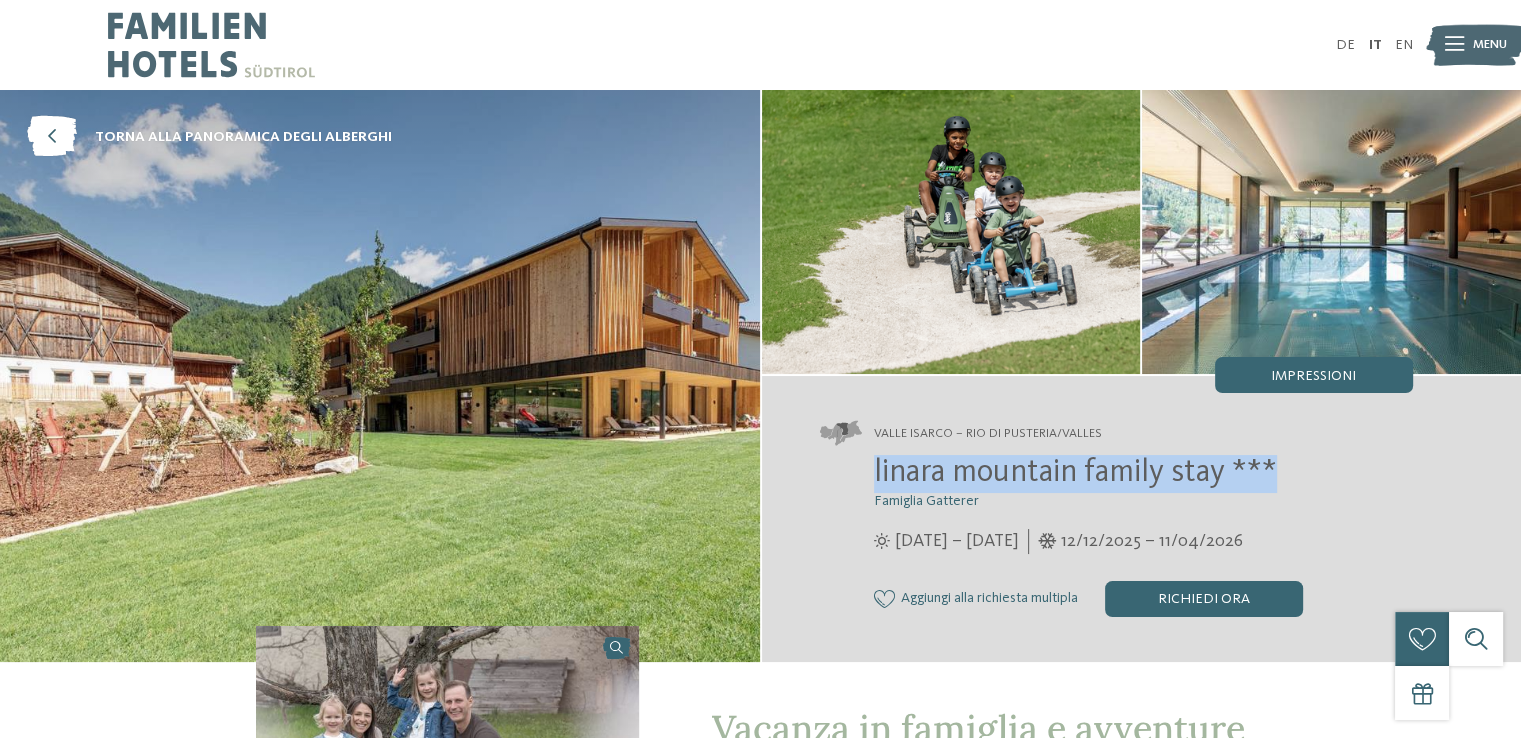 drag, startPoint x: 1277, startPoint y: 472, endPoint x: 858, endPoint y: 469, distance: 419.01074 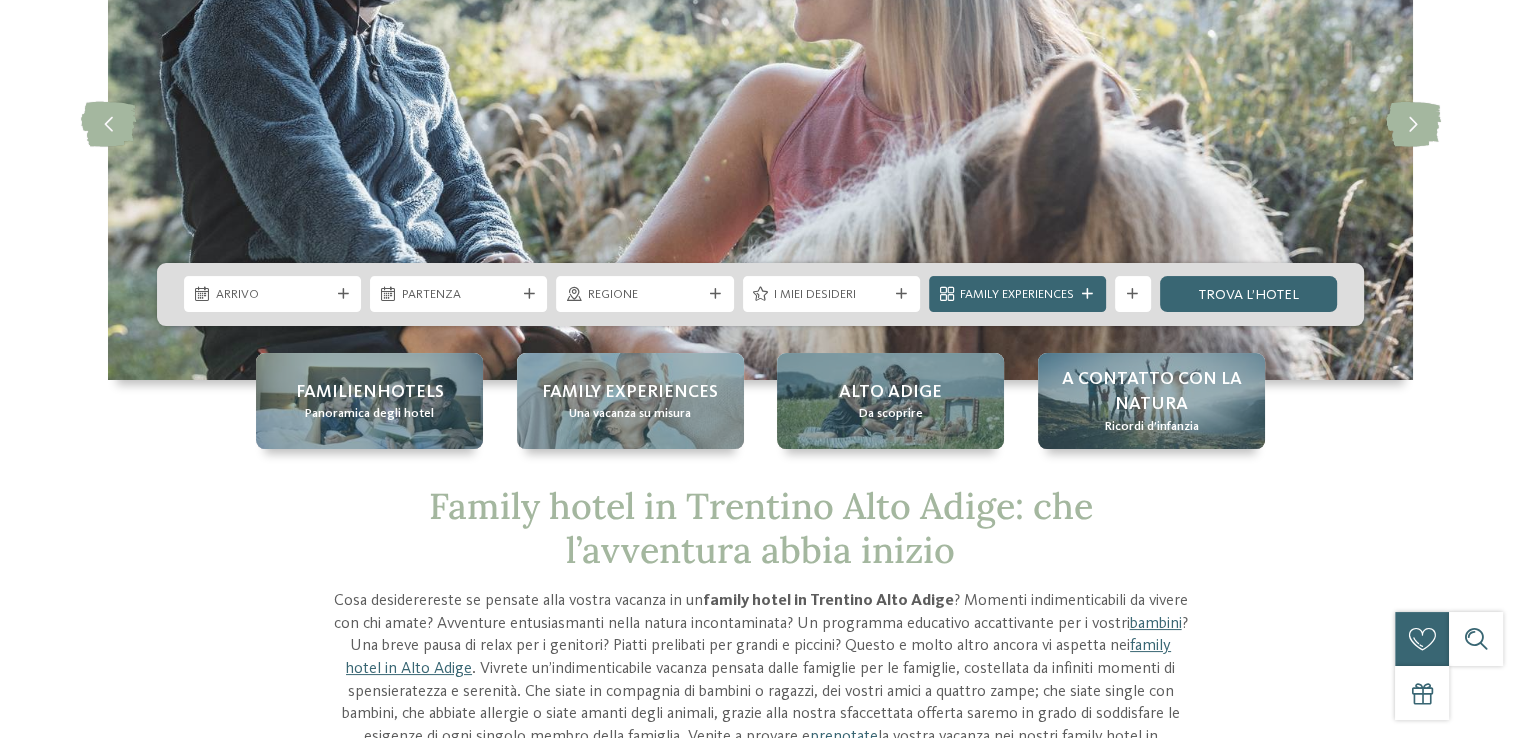 scroll, scrollTop: 0, scrollLeft: 0, axis: both 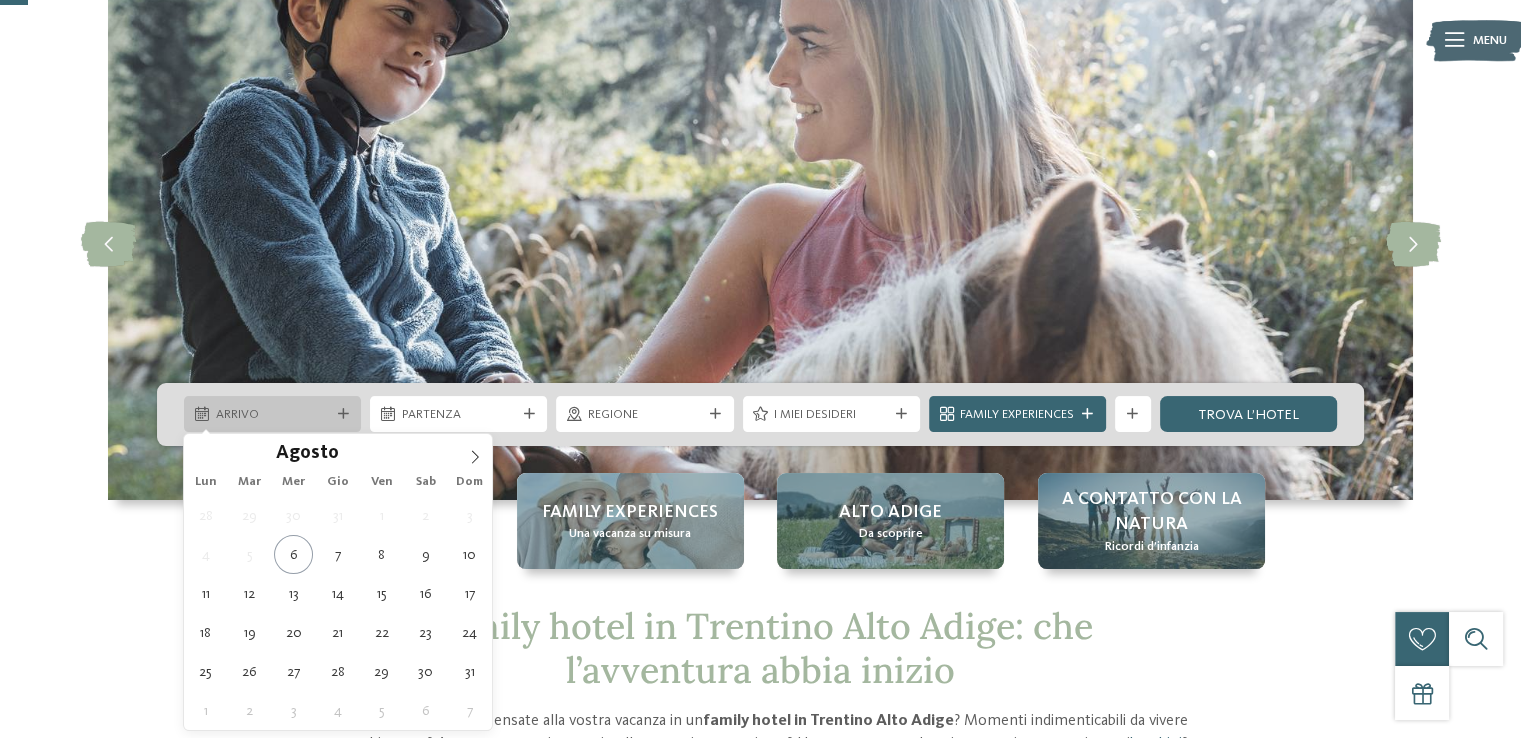 click on "Arrivo" at bounding box center [273, 415] 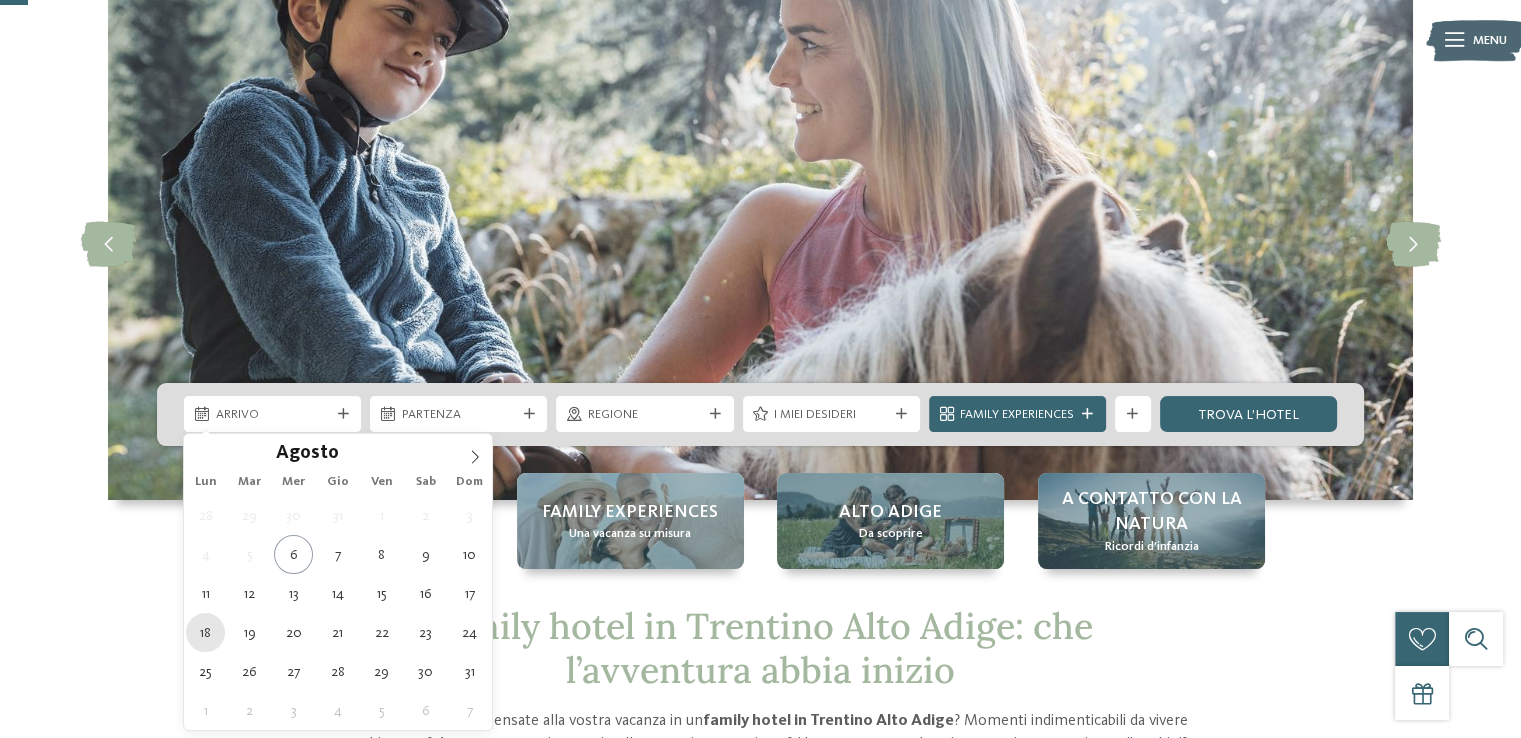 type on "18.08.2025" 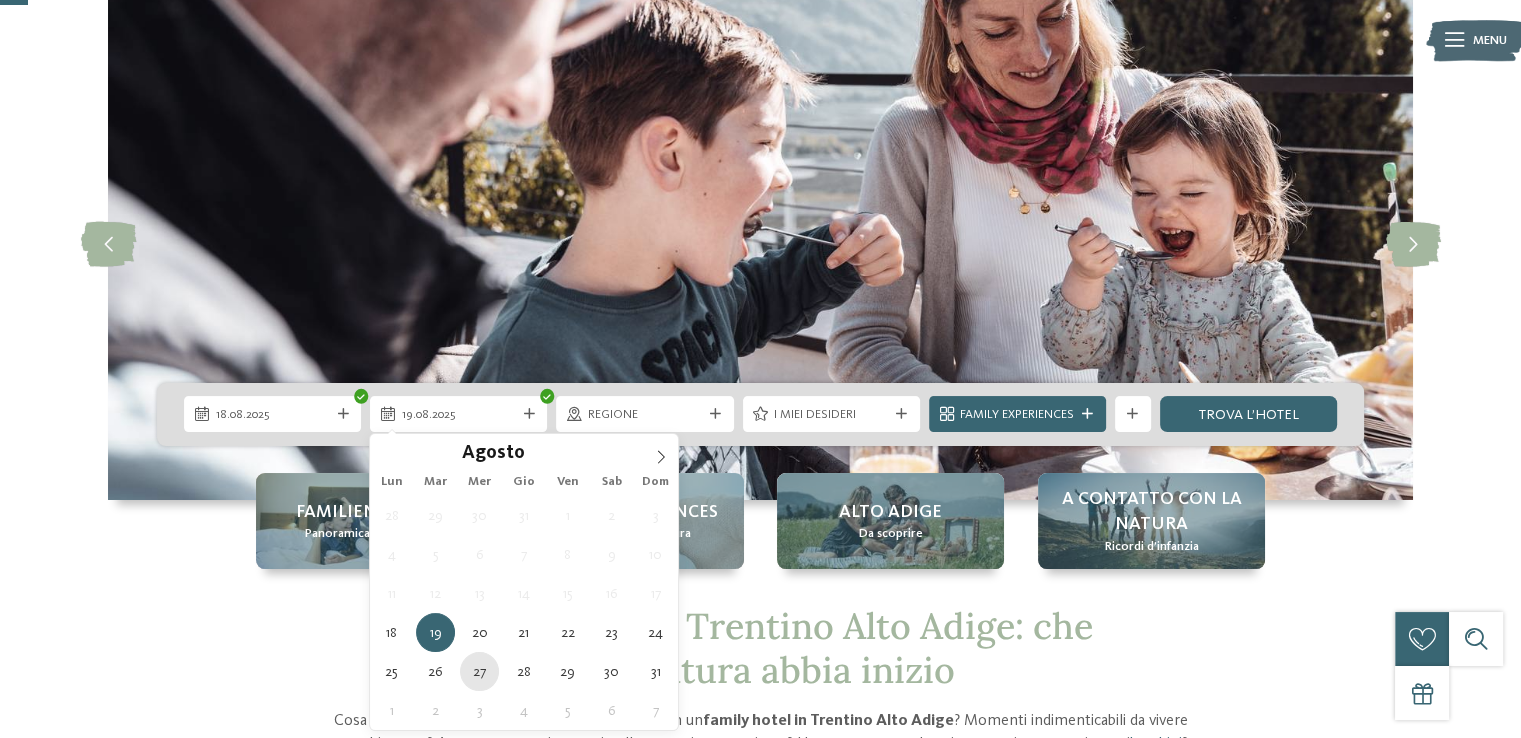 type on "27.08.2025" 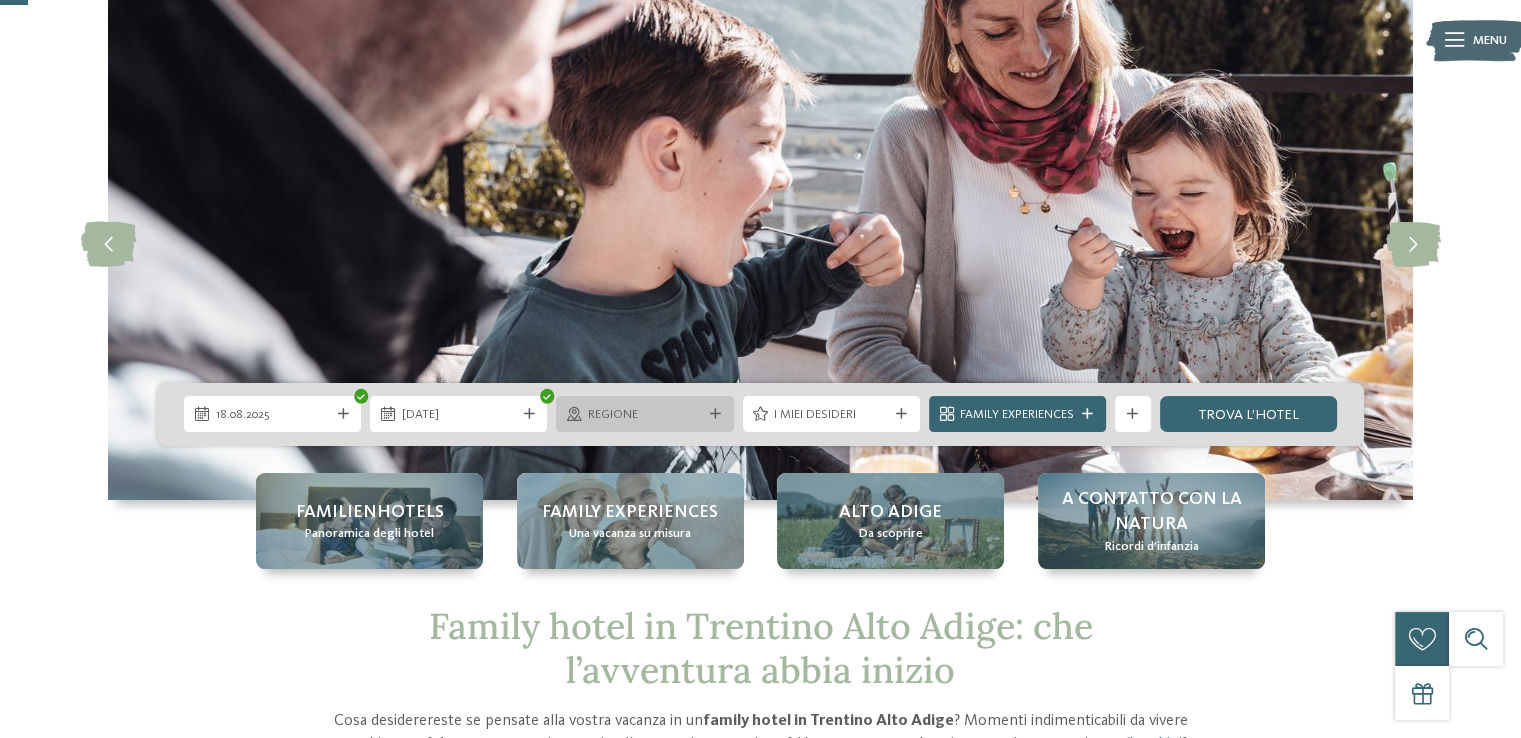 click on "Regione" at bounding box center [644, 414] 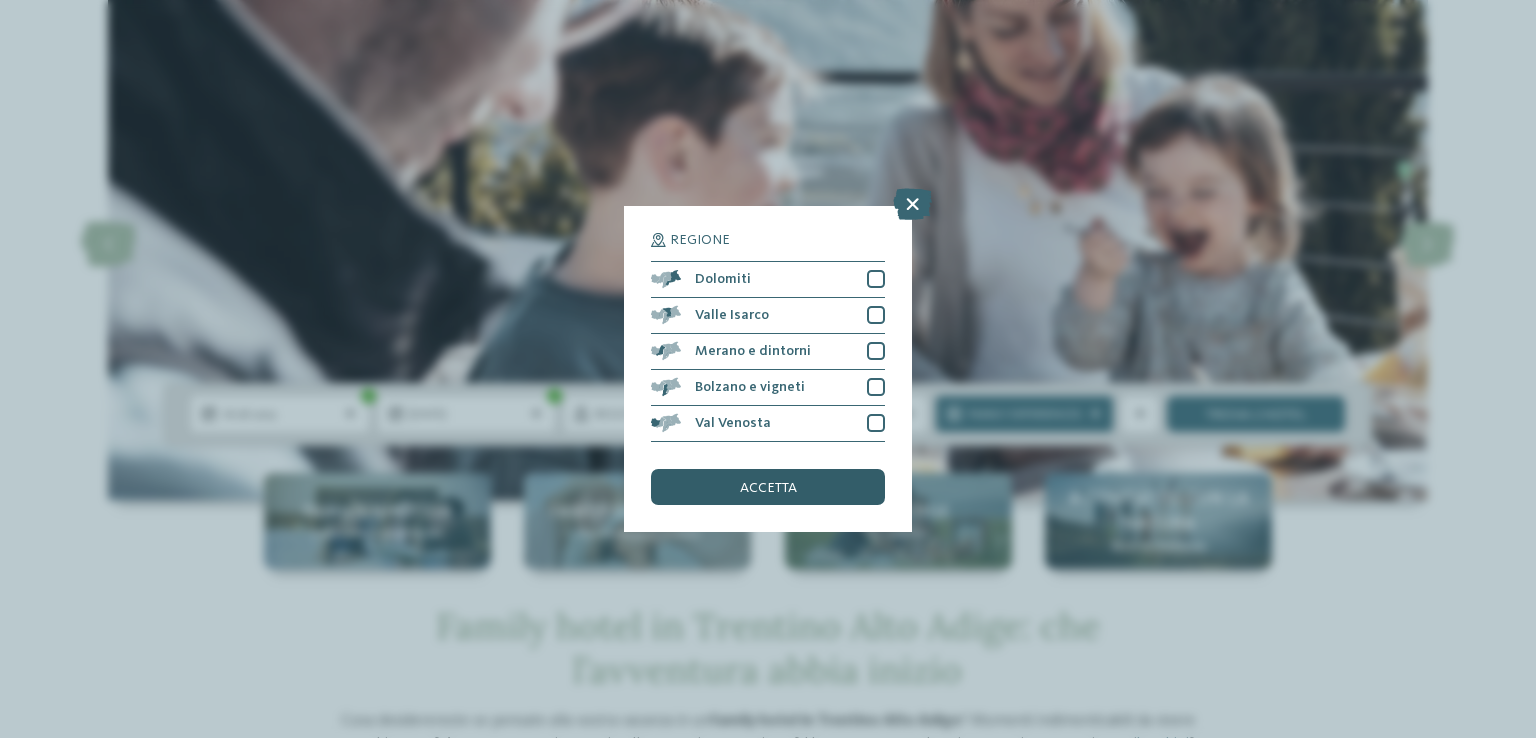 click on "accetta" at bounding box center [768, 488] 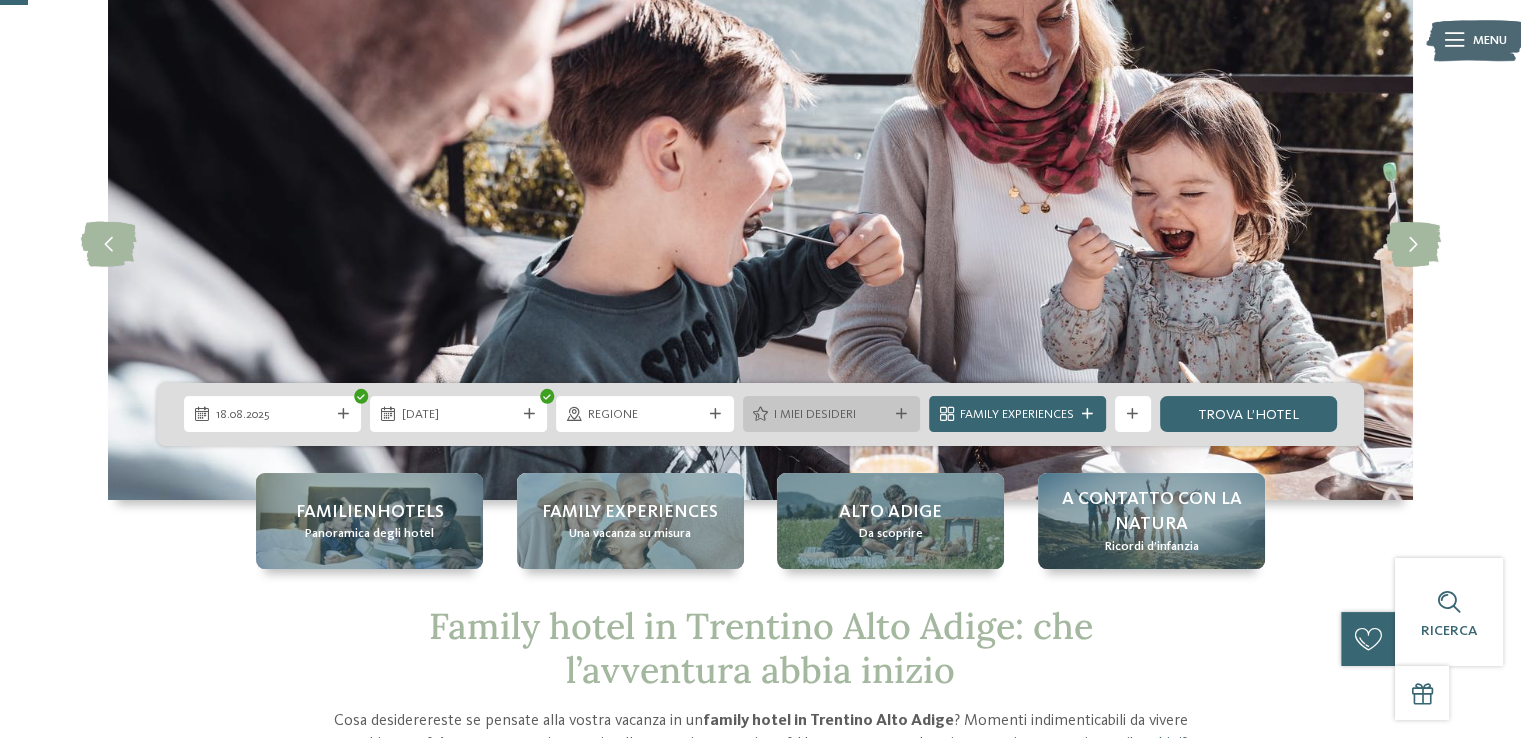 click at bounding box center (901, 414) 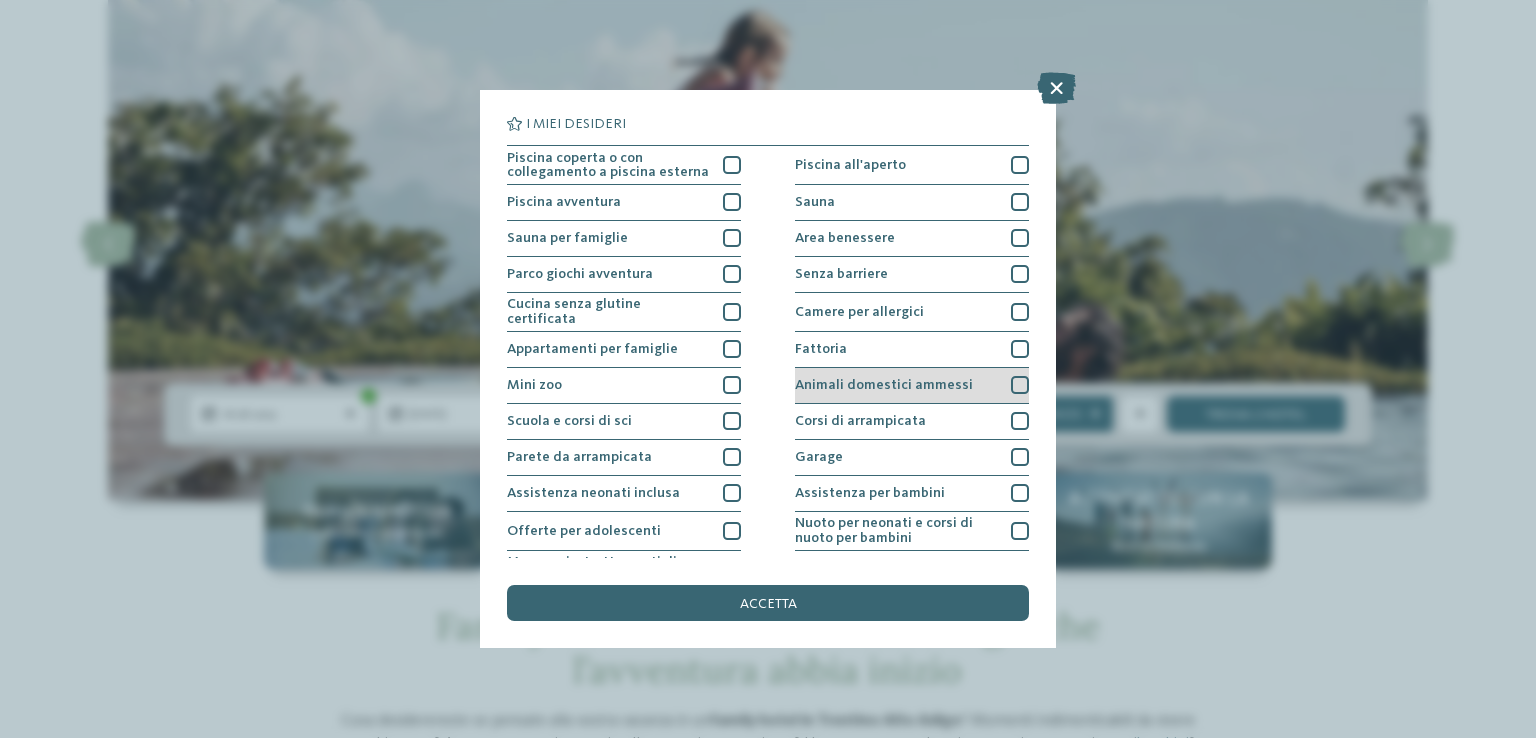 click at bounding box center (1020, 385) 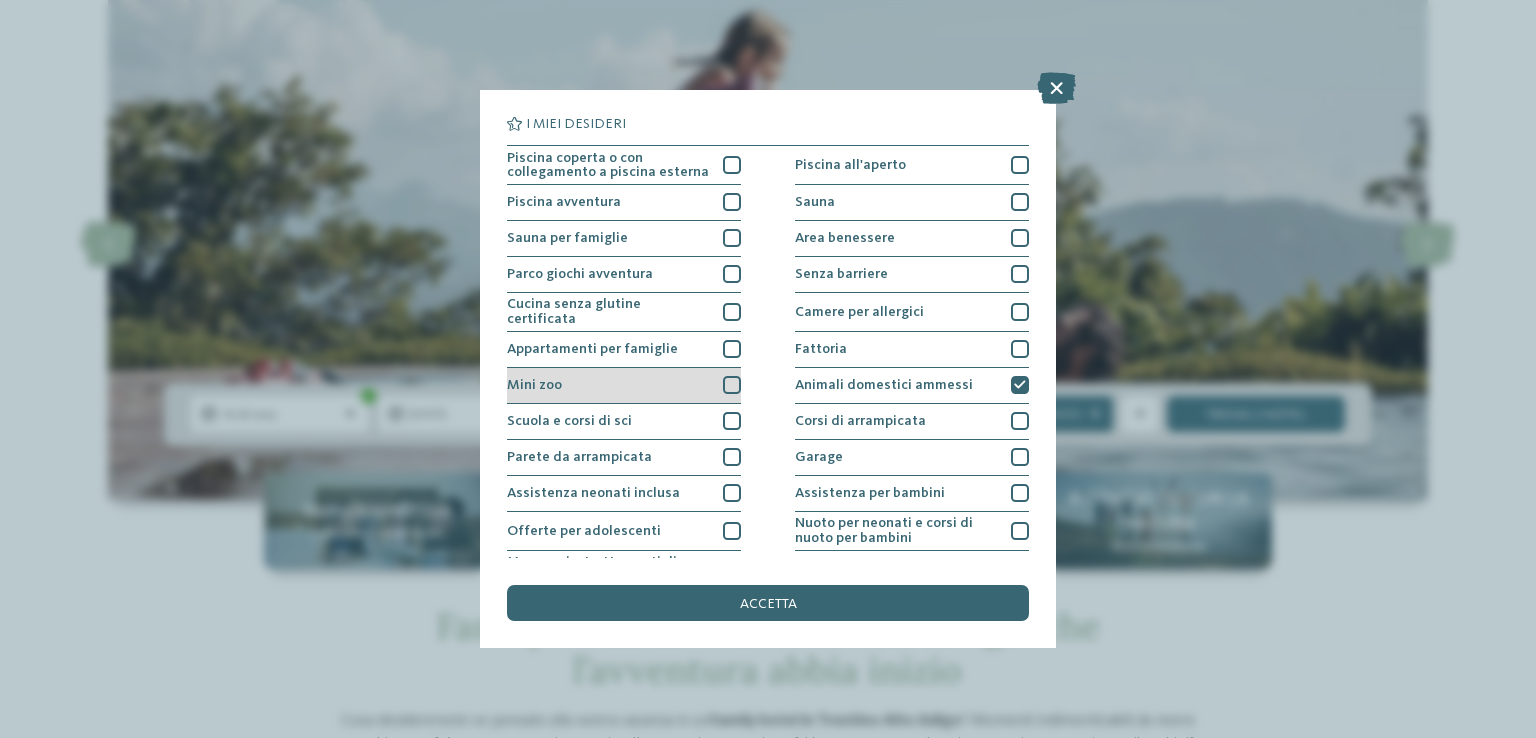click at bounding box center [732, 385] 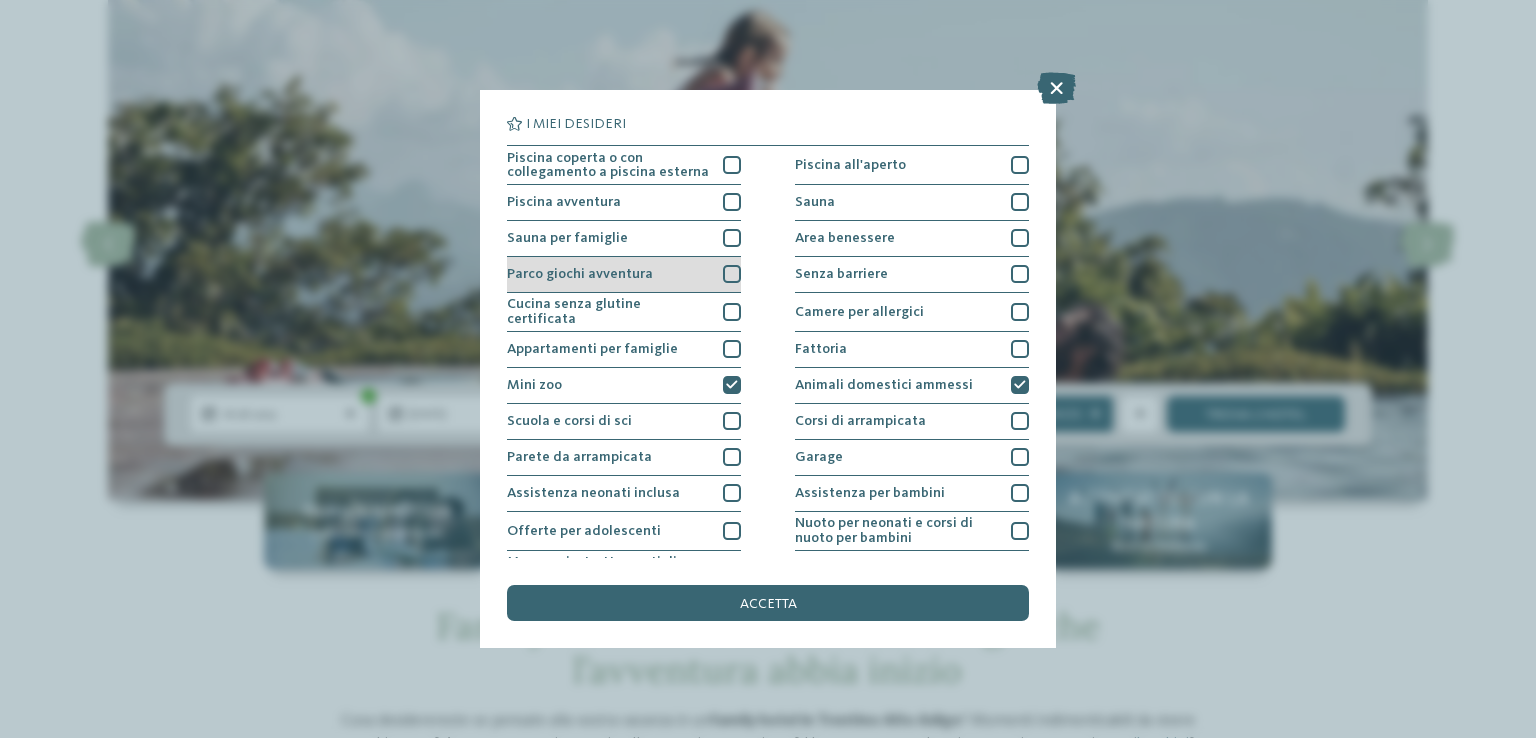 click at bounding box center (732, 274) 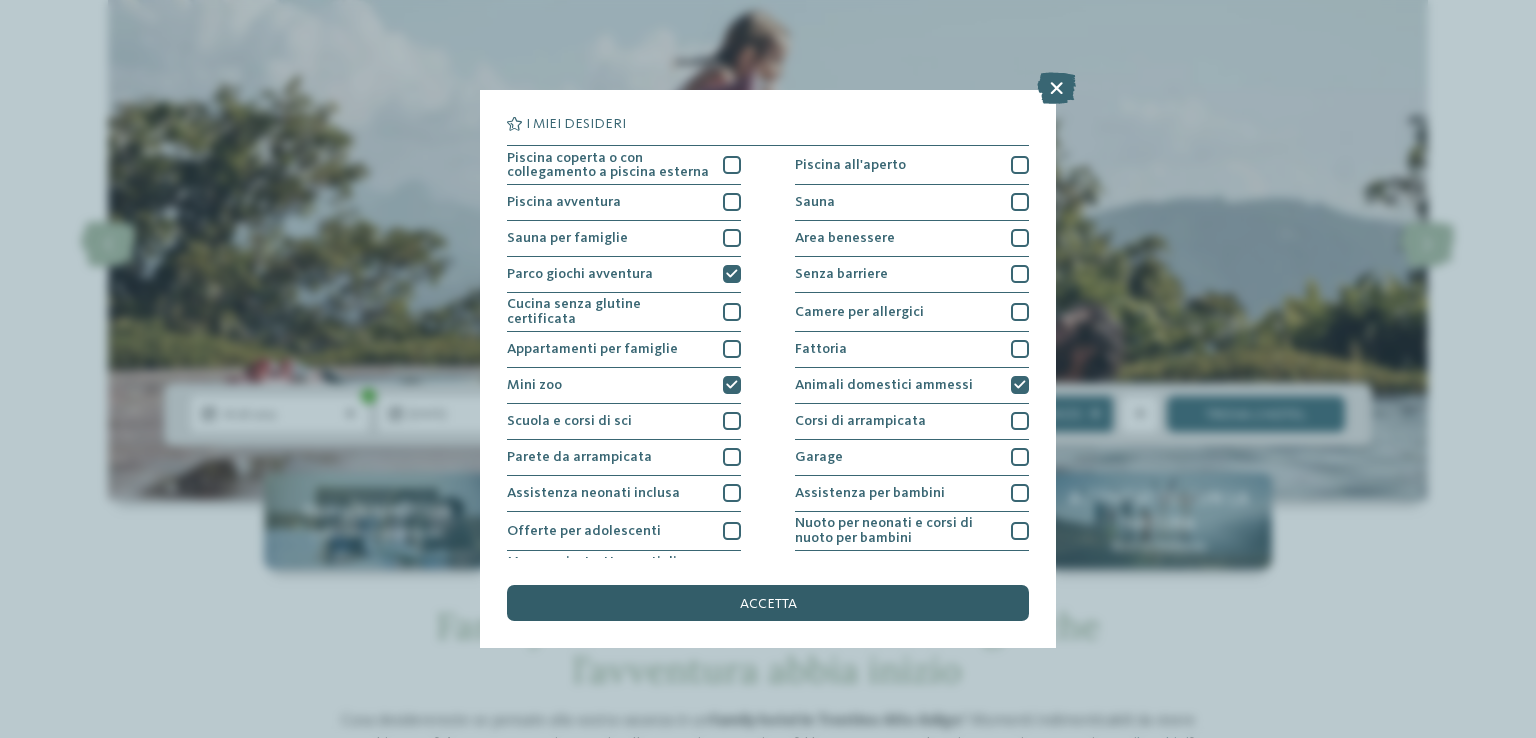 click on "accetta" at bounding box center (768, 604) 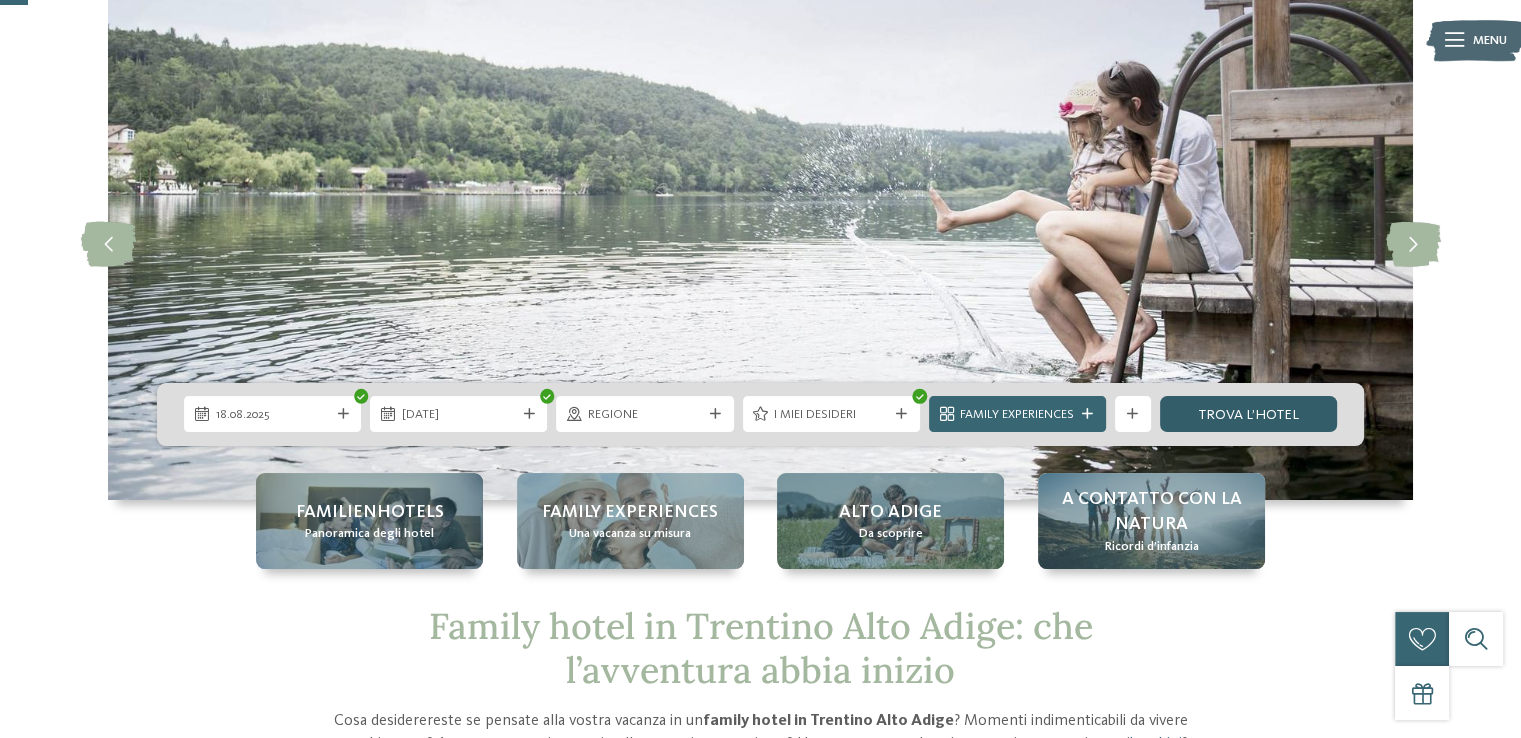 click on "trova l’hotel" at bounding box center (1248, 414) 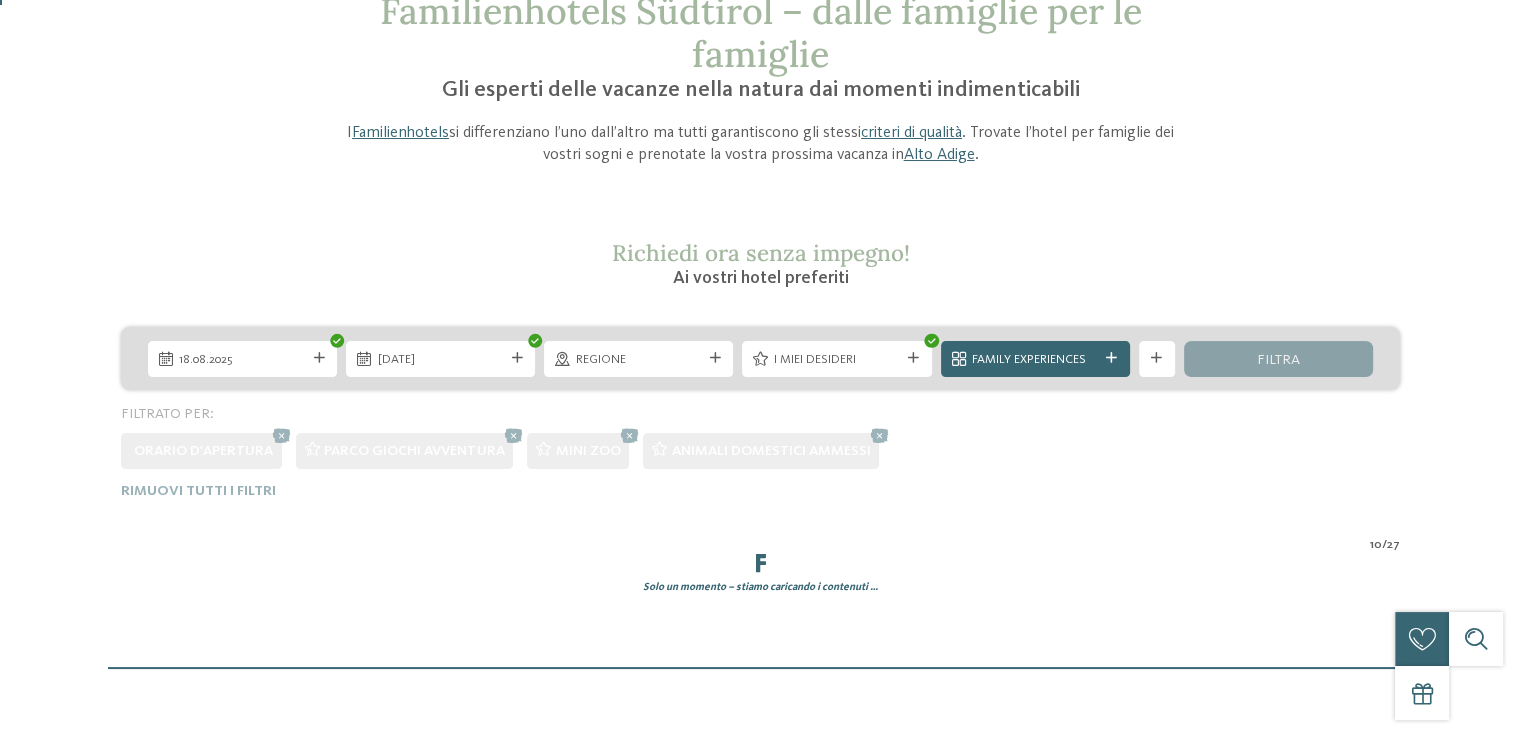 scroll, scrollTop: 579, scrollLeft: 0, axis: vertical 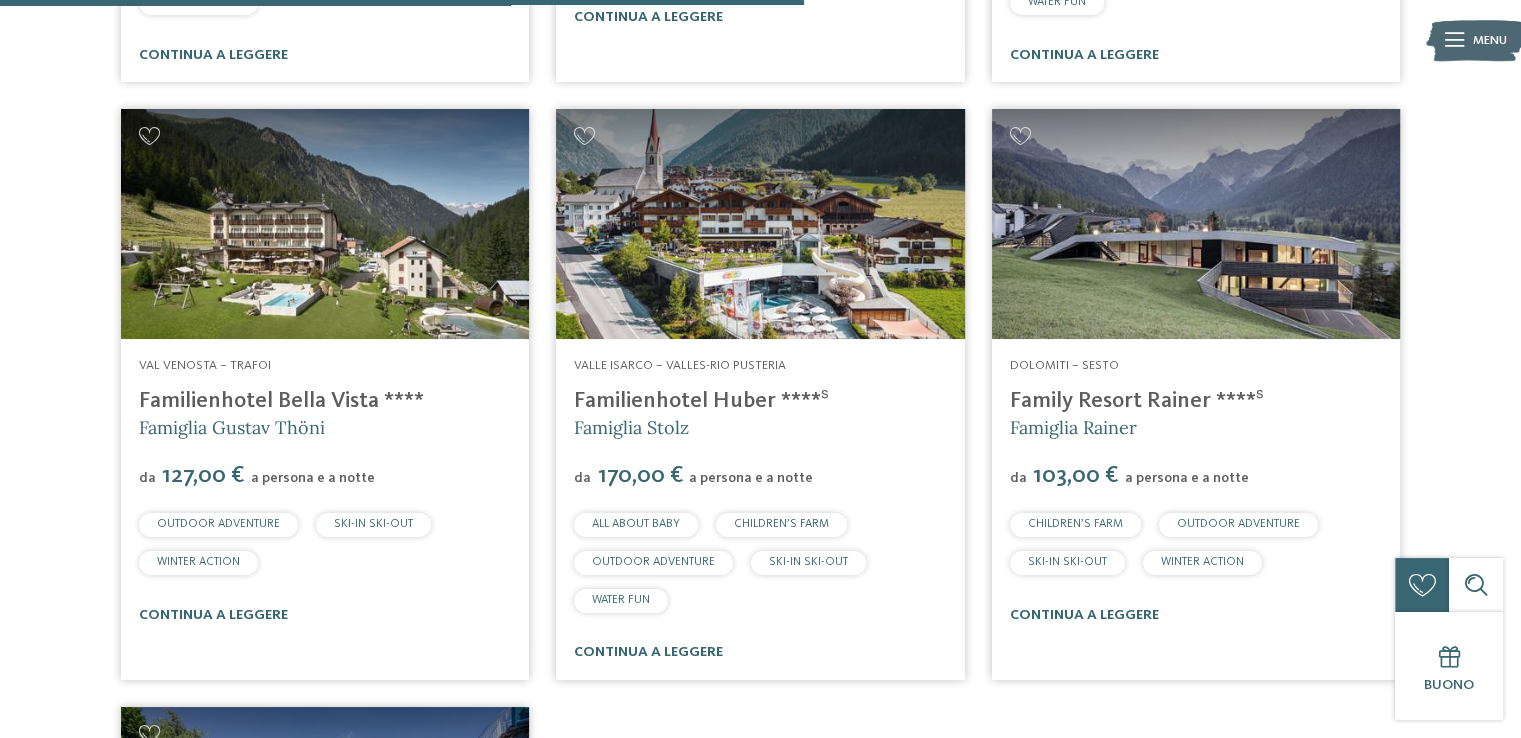 click at bounding box center [760, 224] 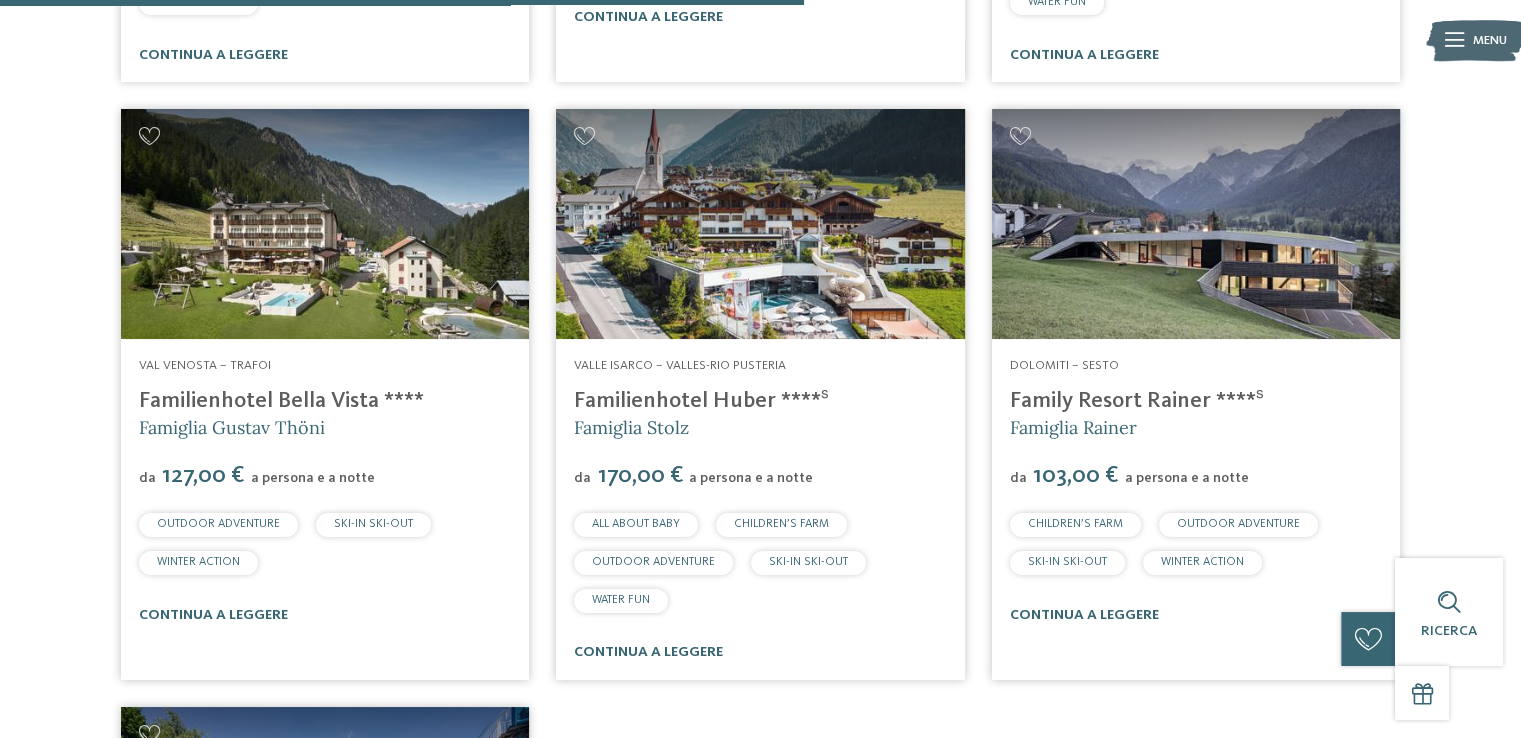click at bounding box center [1196, 224] 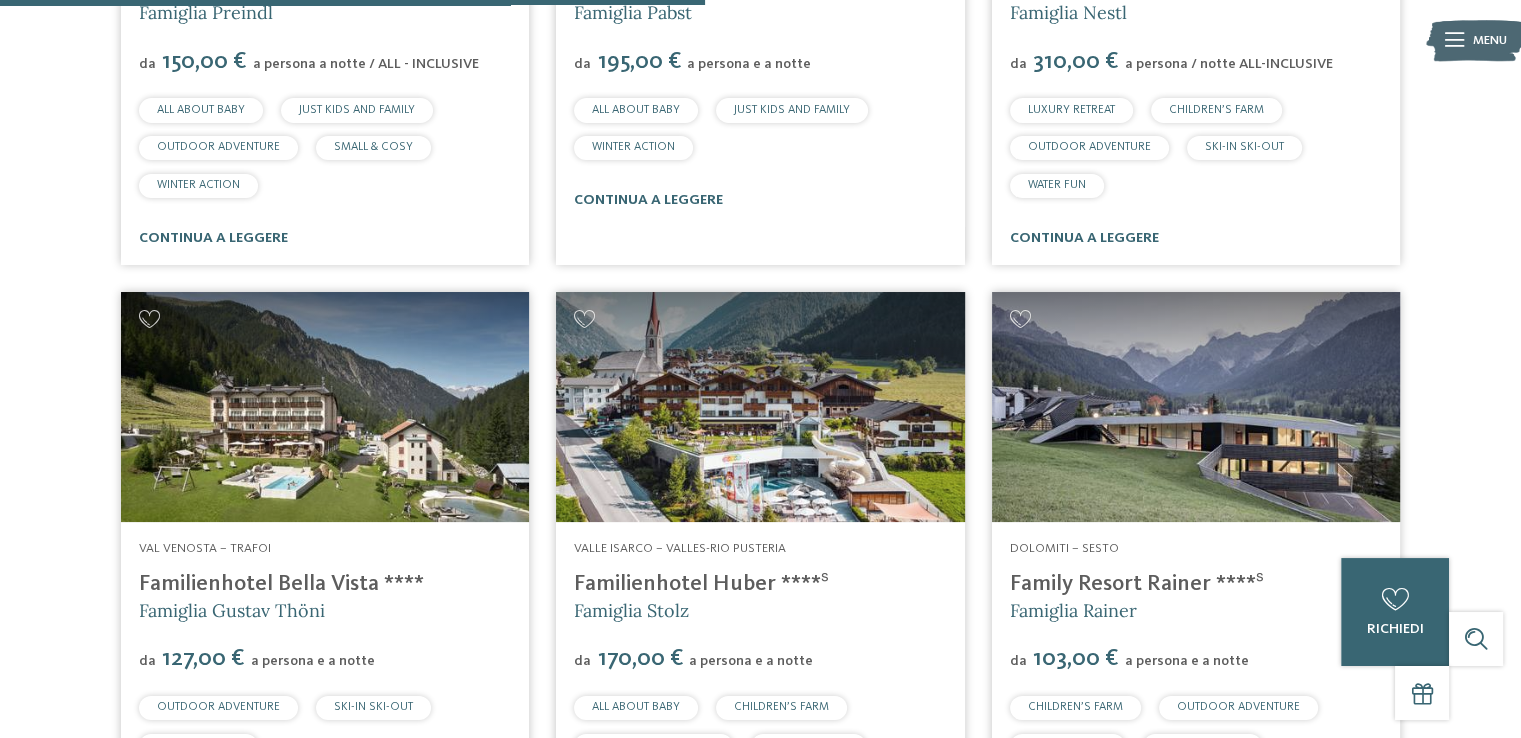 scroll, scrollTop: 1879, scrollLeft: 0, axis: vertical 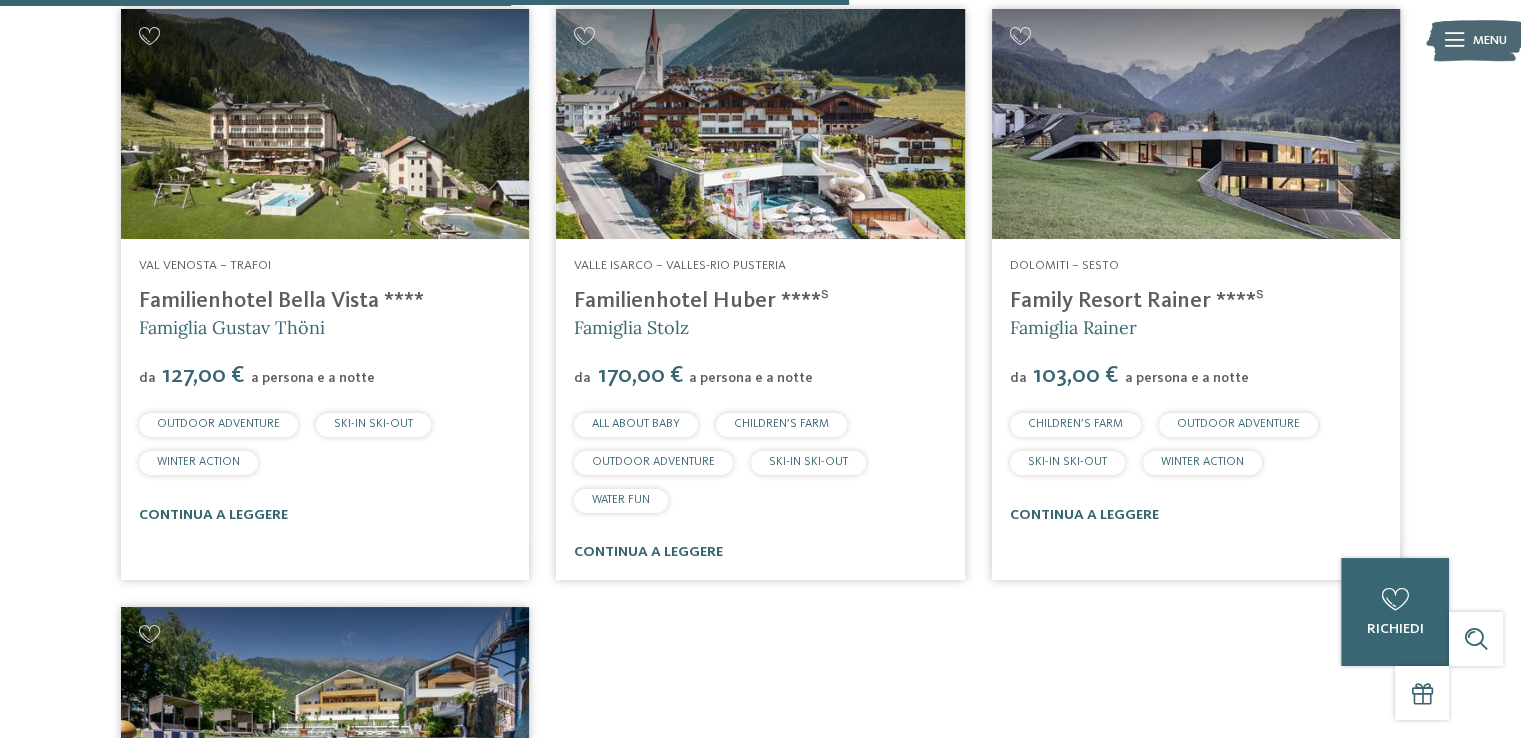 click on "Family Resort Rainer ****ˢ" at bounding box center [1137, 301] 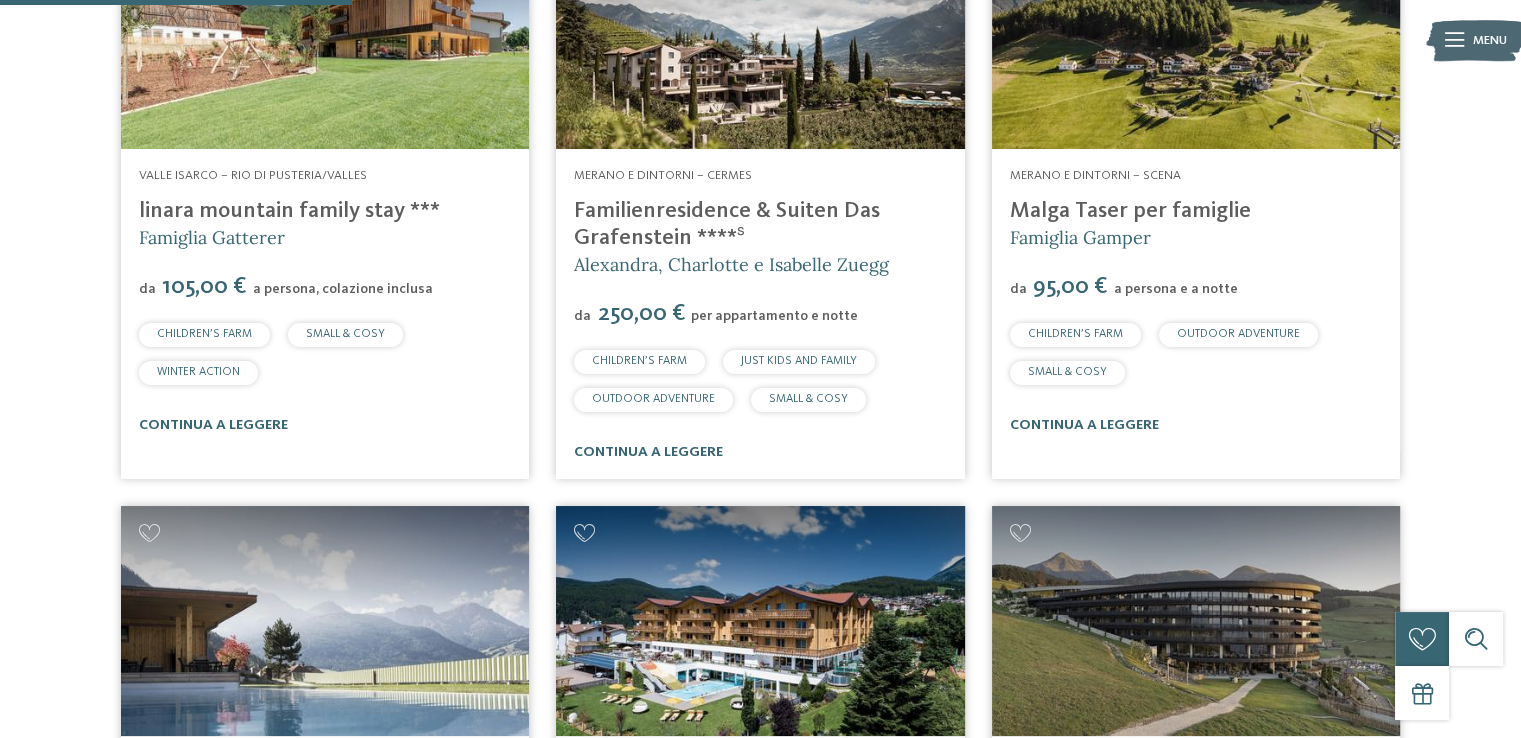scroll, scrollTop: 779, scrollLeft: 0, axis: vertical 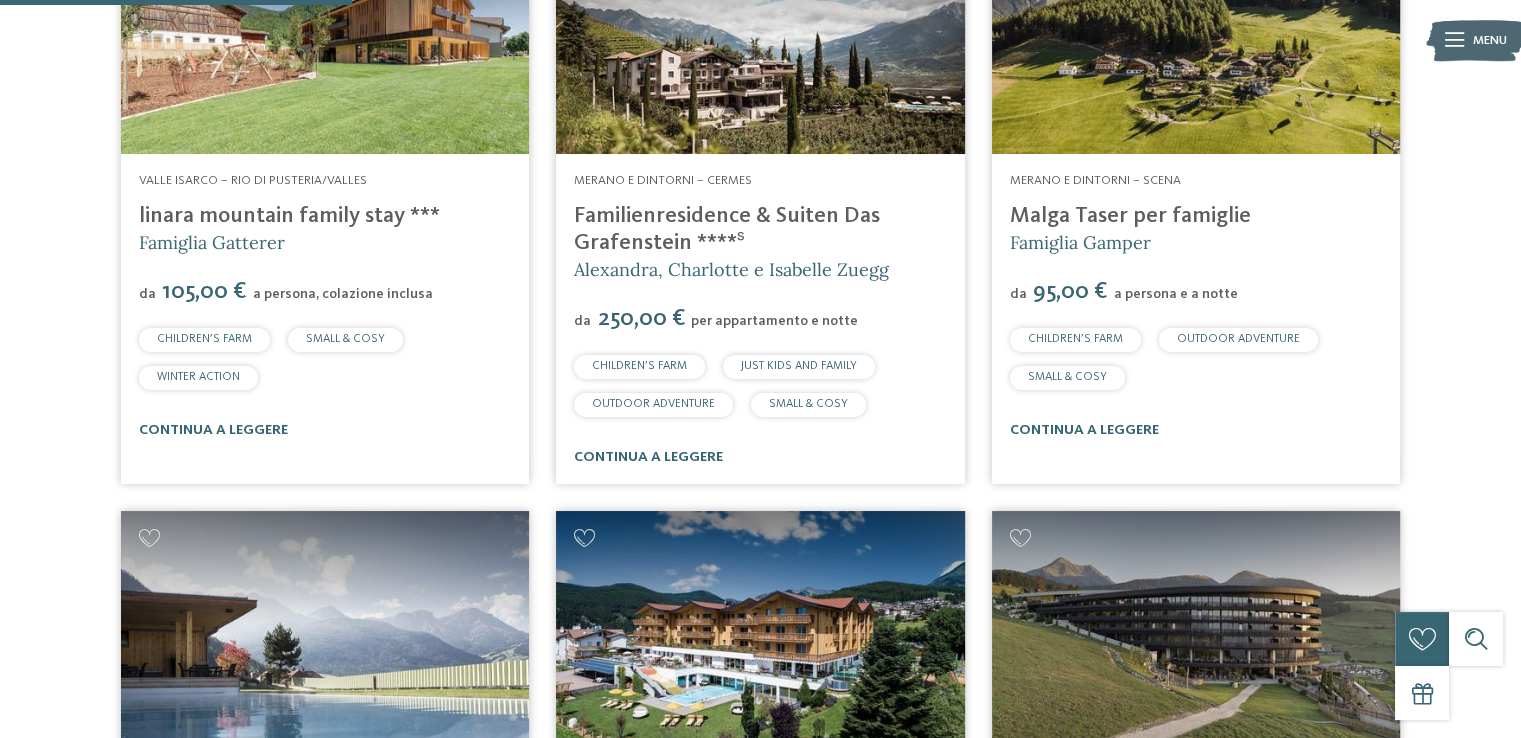 click on "Malga Taser per famiglie" at bounding box center [1130, 216] 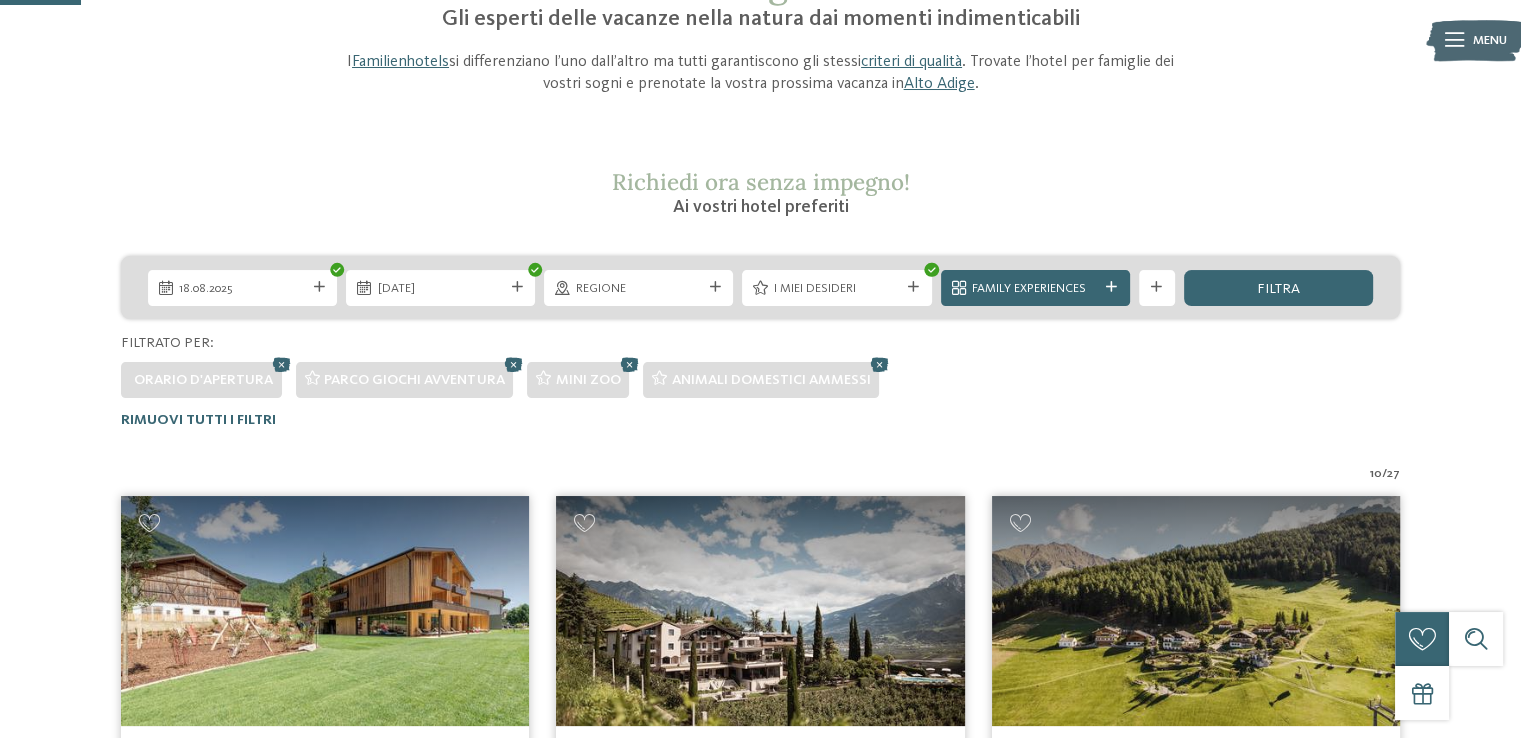 scroll, scrollTop: 179, scrollLeft: 0, axis: vertical 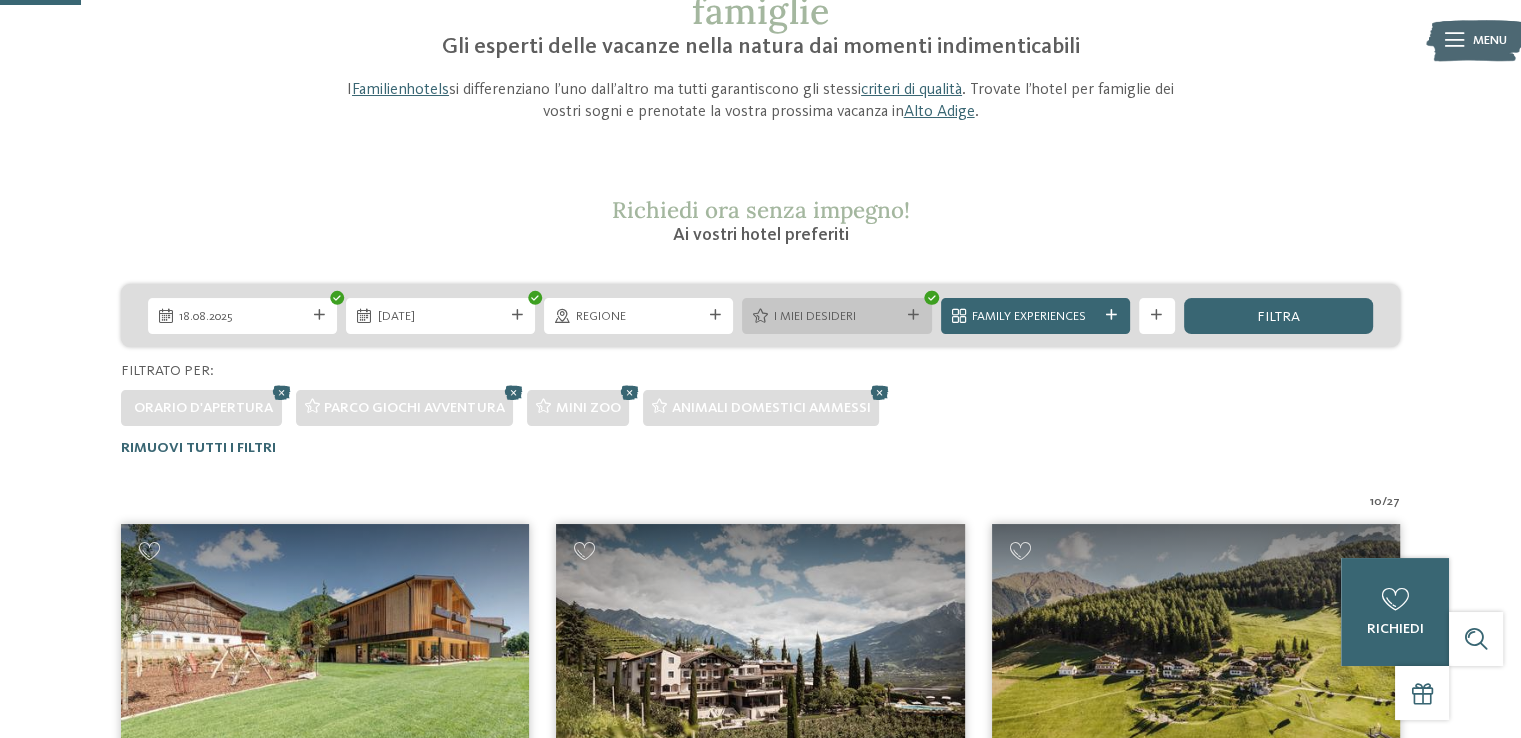 click on "I miei desideri" at bounding box center [837, 317] 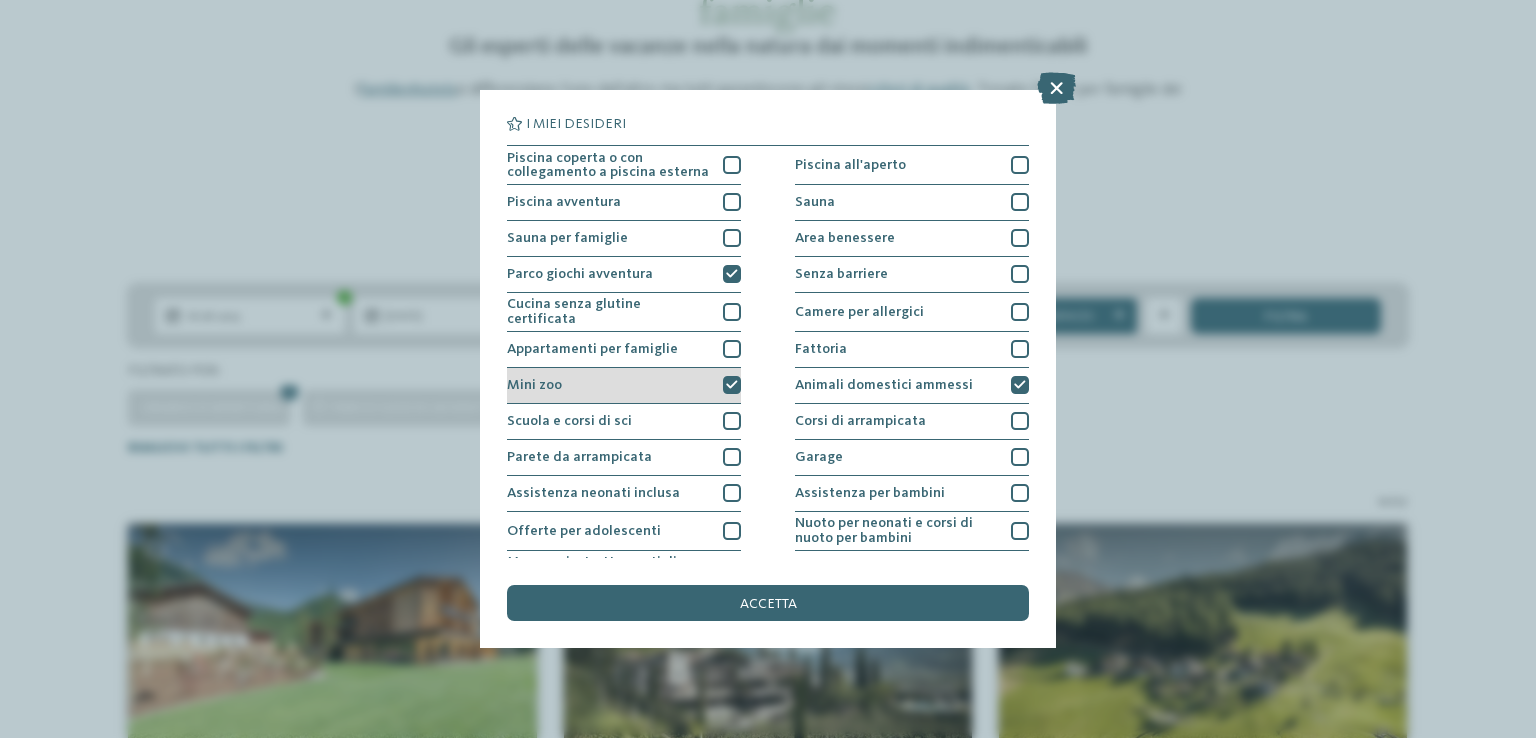 click at bounding box center [732, 385] 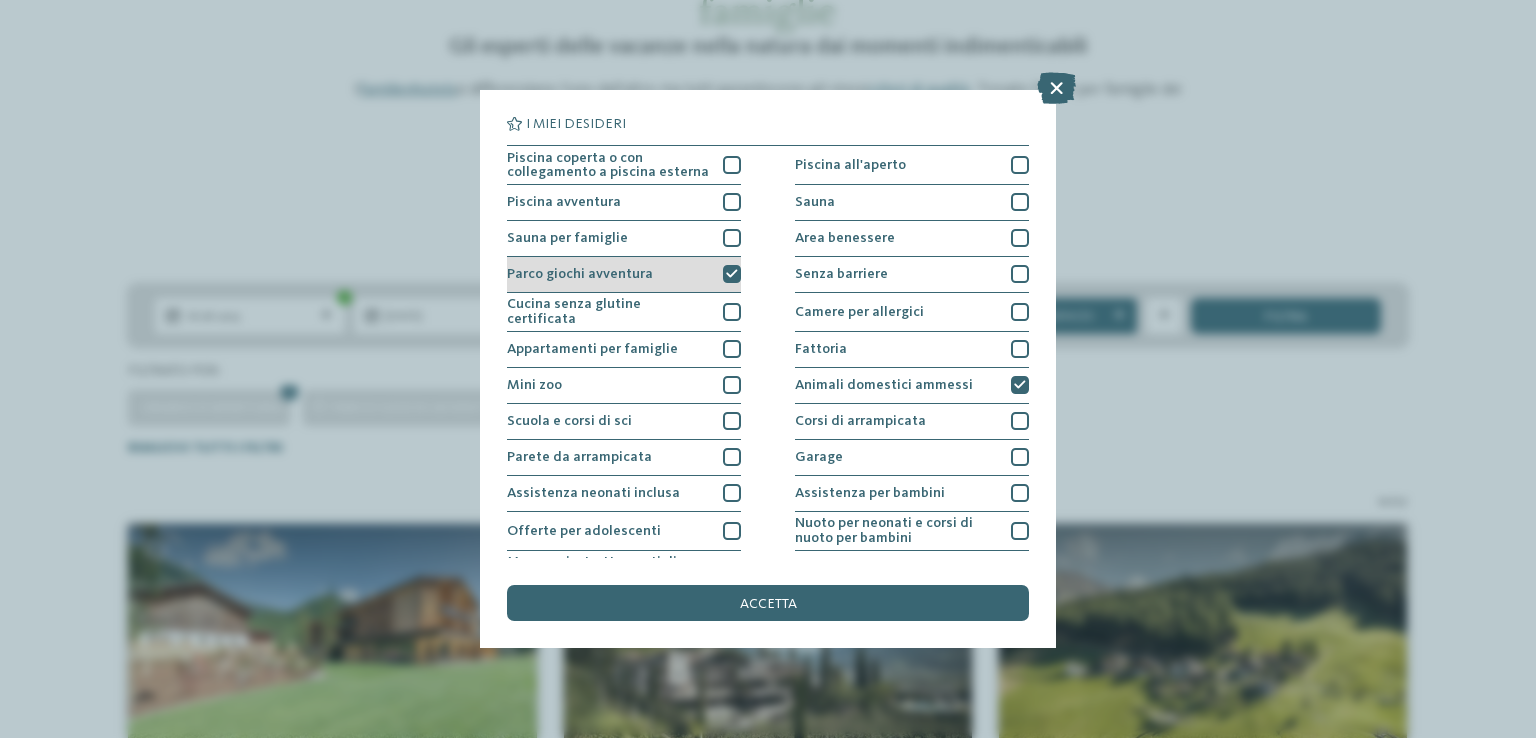 click at bounding box center (732, 274) 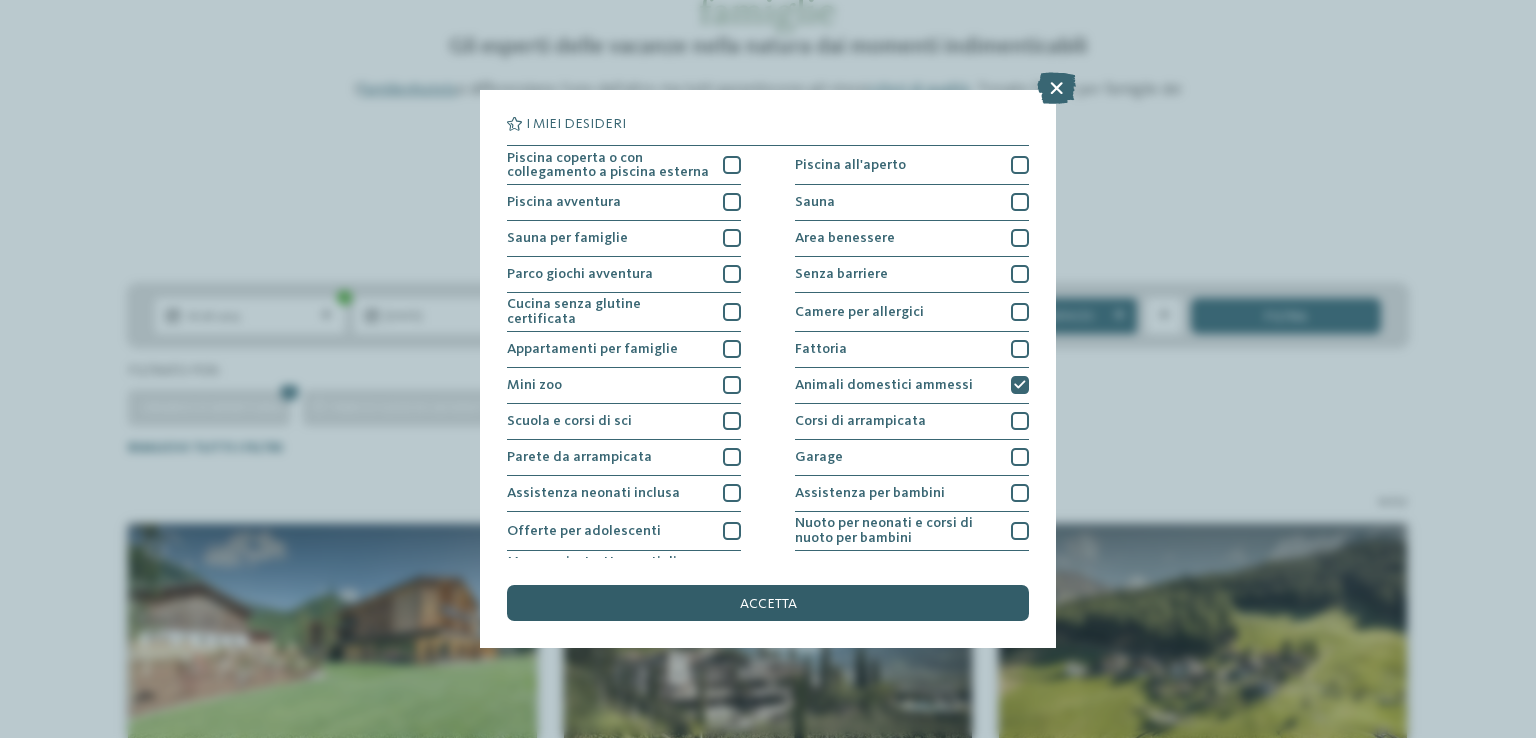 click on "accetta" at bounding box center [768, 604] 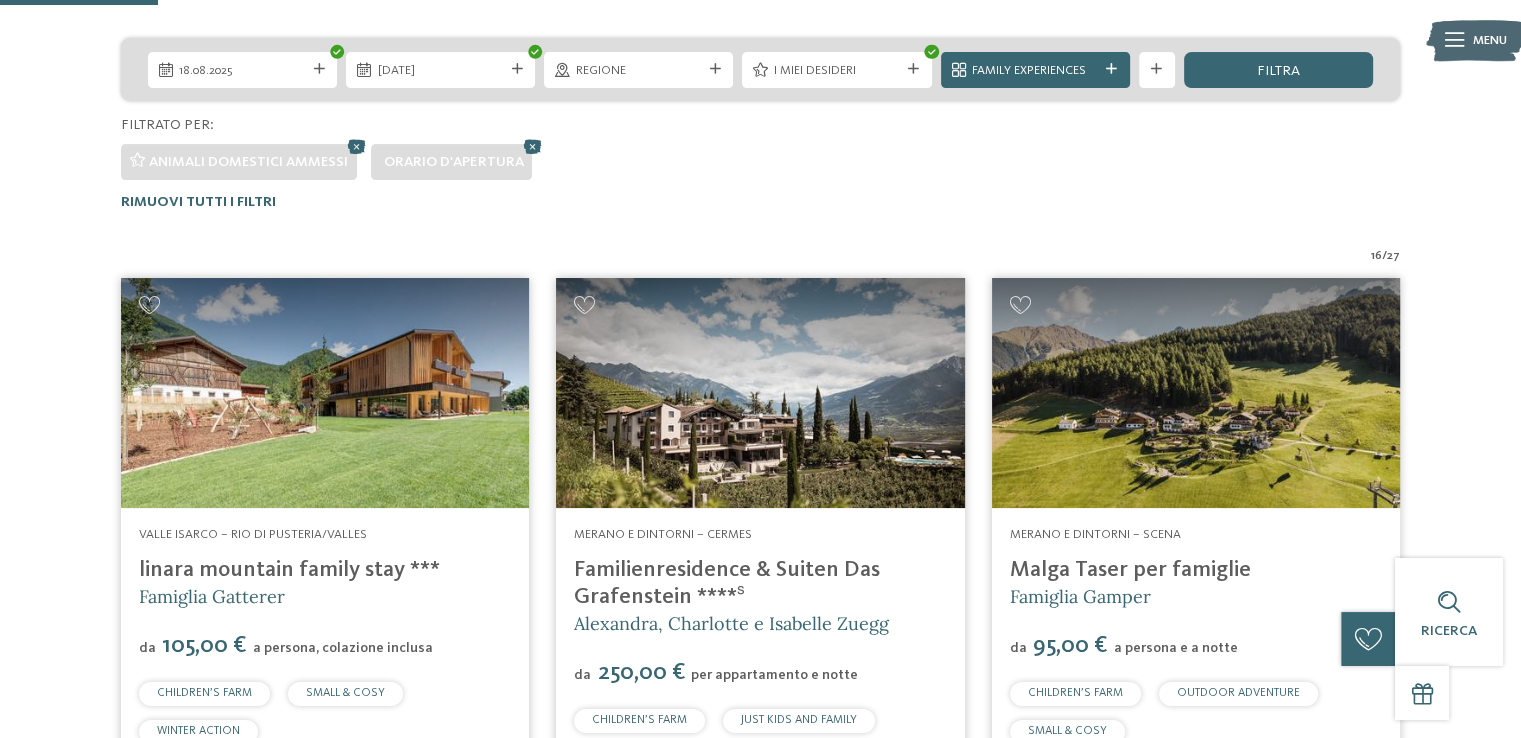 scroll, scrollTop: 279, scrollLeft: 0, axis: vertical 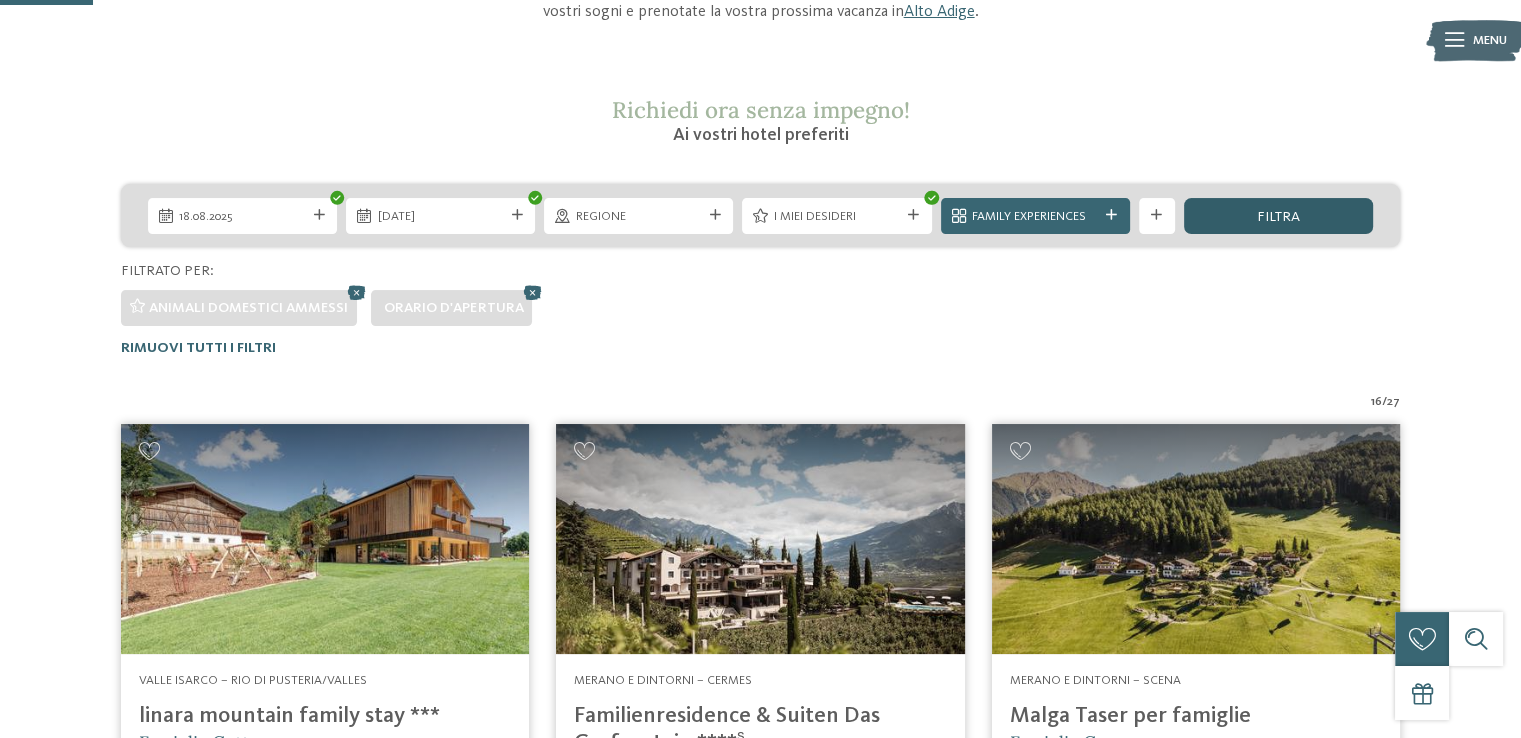 click on "filtra" at bounding box center (1278, 217) 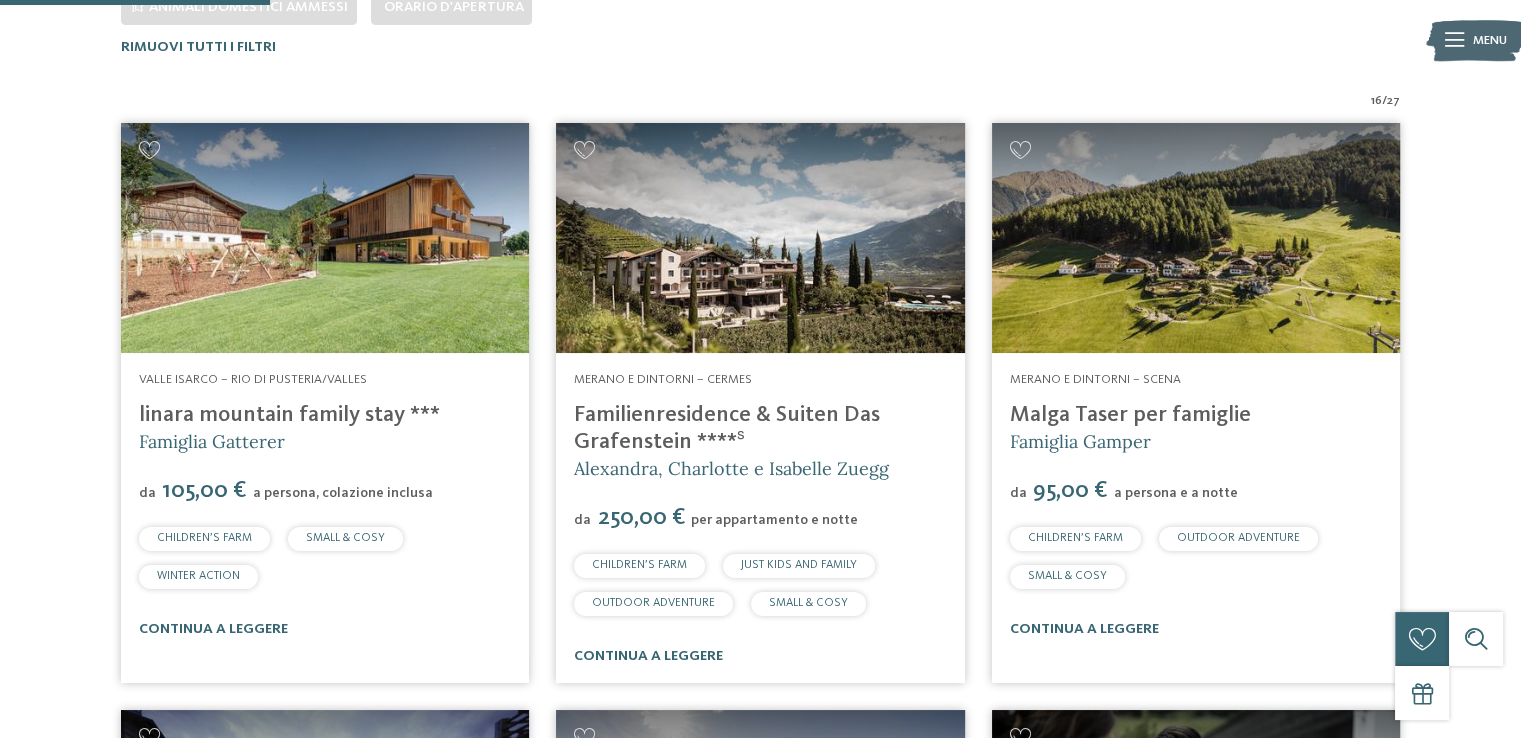 scroll, scrollTop: 579, scrollLeft: 0, axis: vertical 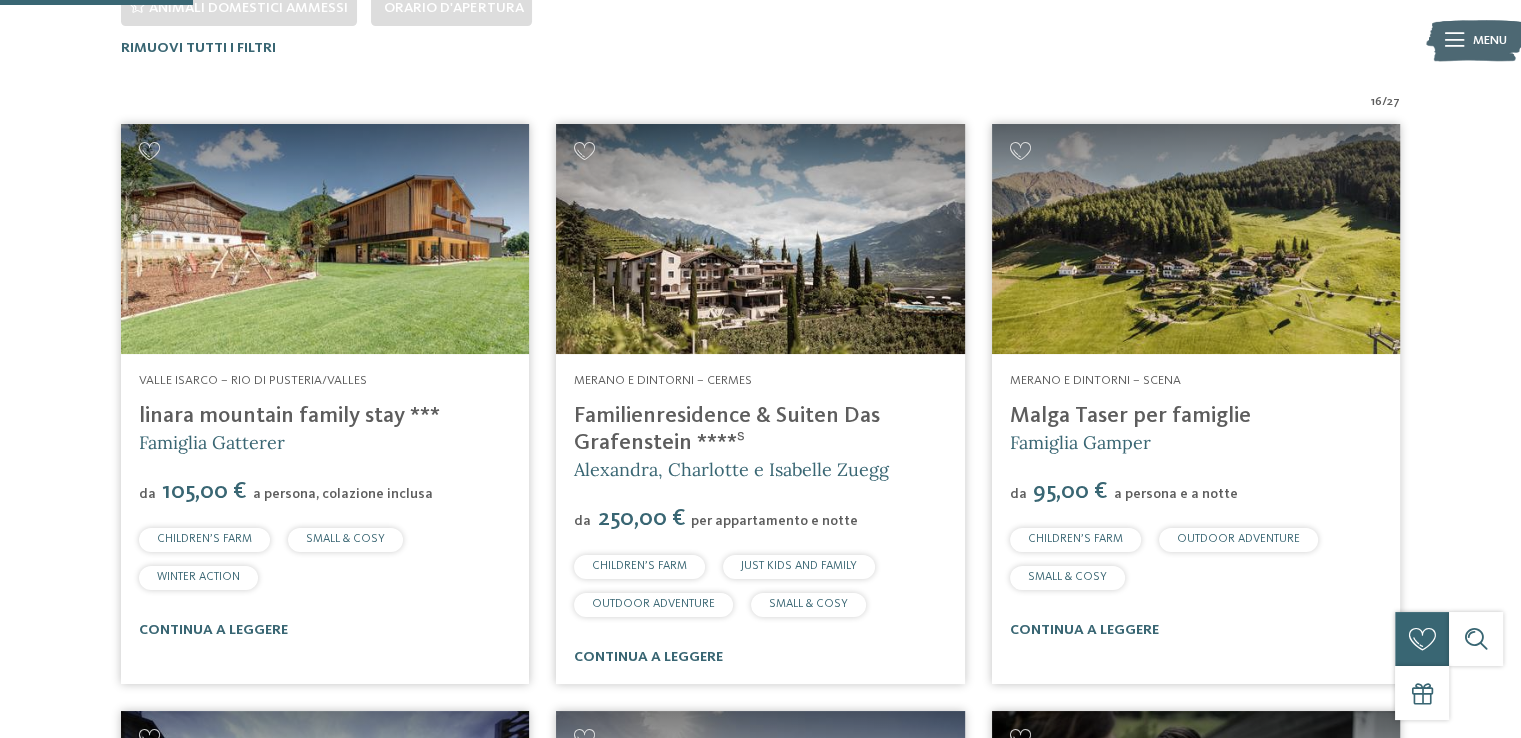 click at bounding box center [760, 239] 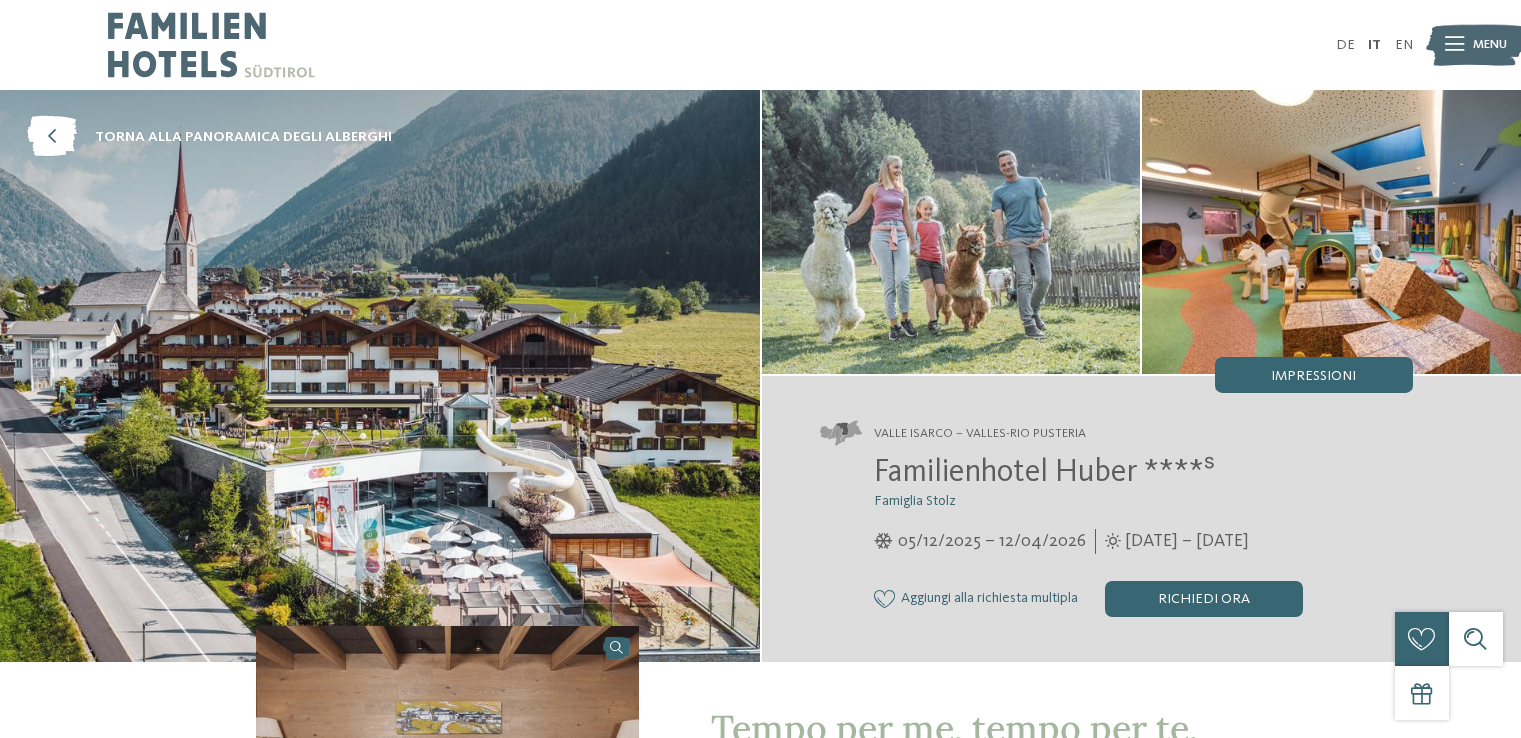 scroll, scrollTop: 0, scrollLeft: 0, axis: both 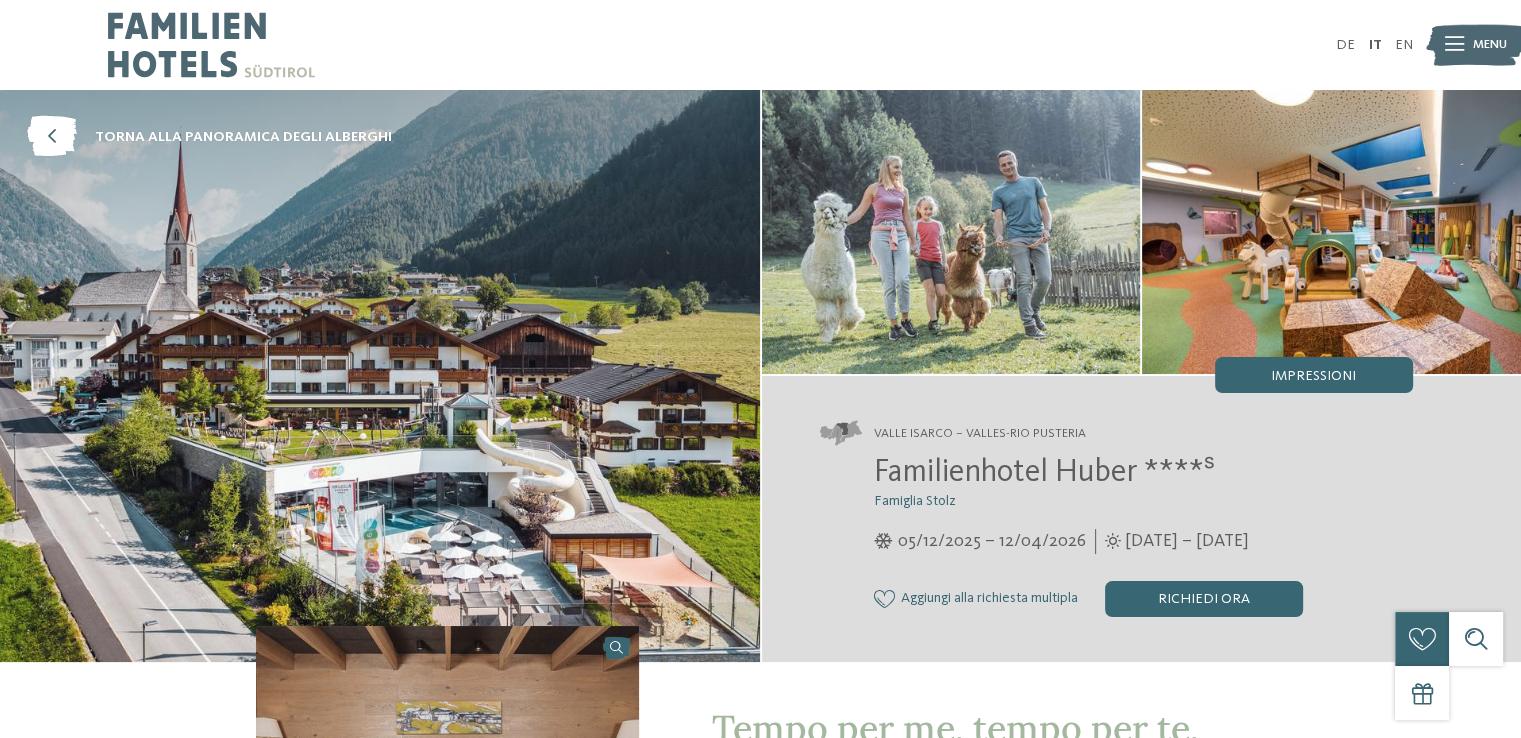 click on "Familienhotel Huber ****ˢ" at bounding box center [1044, 473] 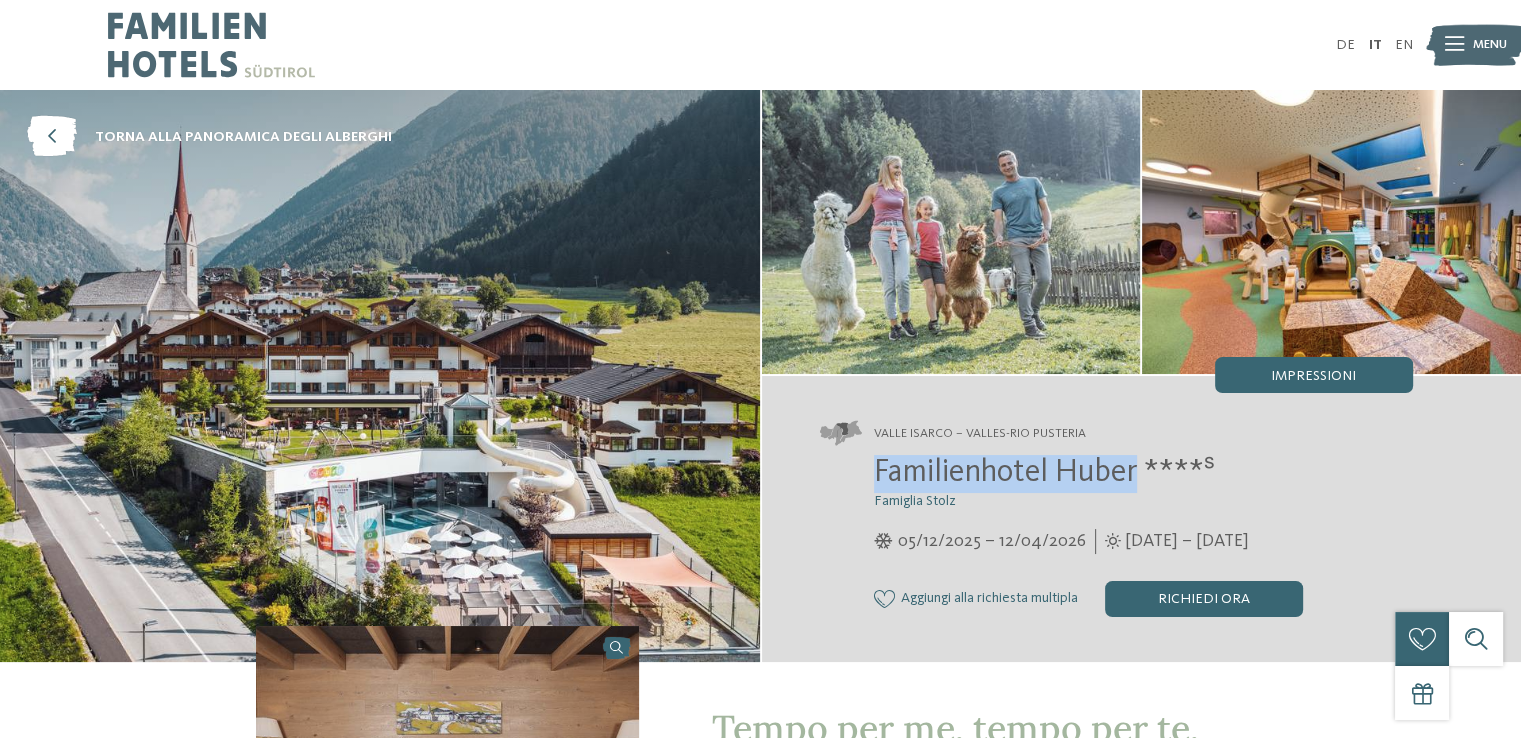 drag, startPoint x: 1143, startPoint y: 469, endPoint x: 868, endPoint y: 463, distance: 275.06546 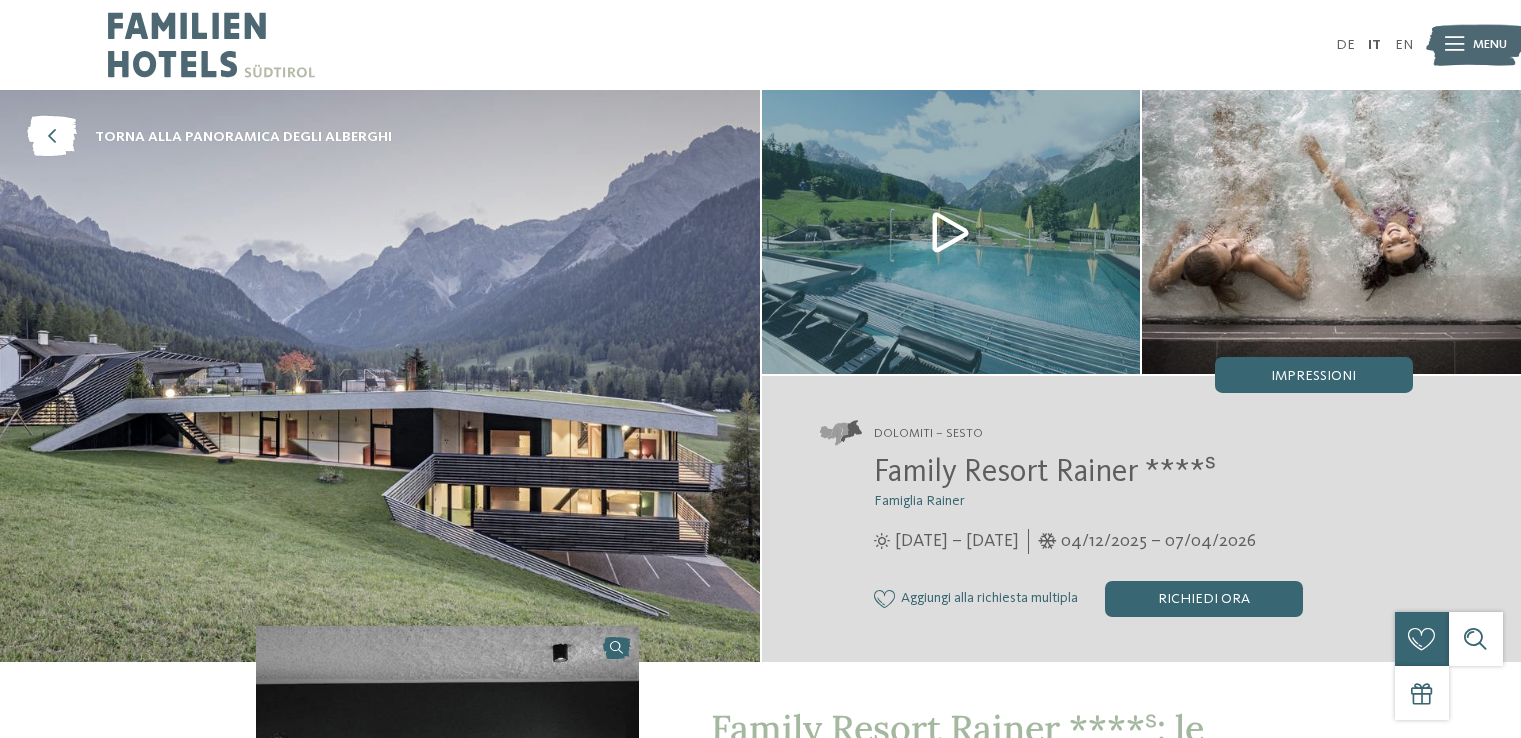 scroll, scrollTop: 0, scrollLeft: 0, axis: both 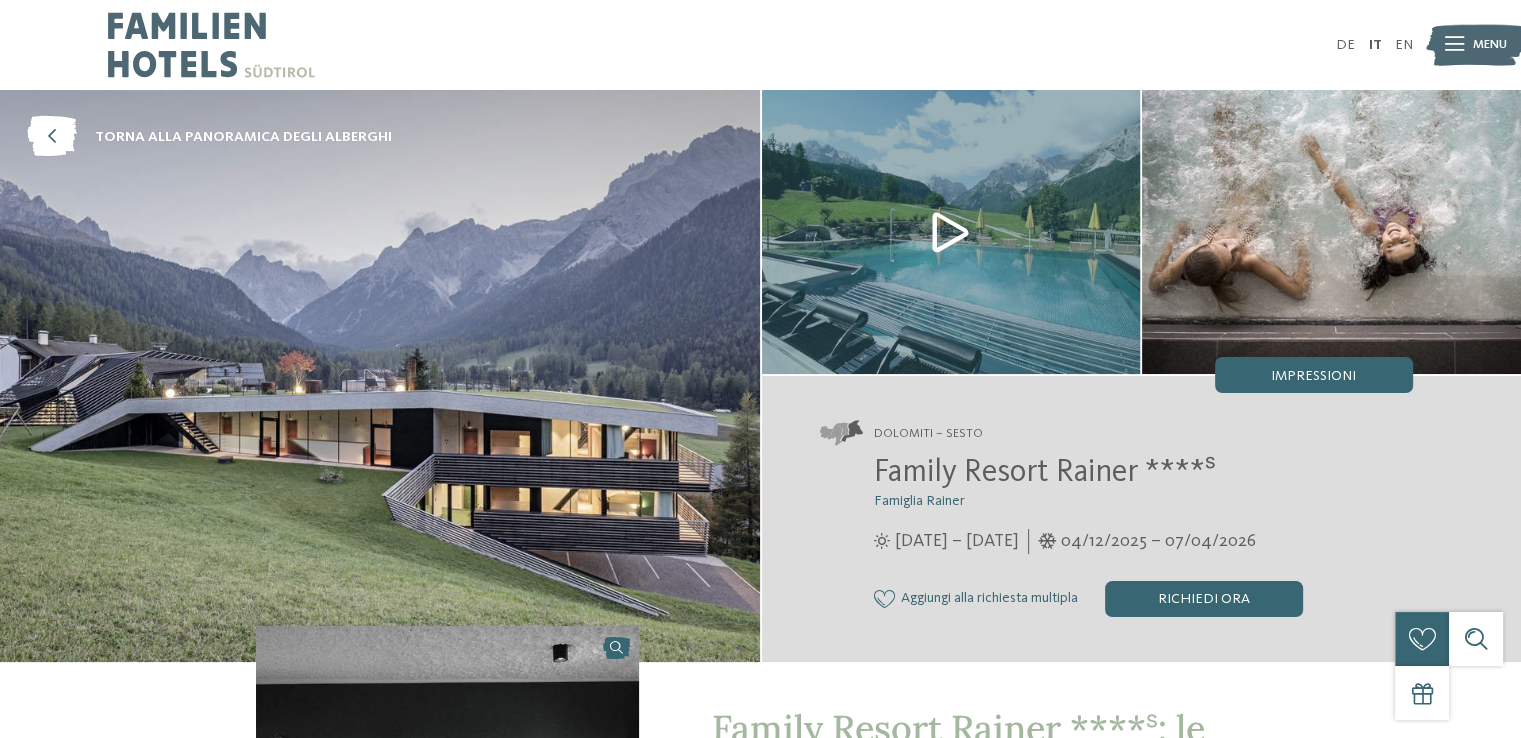 click at bounding box center (951, 232) 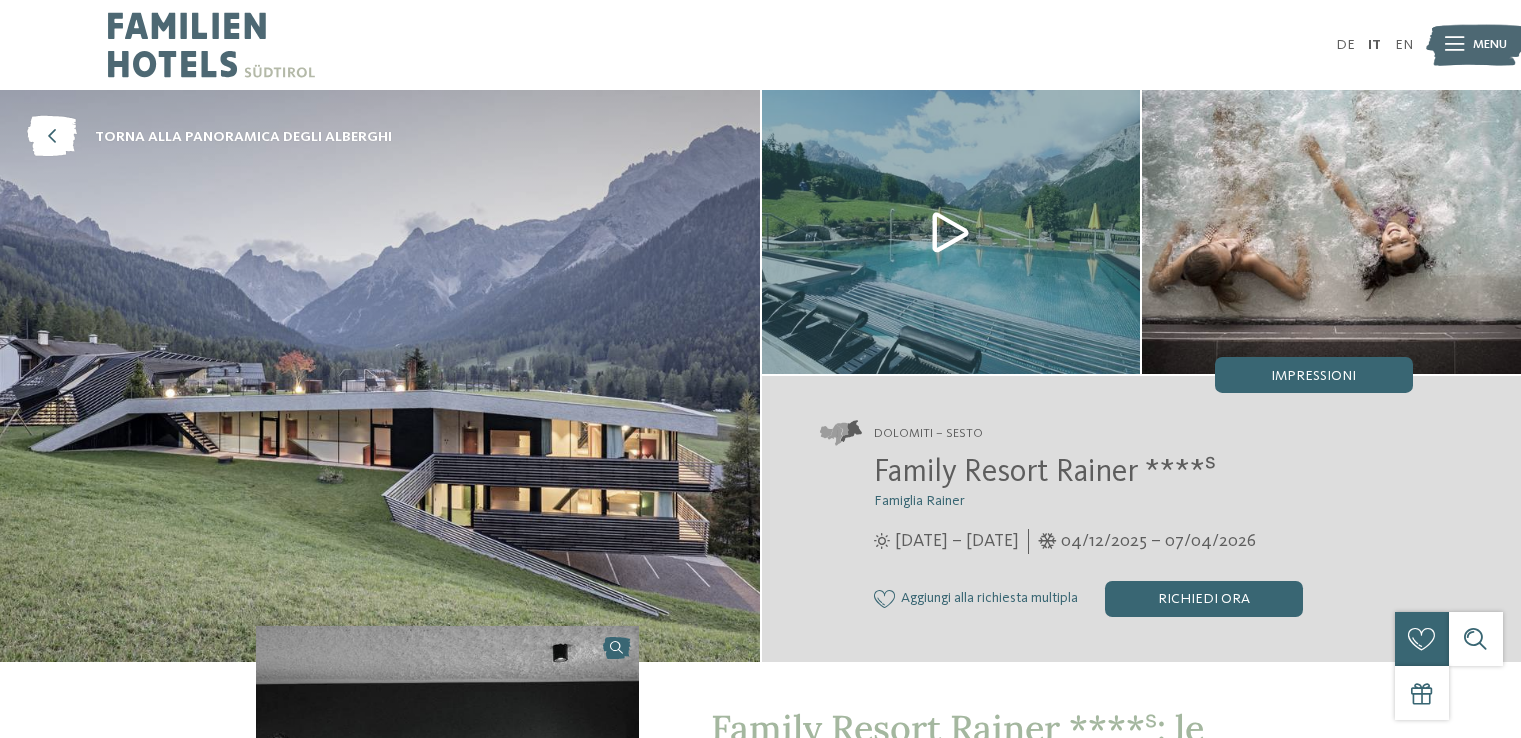 scroll, scrollTop: 0, scrollLeft: 0, axis: both 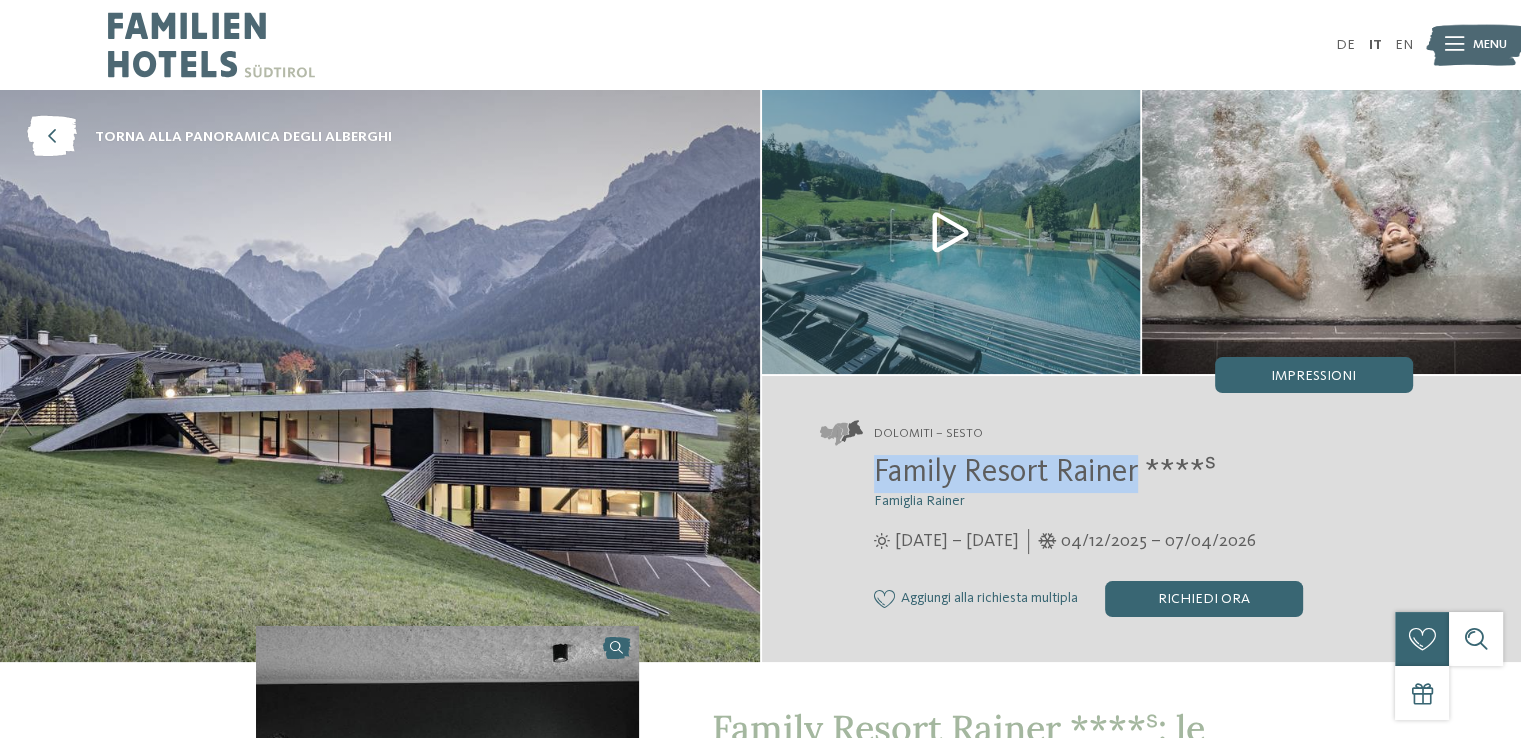 drag, startPoint x: 1138, startPoint y: 470, endPoint x: 848, endPoint y: 473, distance: 290.0155 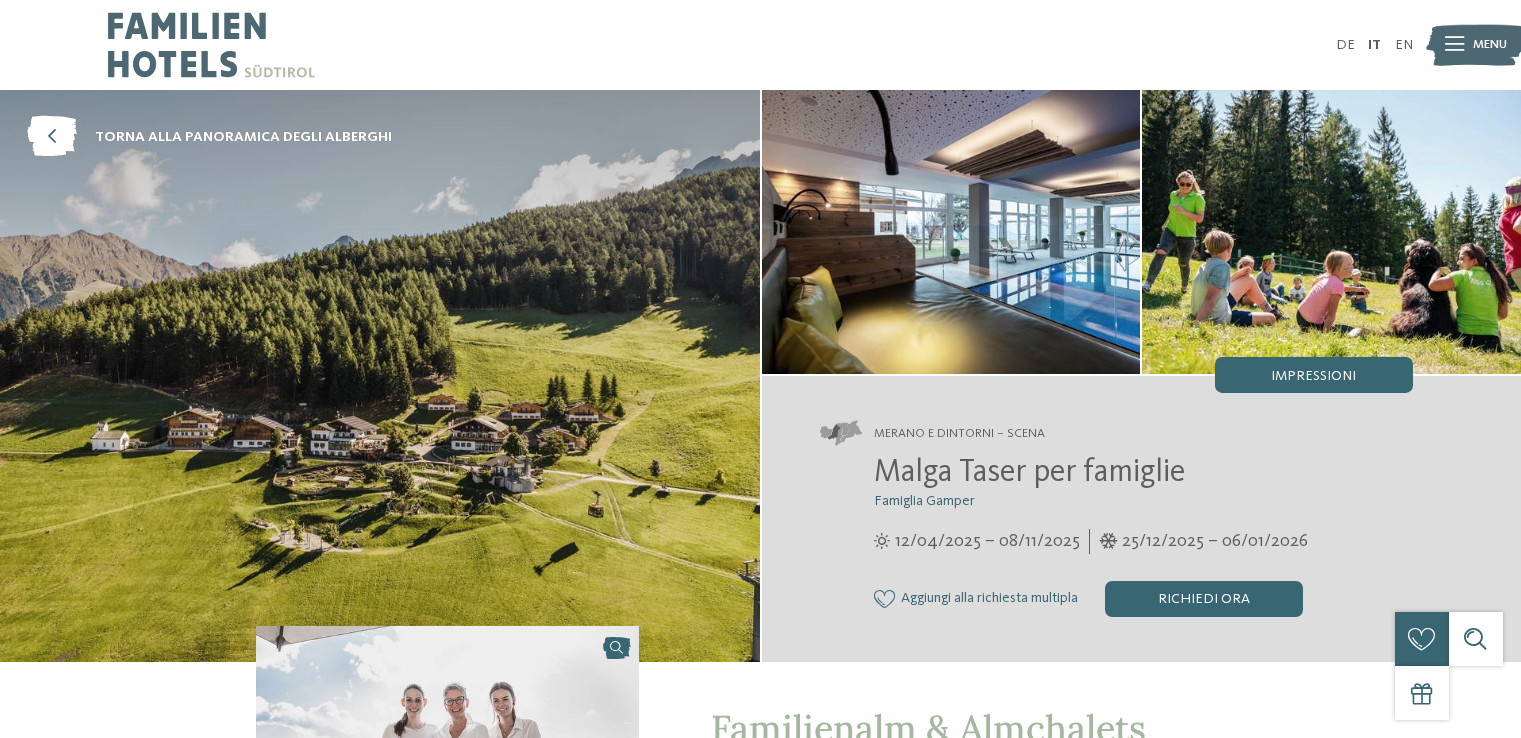 scroll, scrollTop: 0, scrollLeft: 0, axis: both 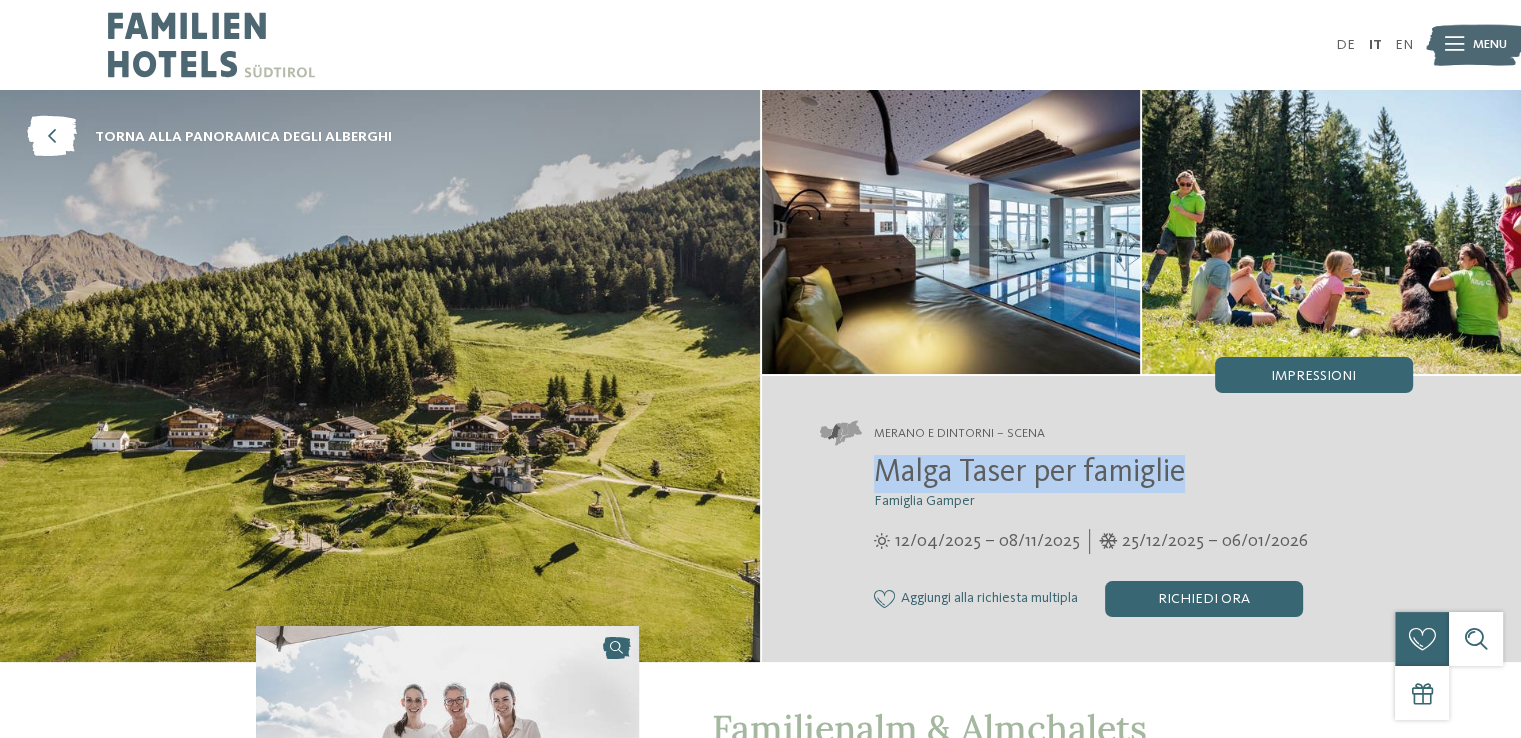 drag, startPoint x: 1190, startPoint y: 481, endPoint x: 877, endPoint y: 473, distance: 313.10223 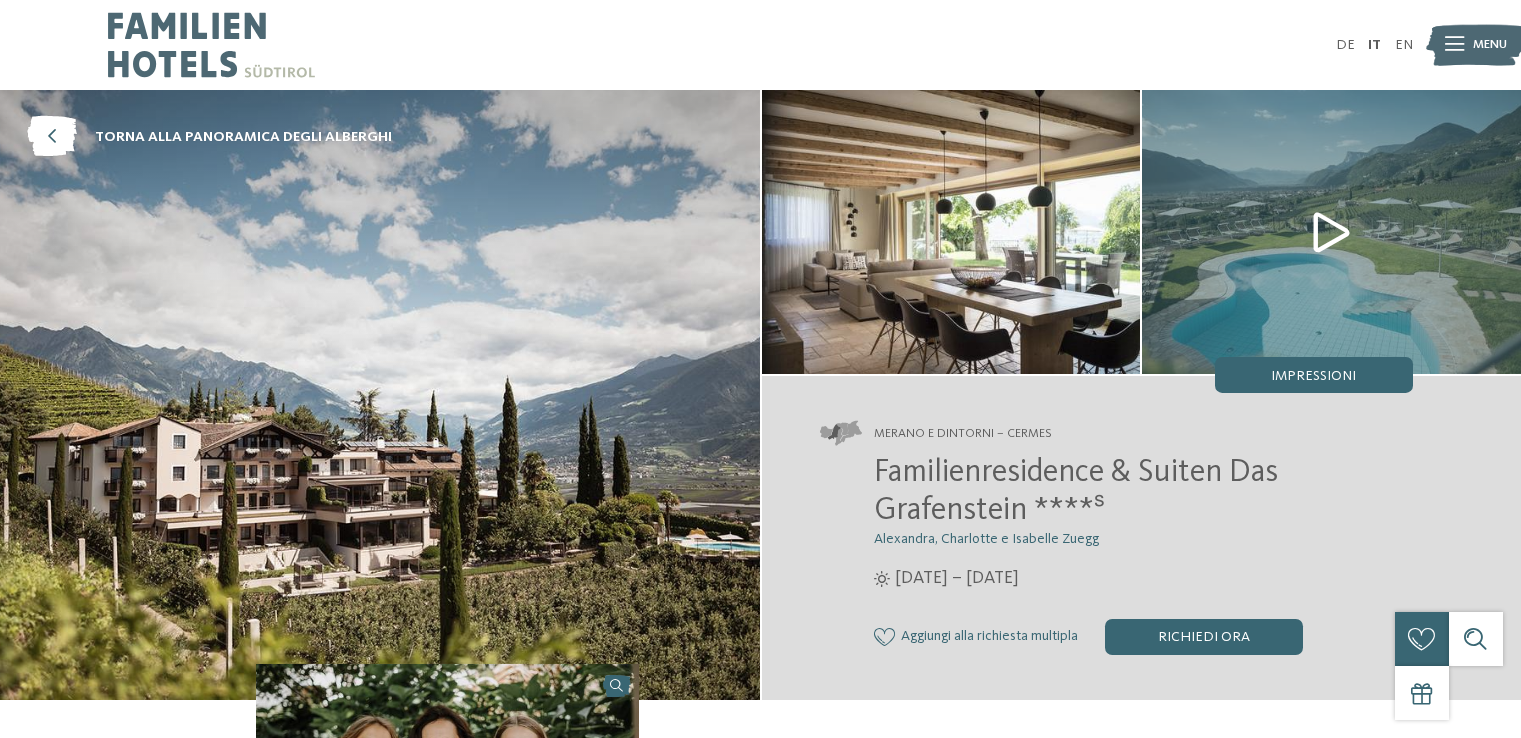 scroll, scrollTop: 0, scrollLeft: 0, axis: both 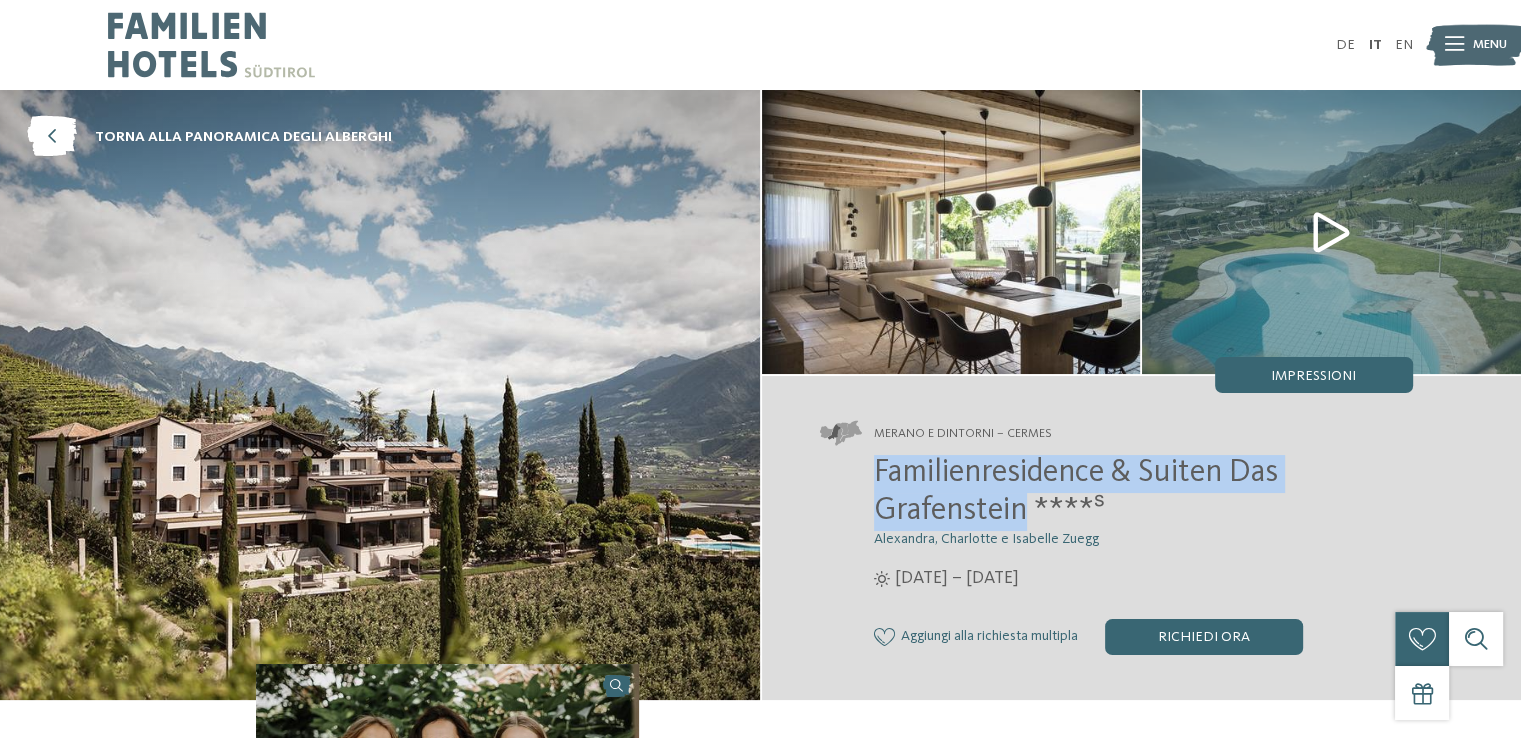 drag, startPoint x: 1028, startPoint y: 510, endPoint x: 864, endPoint y: 469, distance: 169.04733 